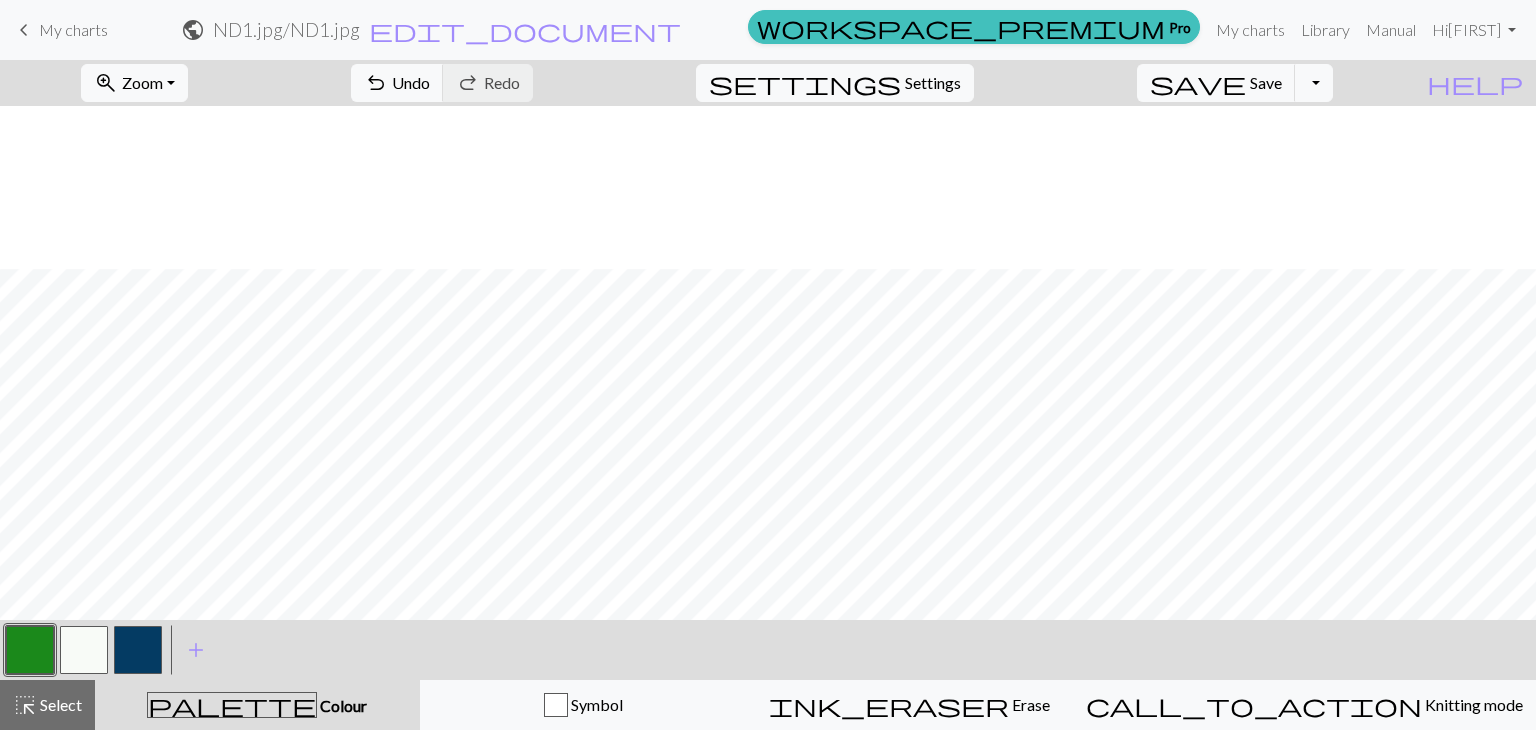 scroll, scrollTop: 0, scrollLeft: 0, axis: both 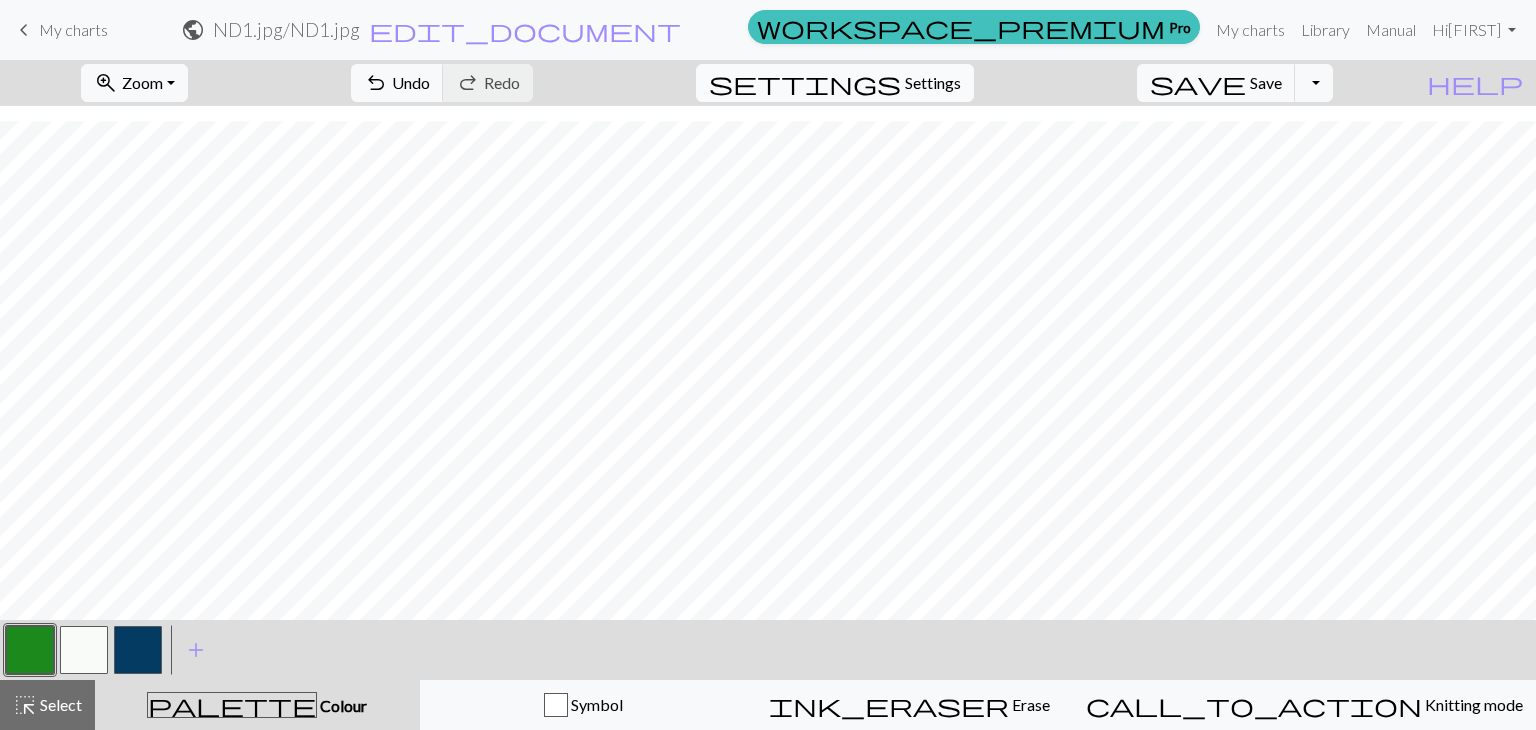 click on "Settings" at bounding box center (933, 83) 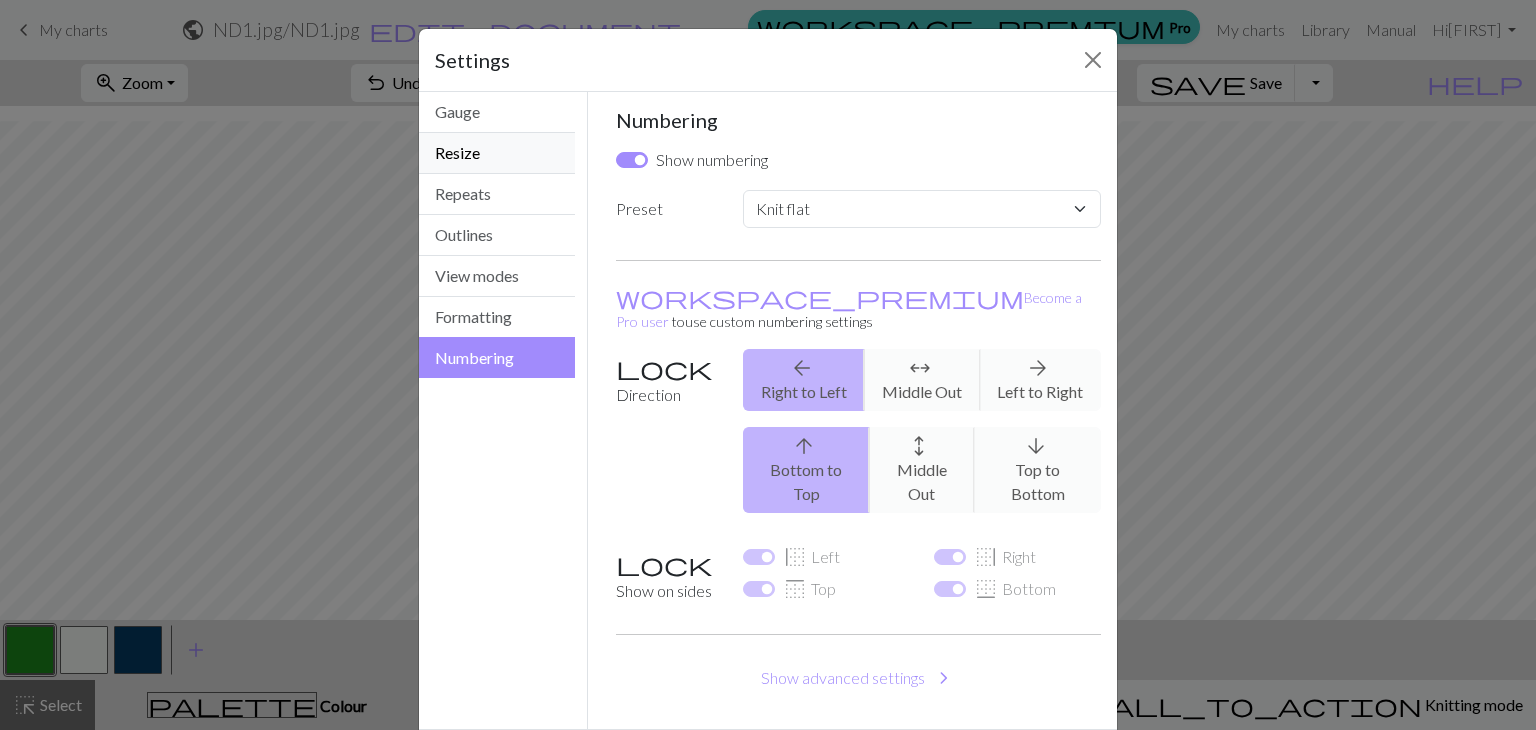 click on "Resize" at bounding box center [497, 153] 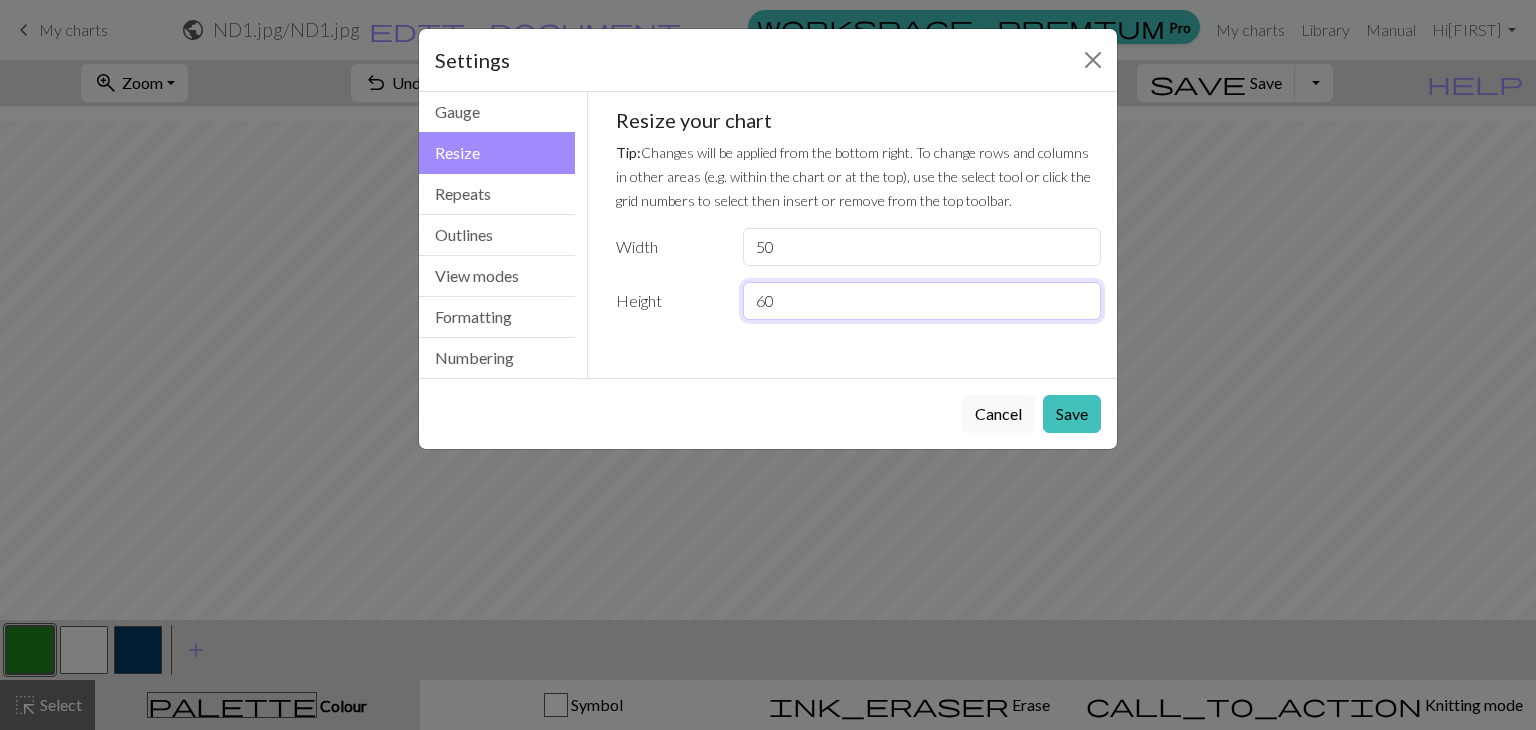click on "60" at bounding box center [922, 301] 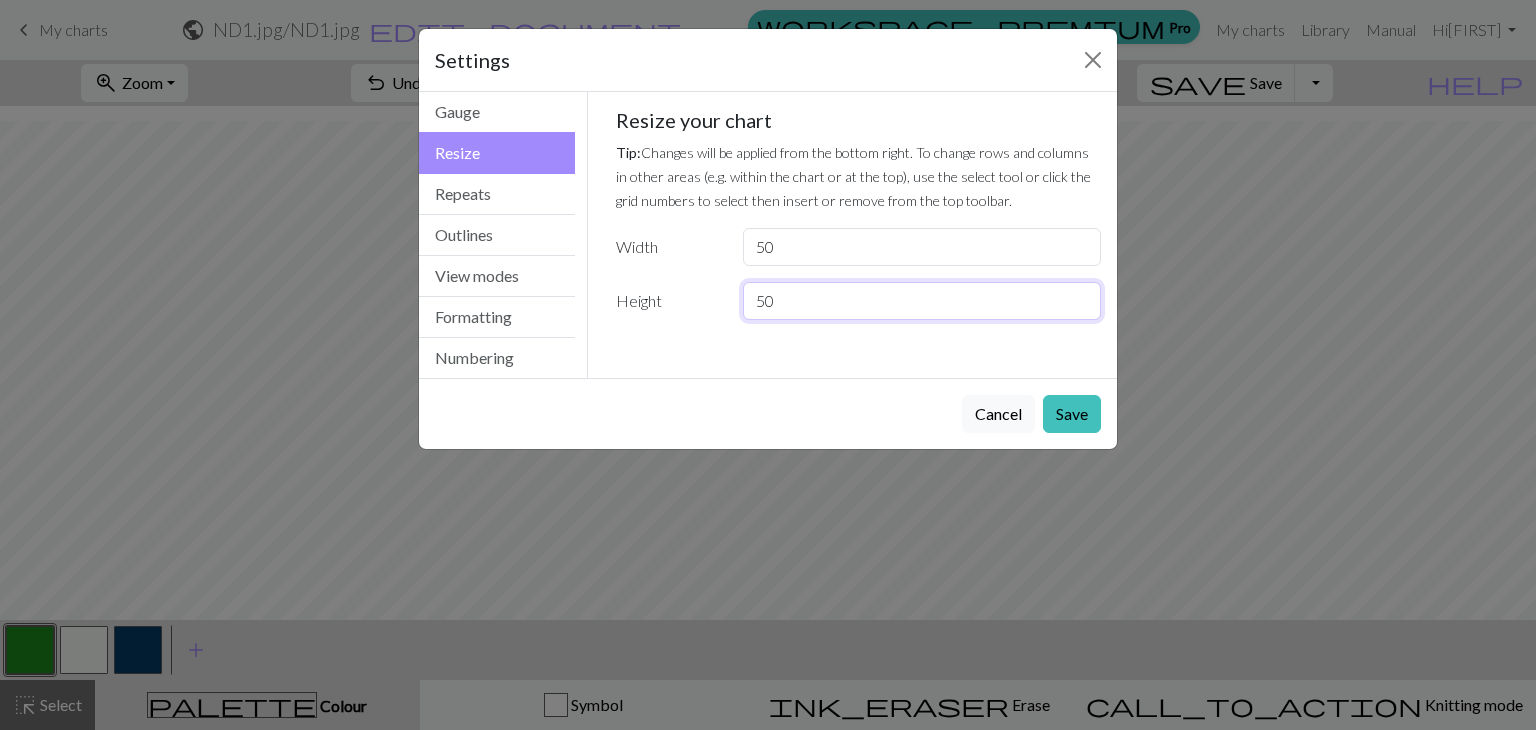type on "50" 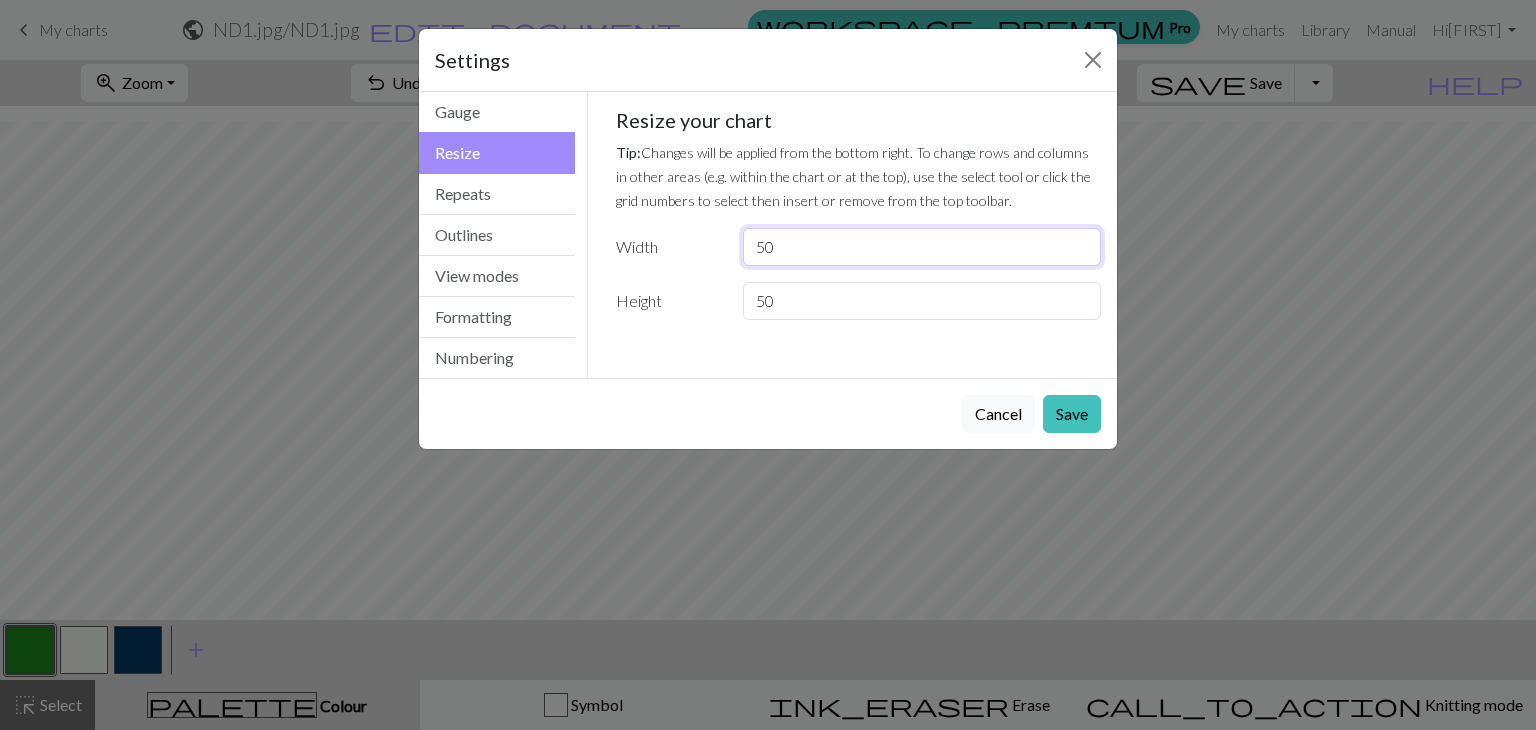 click on "50" at bounding box center (922, 247) 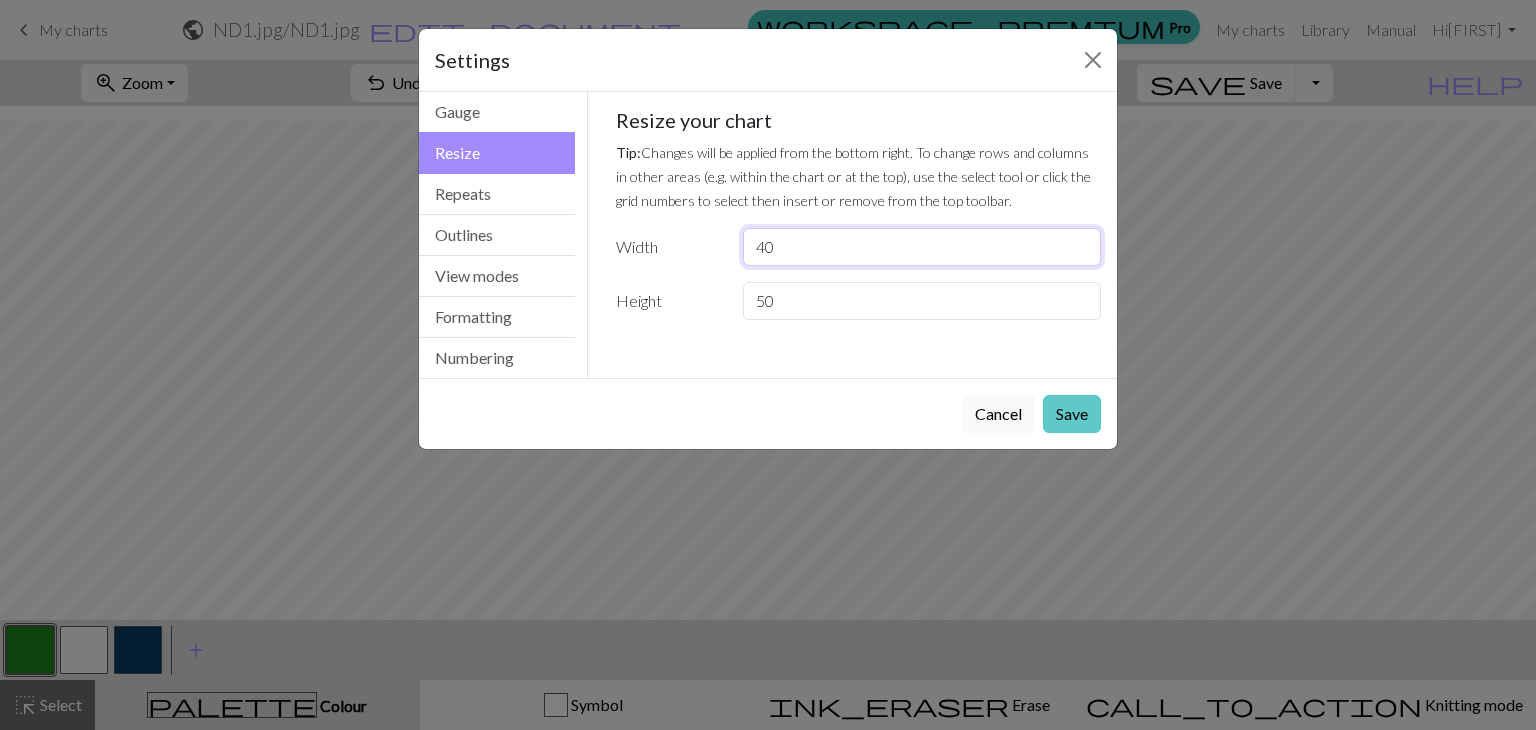 type on "40" 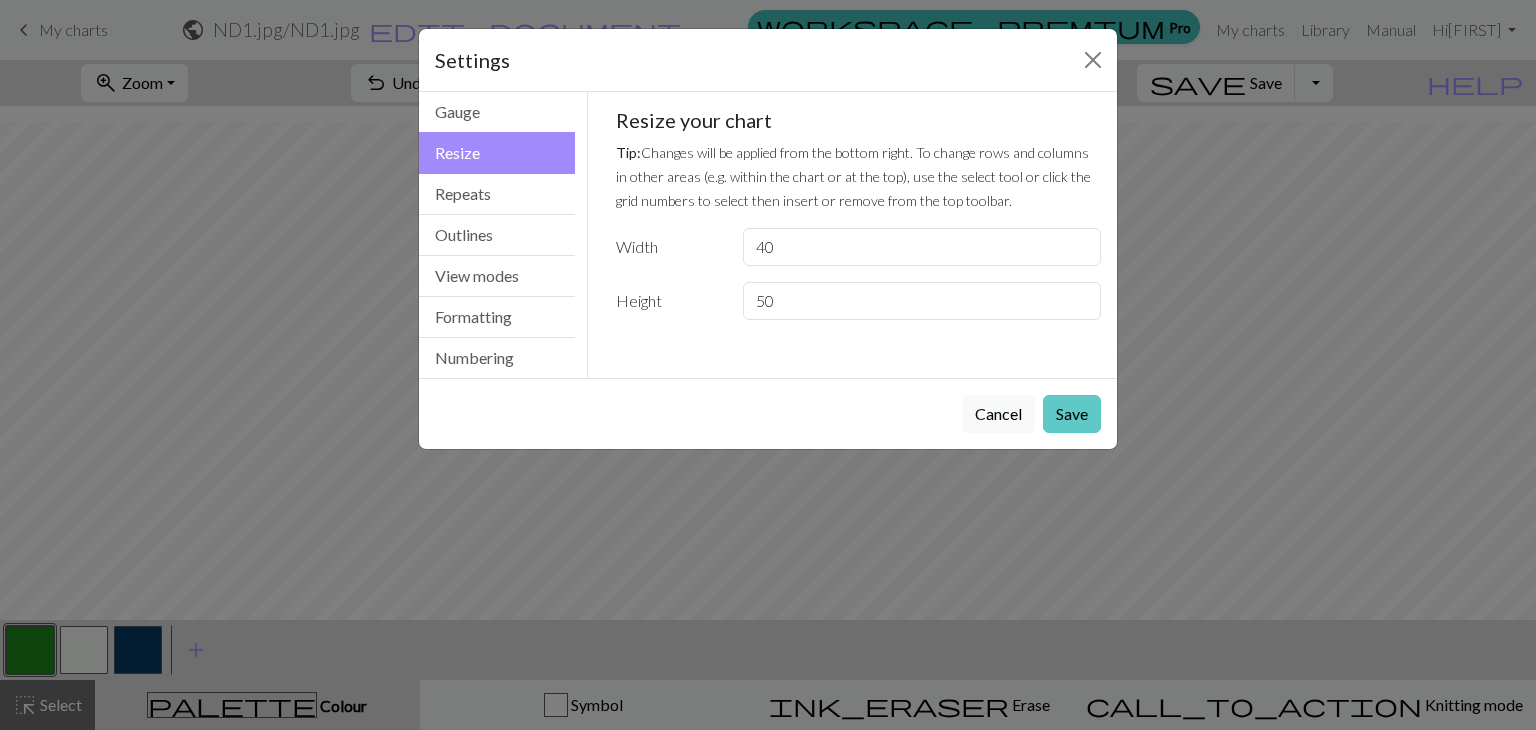 click on "Save" at bounding box center (1072, 414) 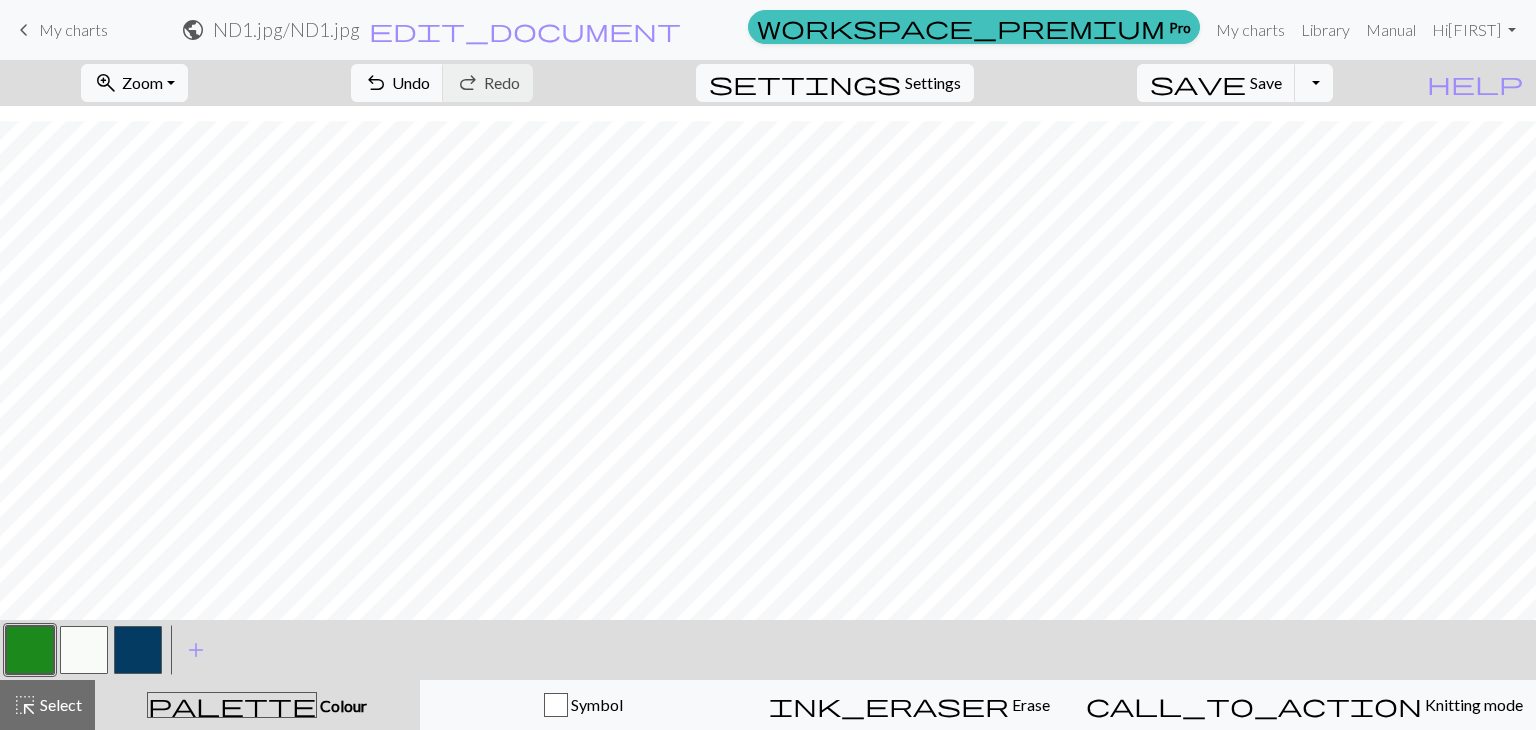 scroll, scrollTop: 154, scrollLeft: 0, axis: vertical 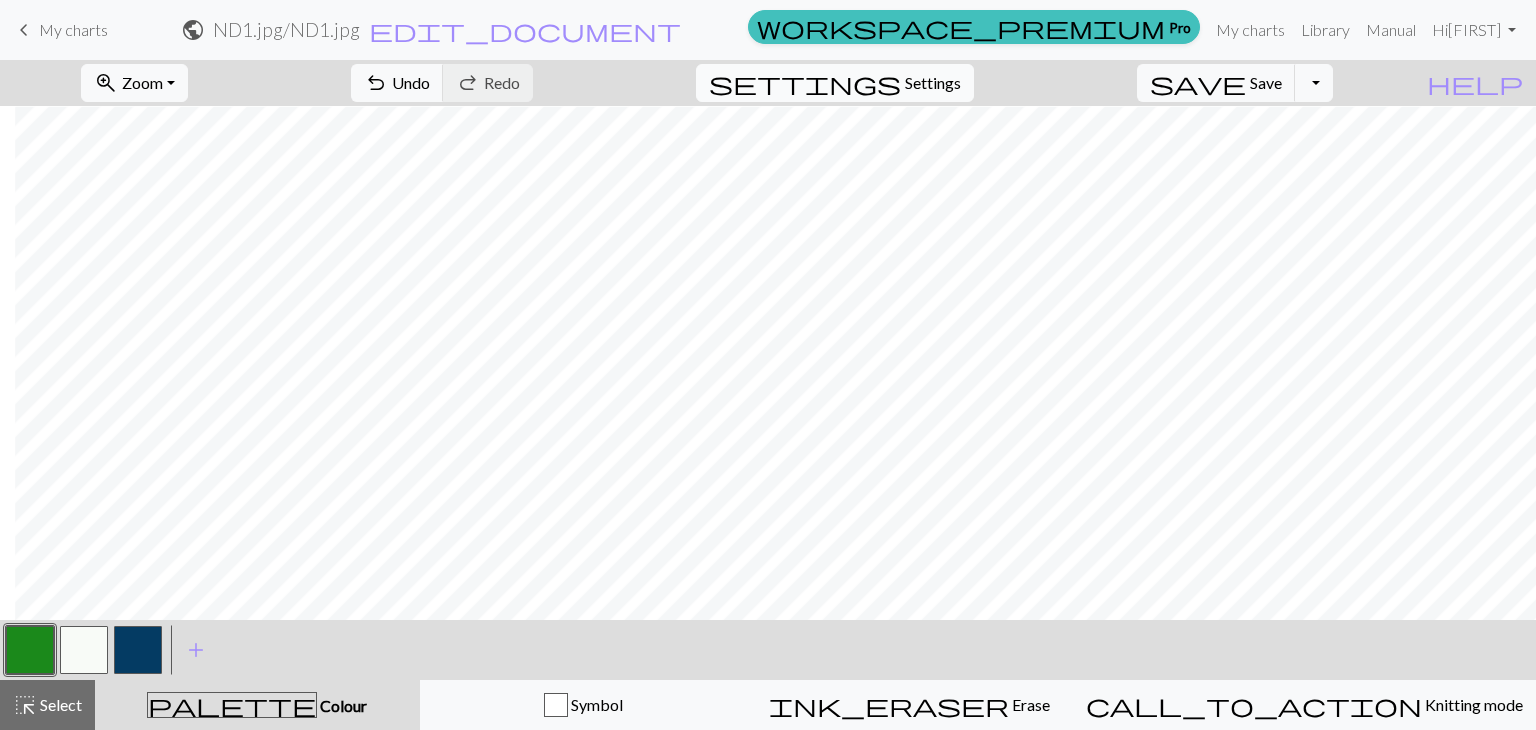 click on "Settings" at bounding box center [933, 83] 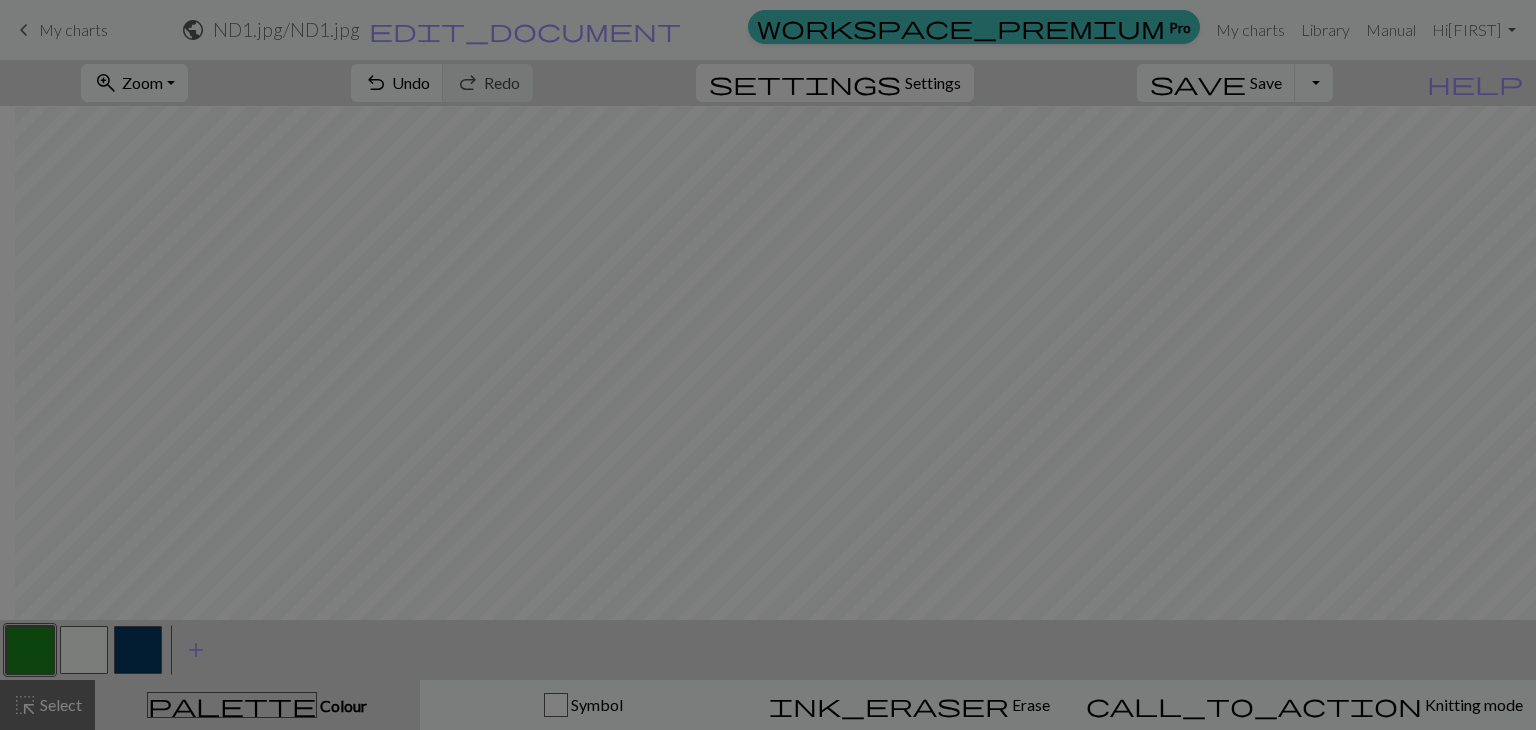 click on "Resize your chart" at bounding box center (859, 70) 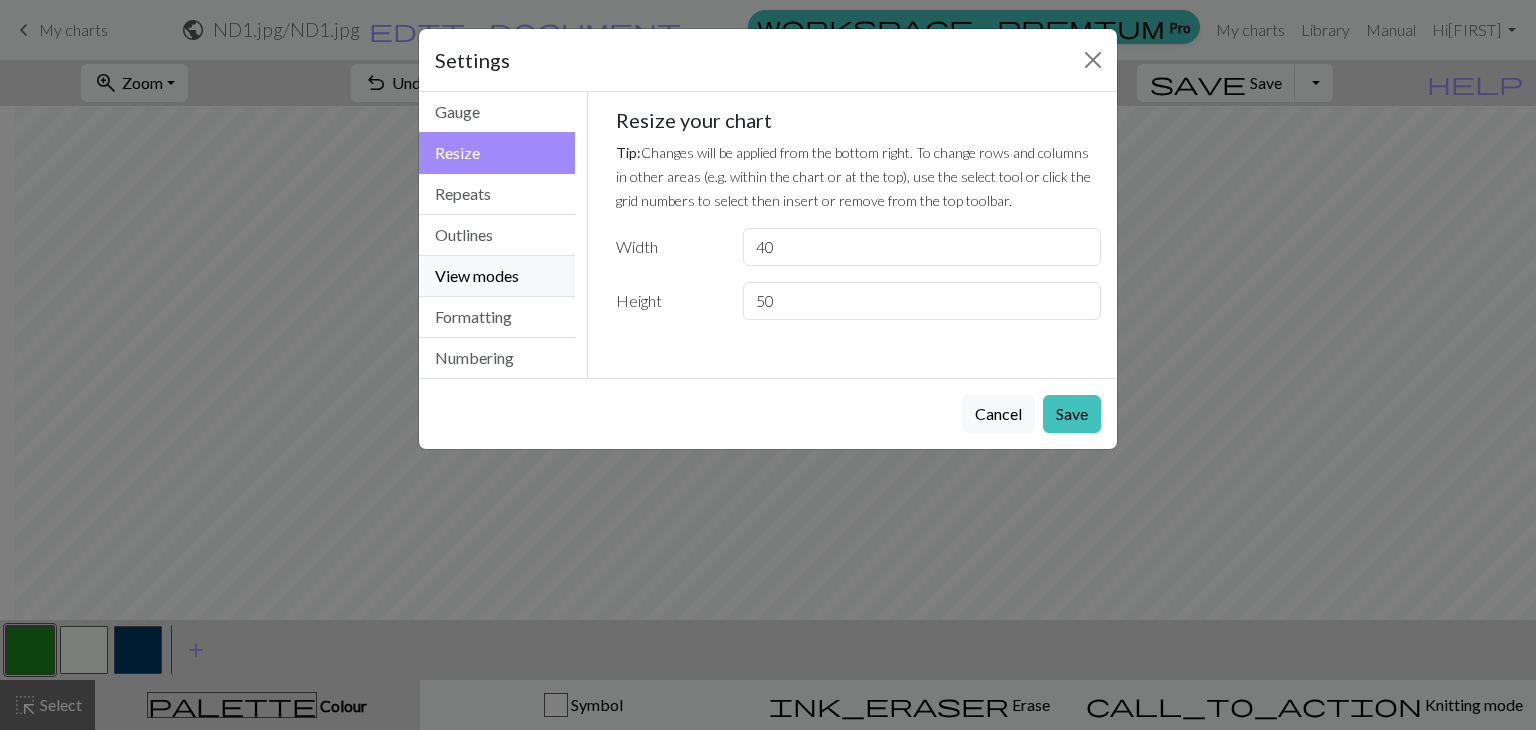 click on "View modes" at bounding box center (497, 276) 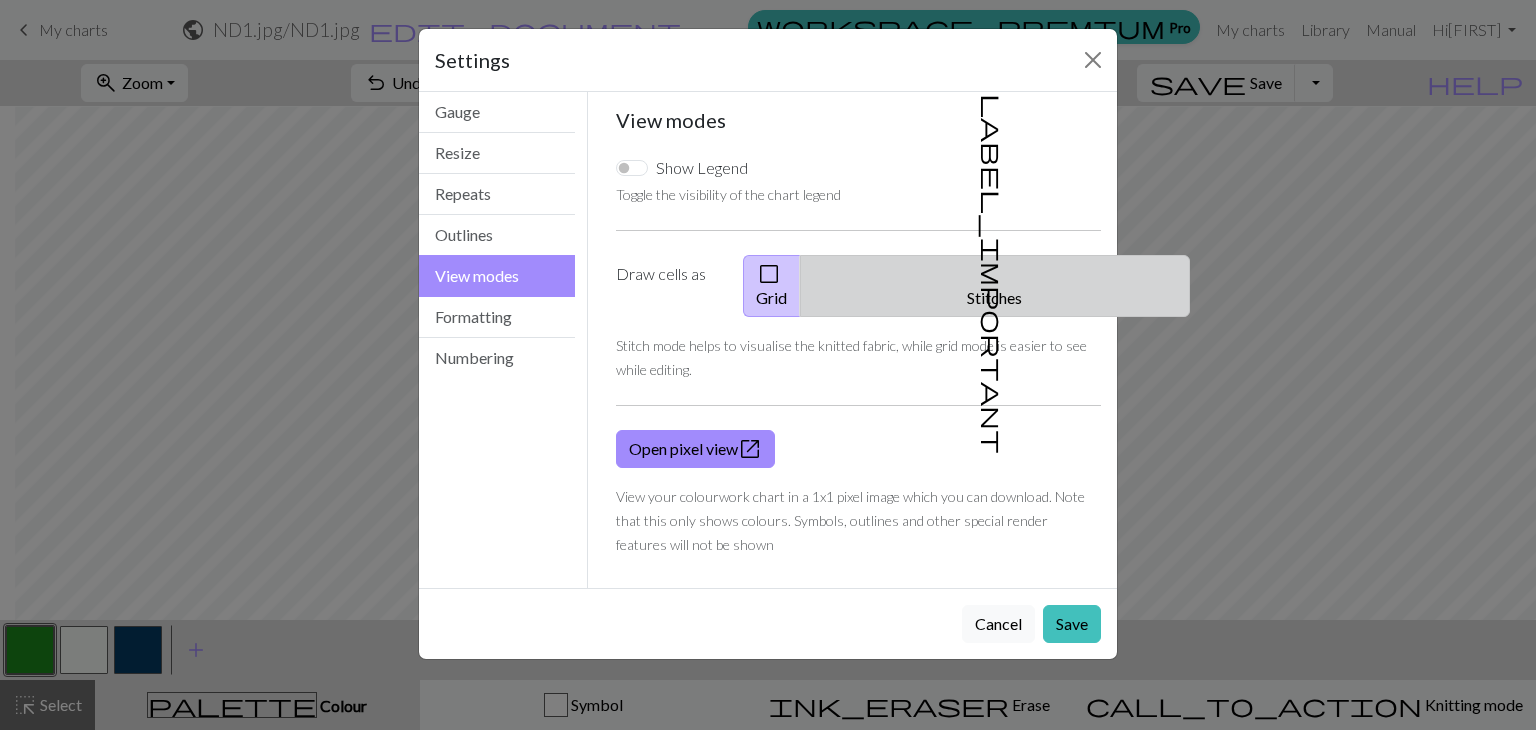 click on "label_important Stitches" at bounding box center (995, 286) 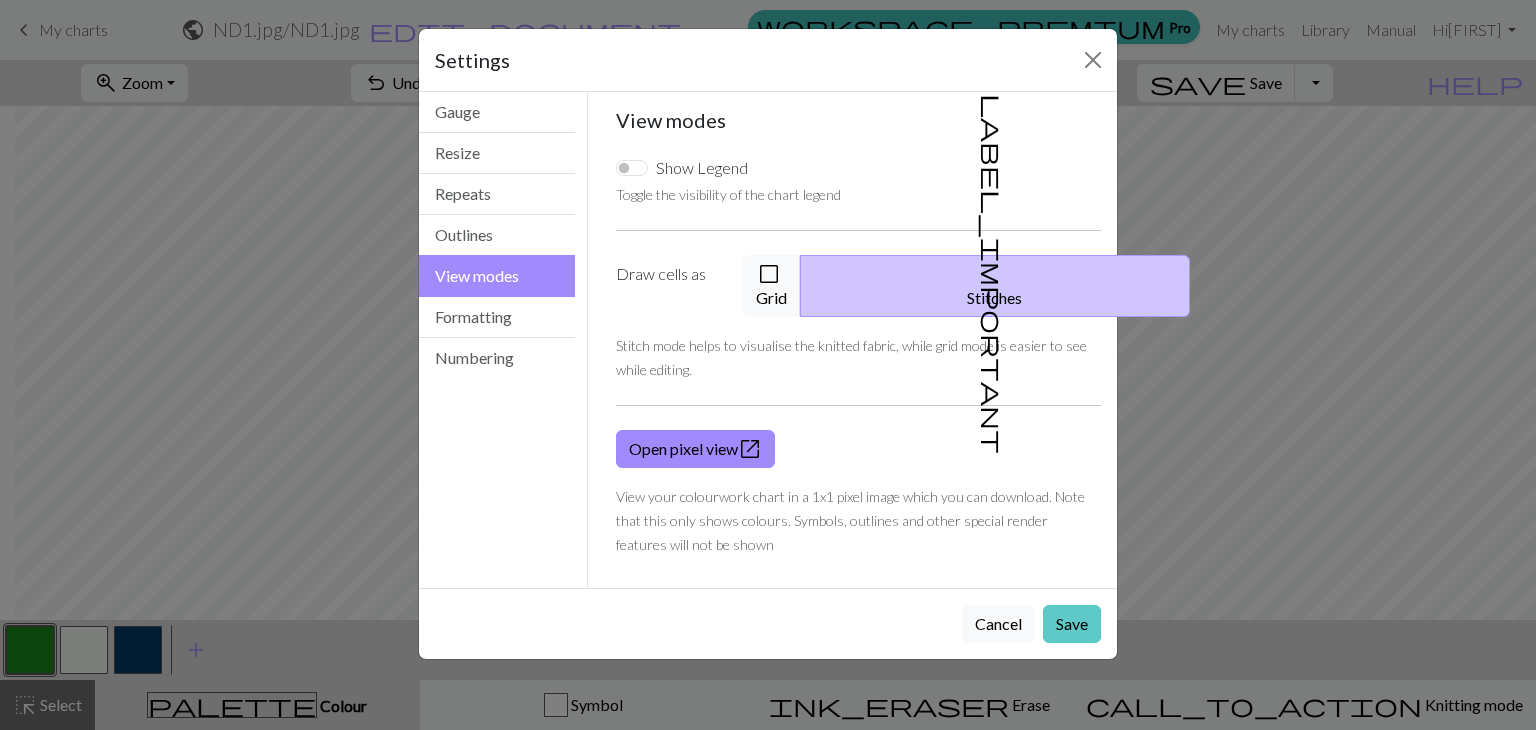 click on "Save" at bounding box center [1072, 624] 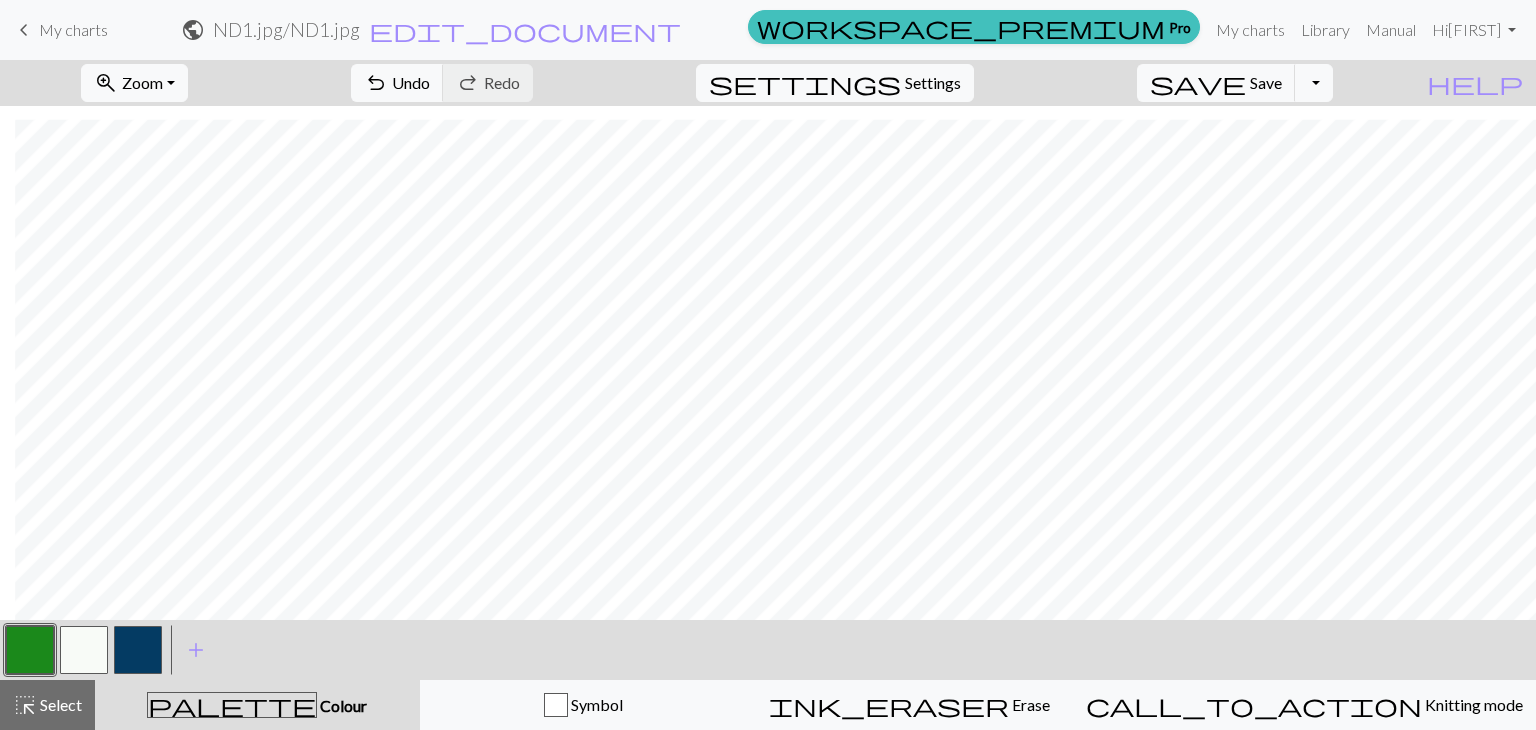 scroll, scrollTop: 152, scrollLeft: 15, axis: both 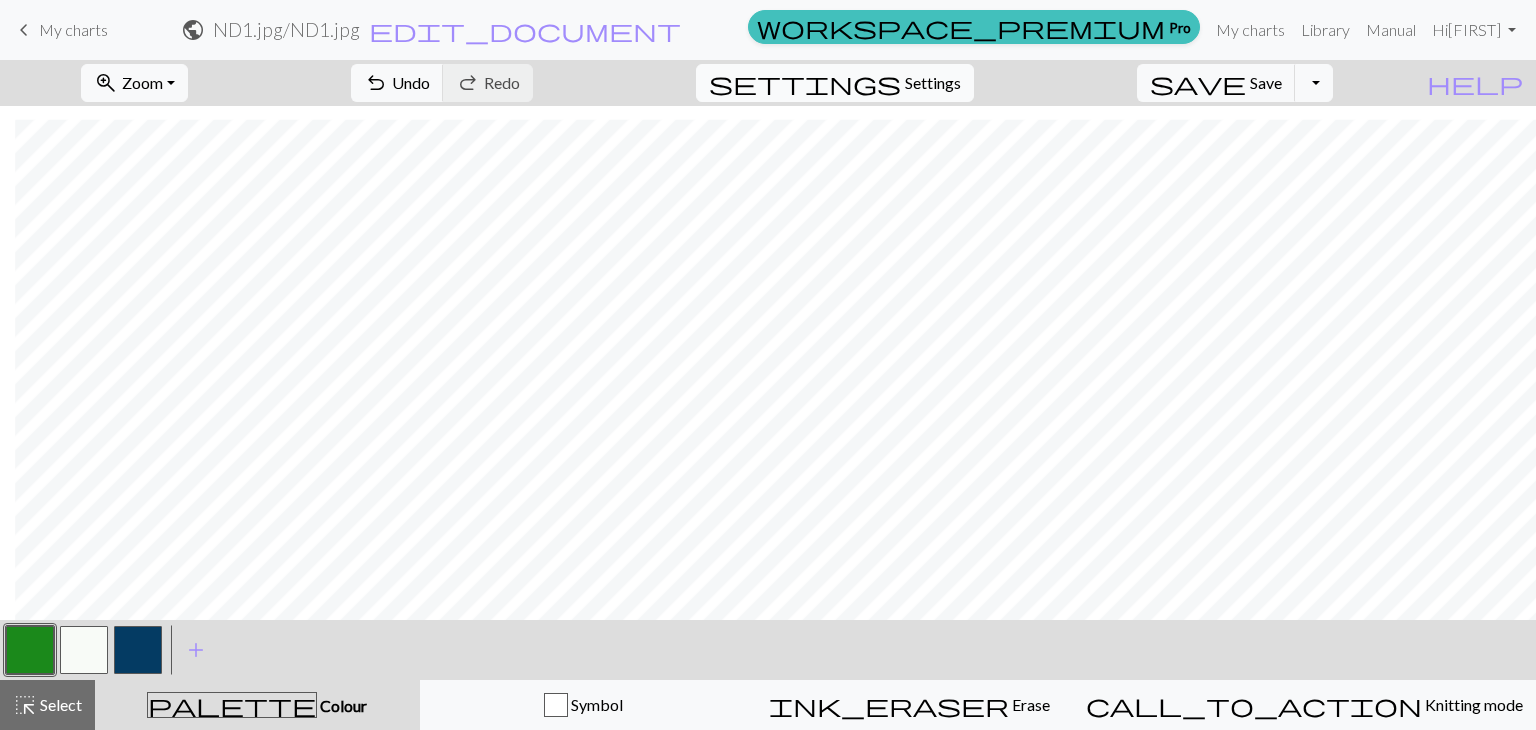 click on "settings" at bounding box center [805, 83] 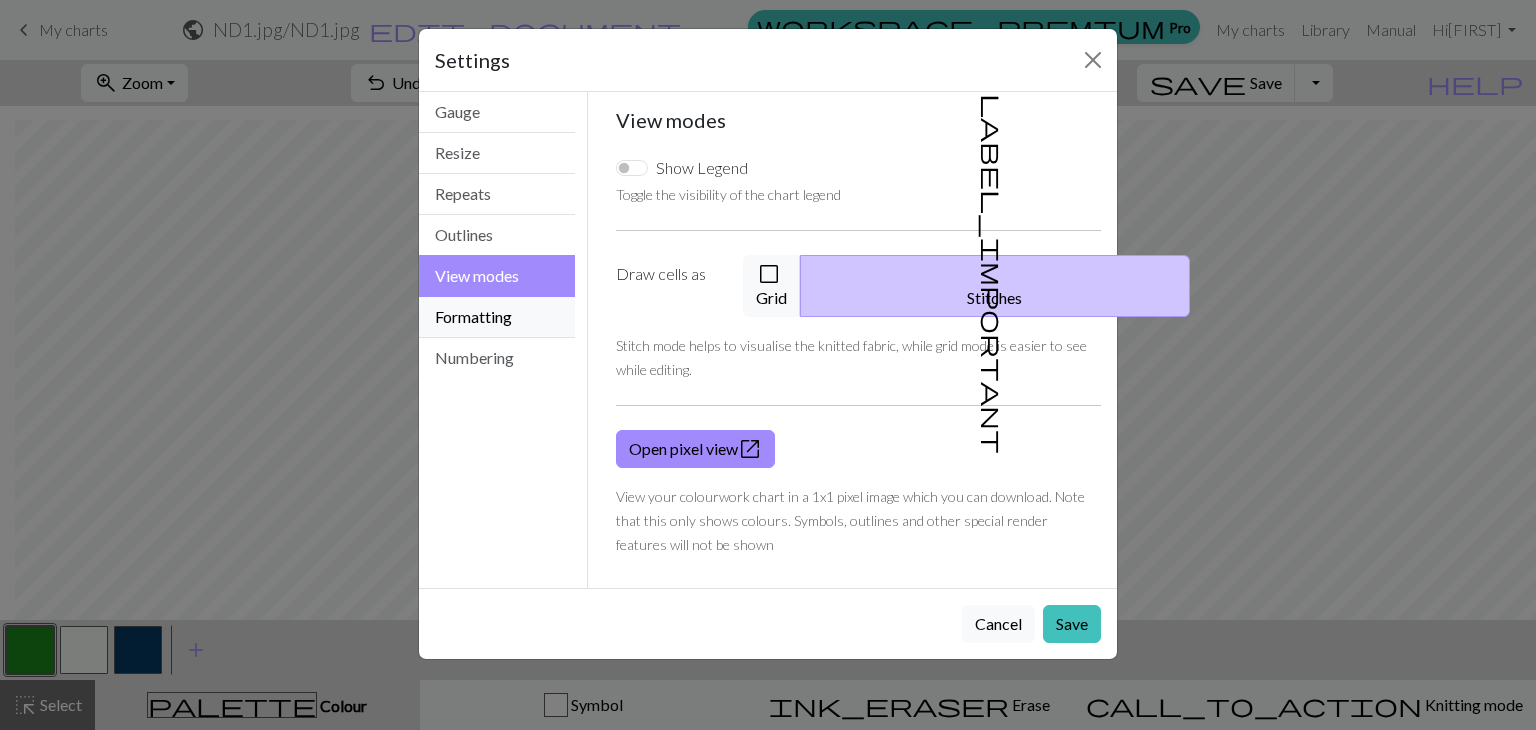 click on "Formatting" at bounding box center [497, 317] 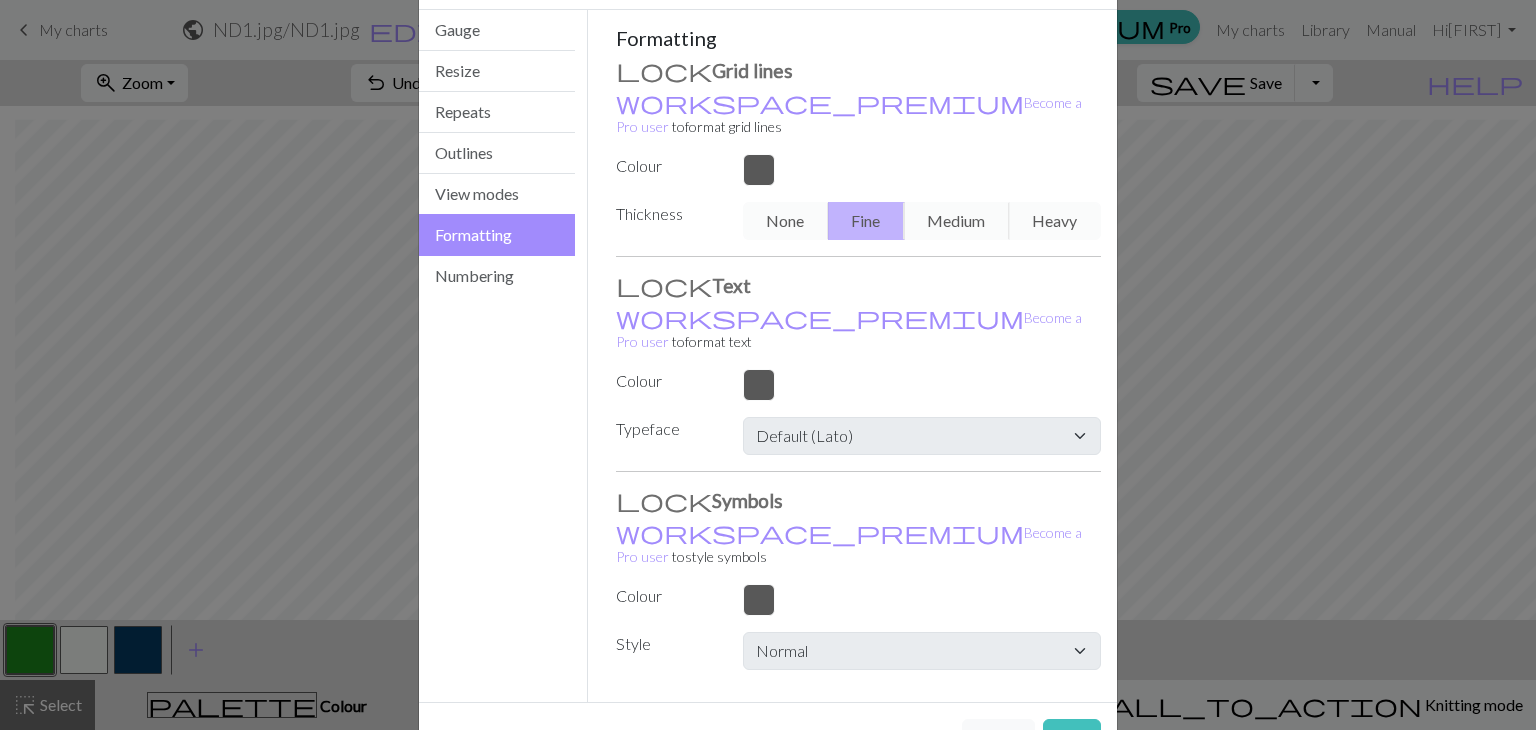 scroll, scrollTop: 0, scrollLeft: 0, axis: both 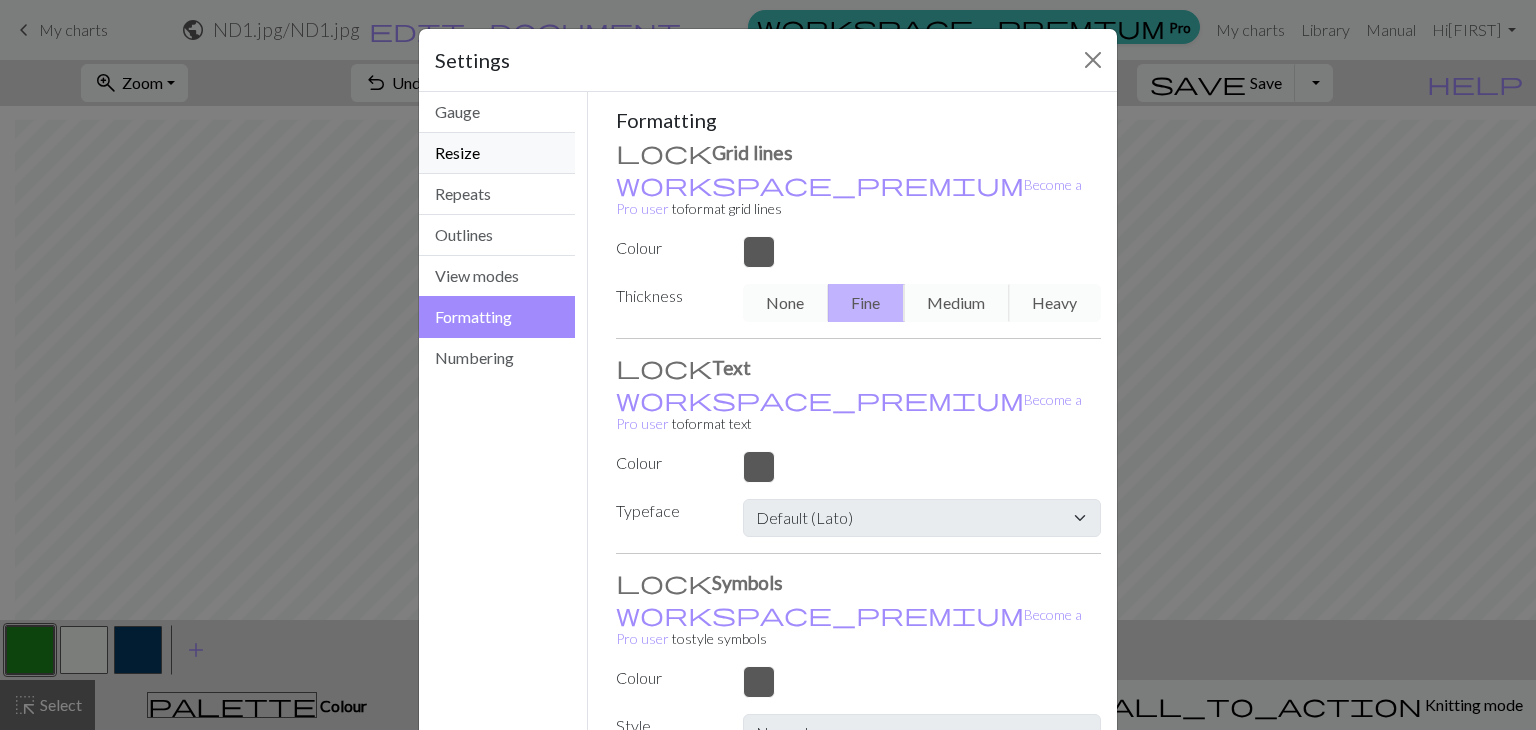 click on "Resize" at bounding box center [497, 153] 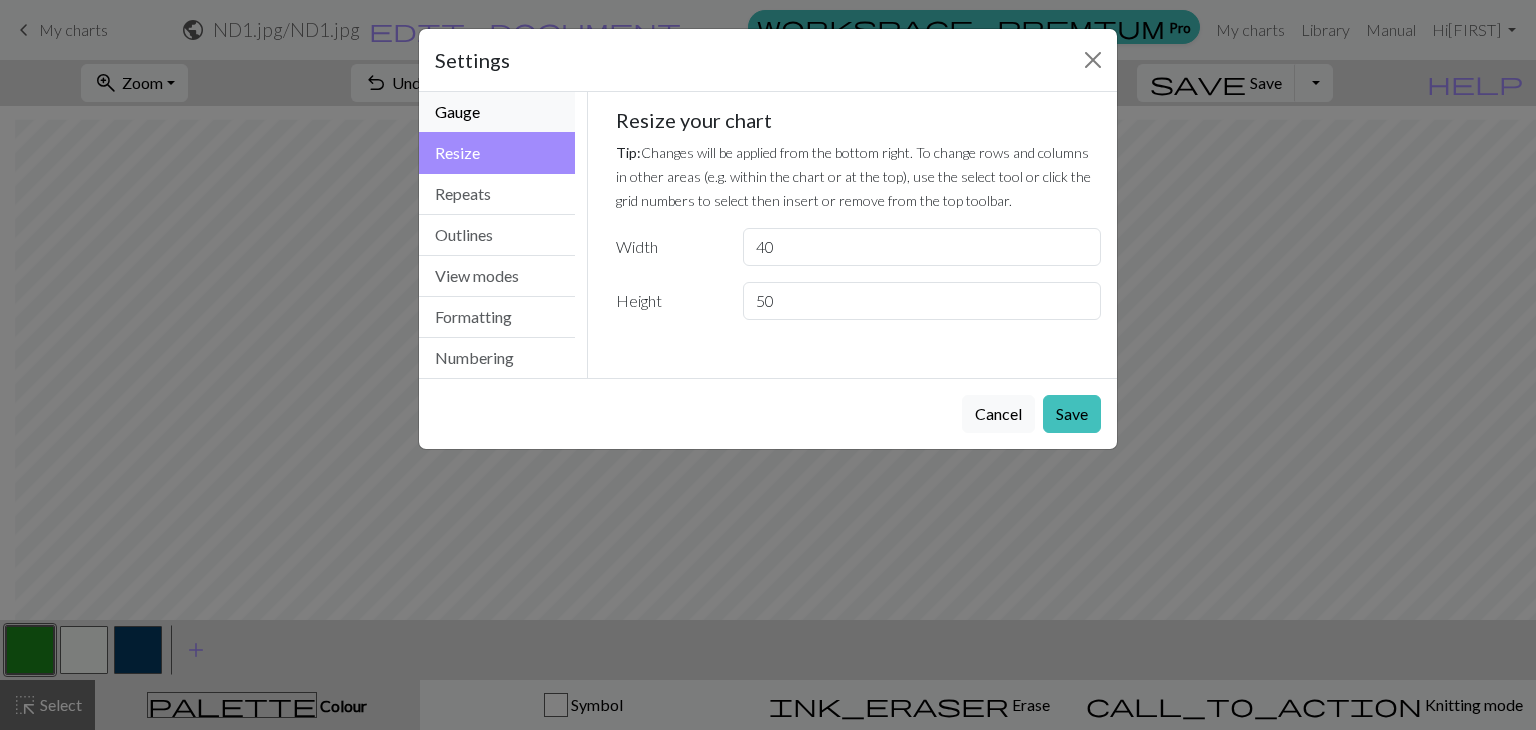 click on "Gauge" at bounding box center [497, 112] 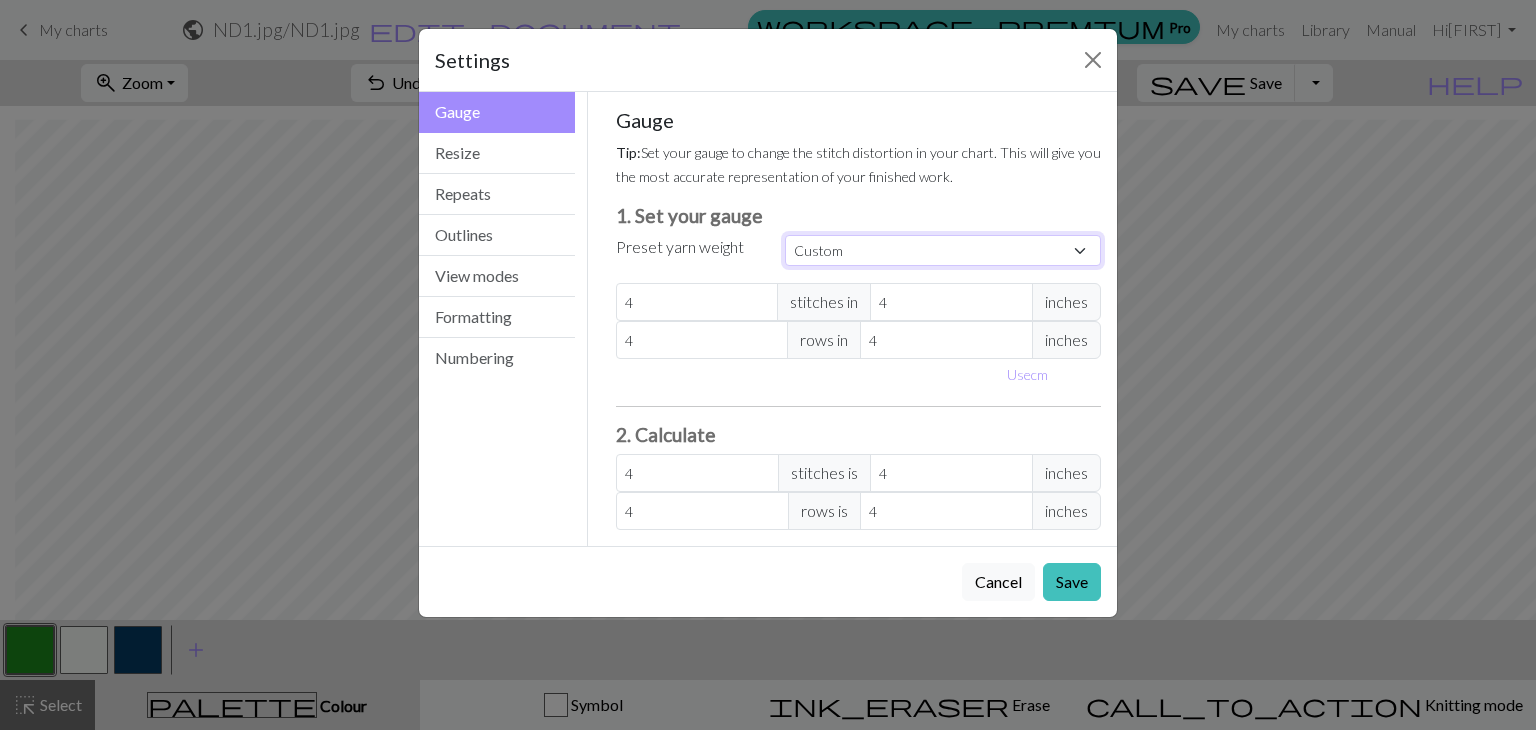 click on "Custom Square Lace Light Fingering Fingering Sport Double knit Worsted Aran Bulky Super Bulky" at bounding box center (943, 250) 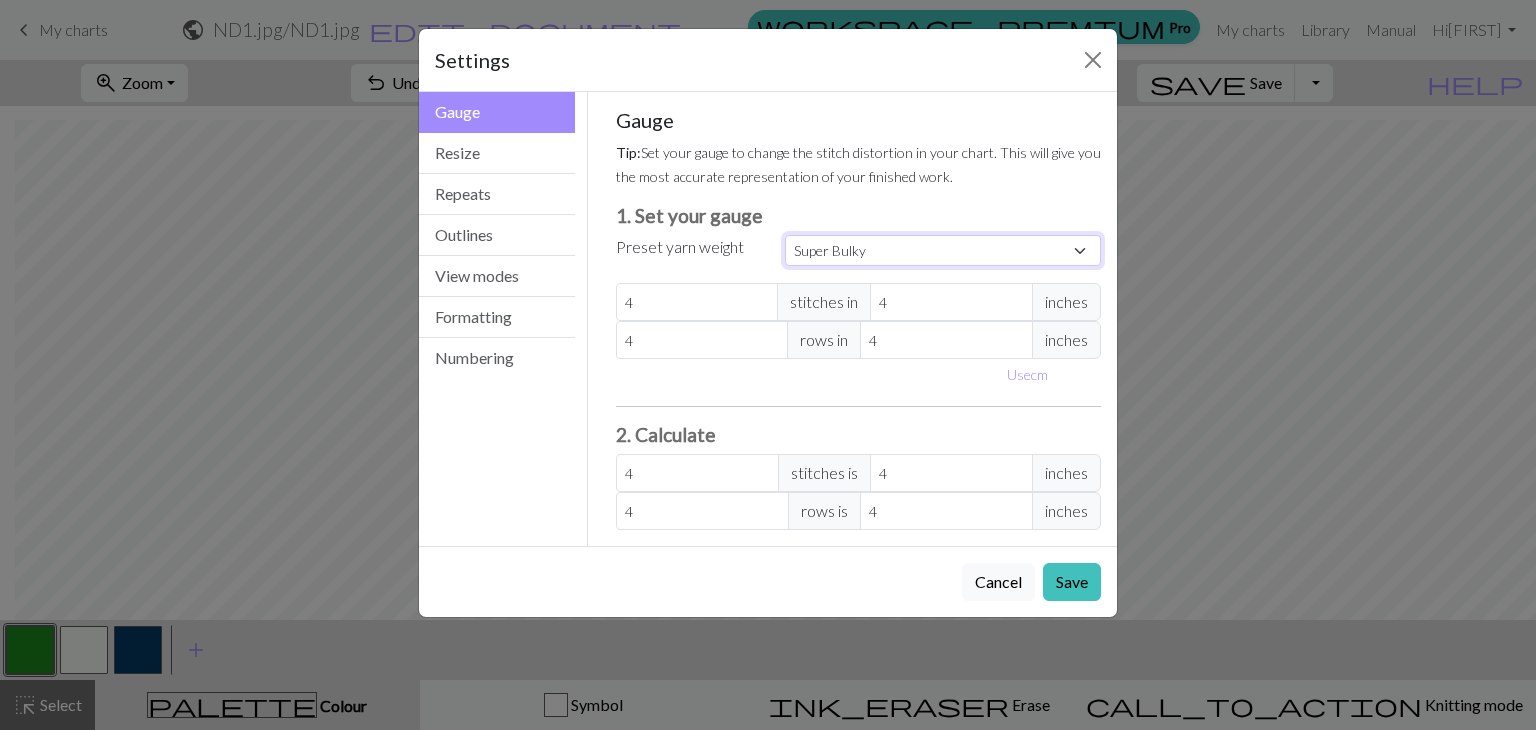 click on "Custom Square Lace Light Fingering Fingering Sport Double knit Worsted Aran Bulky Super Bulky" at bounding box center (943, 250) 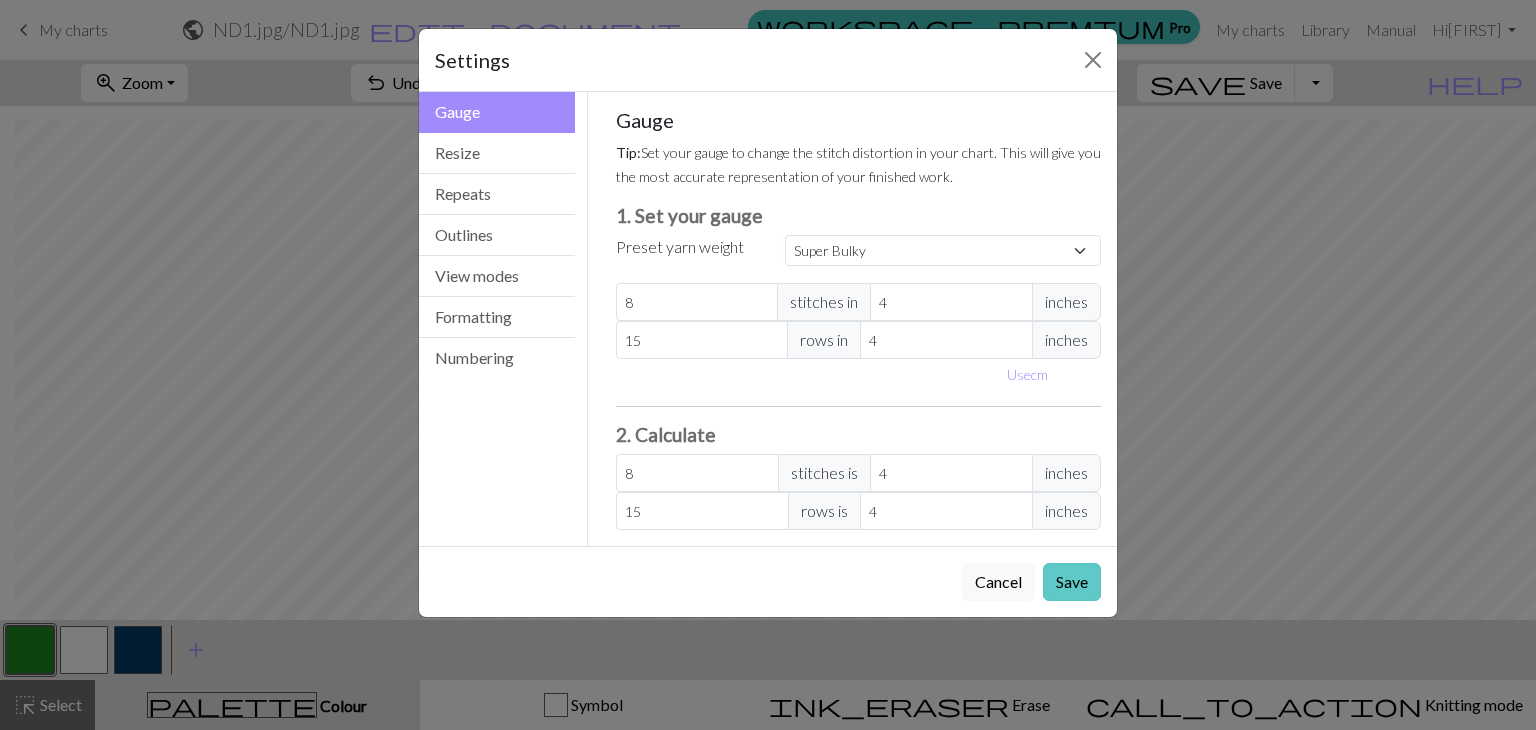 click on "Save" at bounding box center (1072, 582) 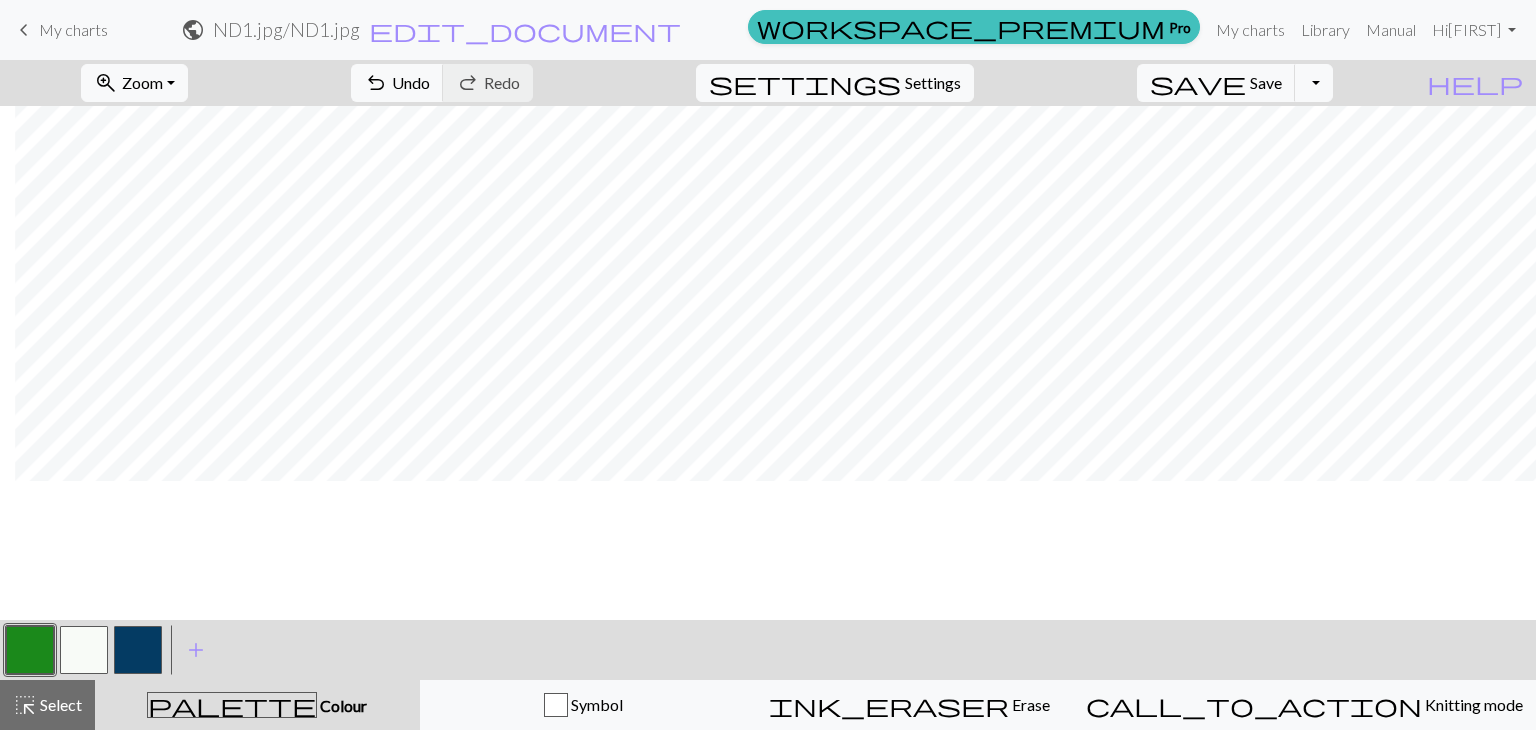 scroll, scrollTop: 0, scrollLeft: 15, axis: horizontal 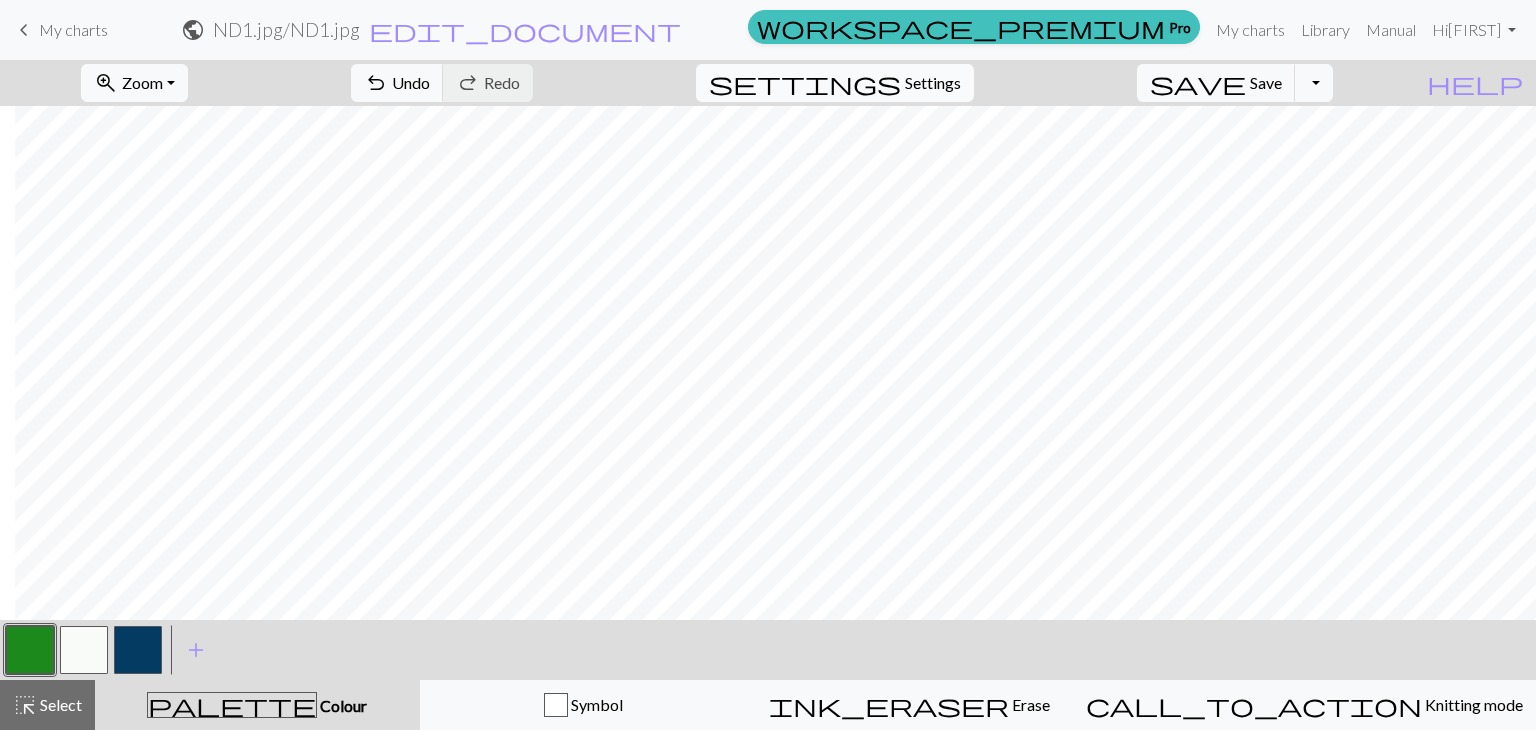 click on "settings  Settings" at bounding box center [835, 83] 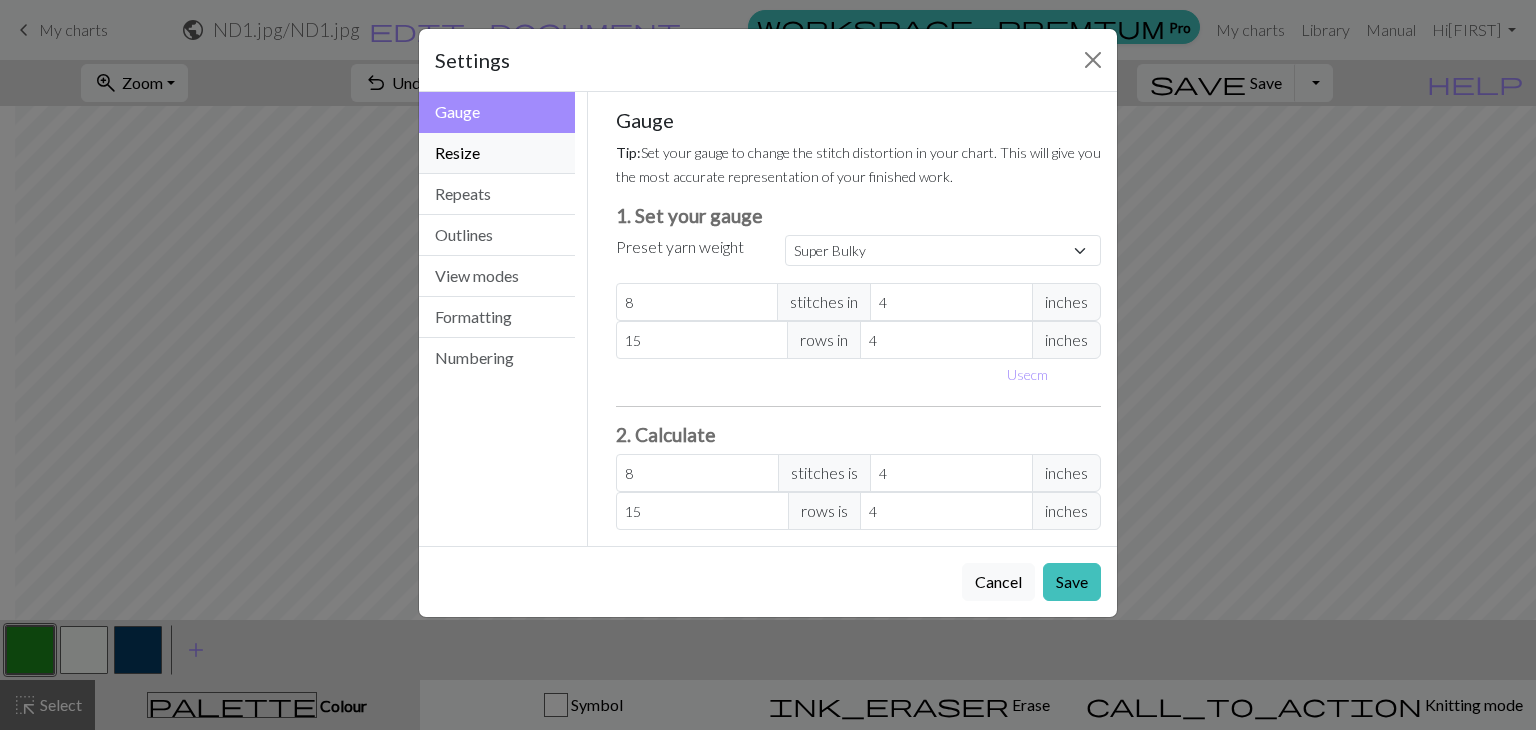 click on "Resize" at bounding box center (497, 153) 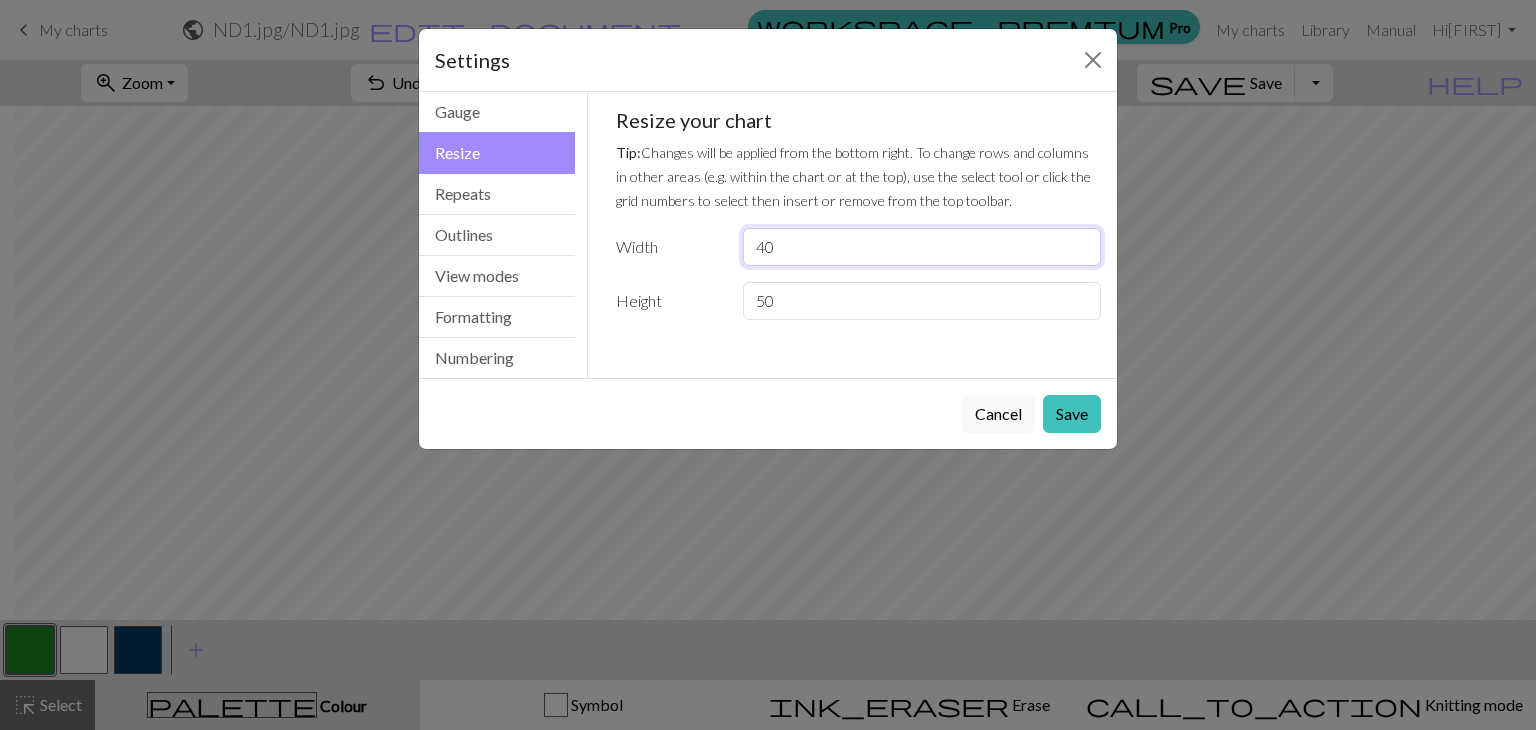 click on "40" at bounding box center [922, 247] 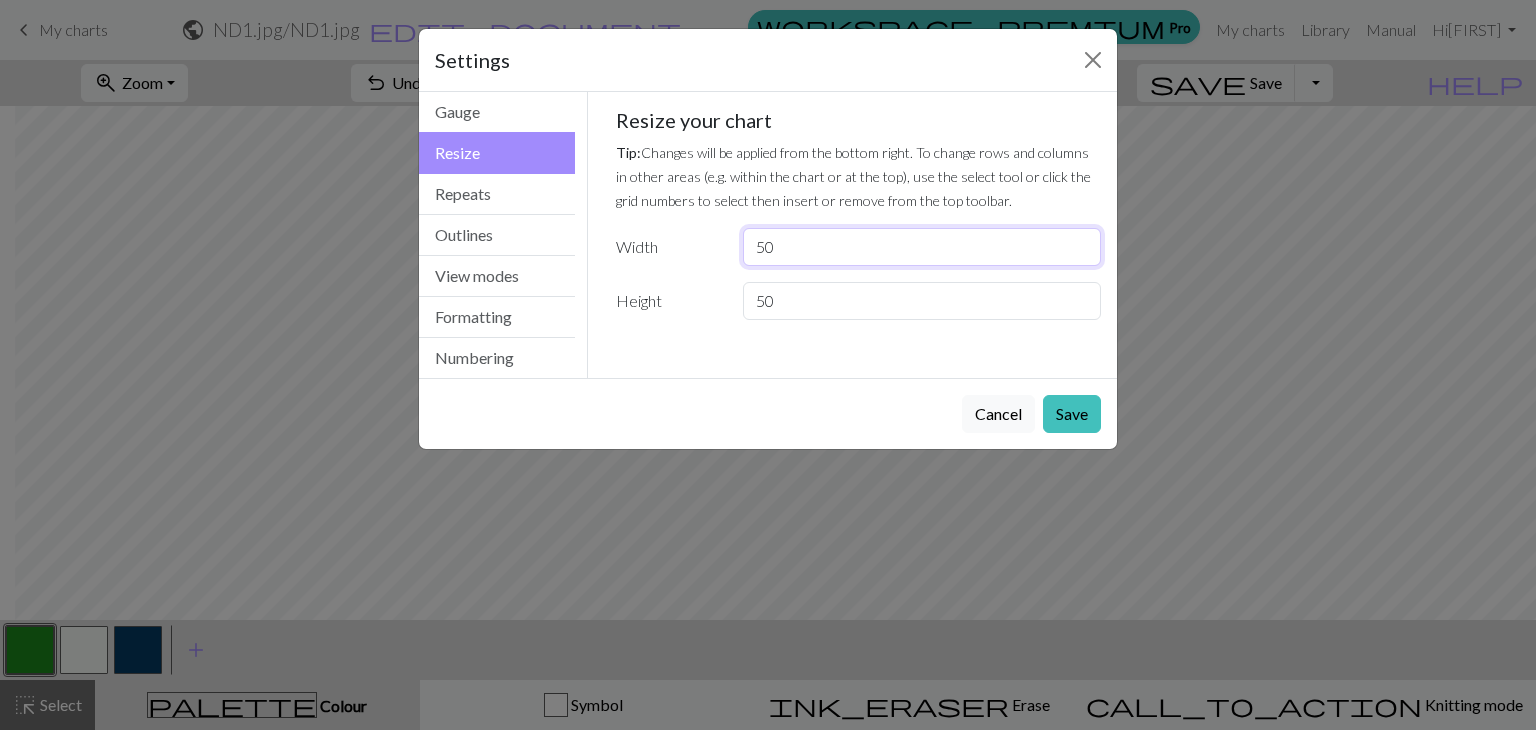 type on "50" 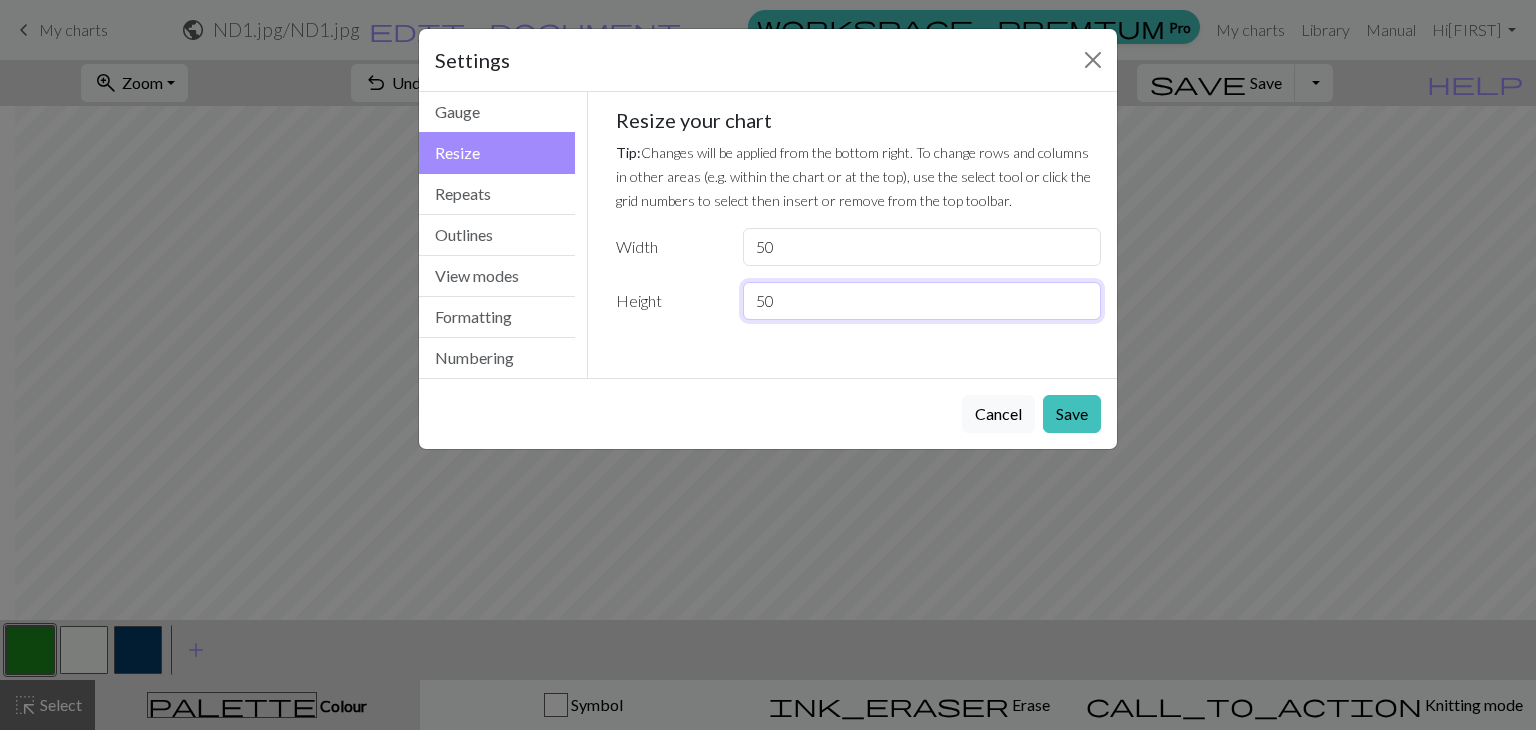 click on "50" at bounding box center [922, 301] 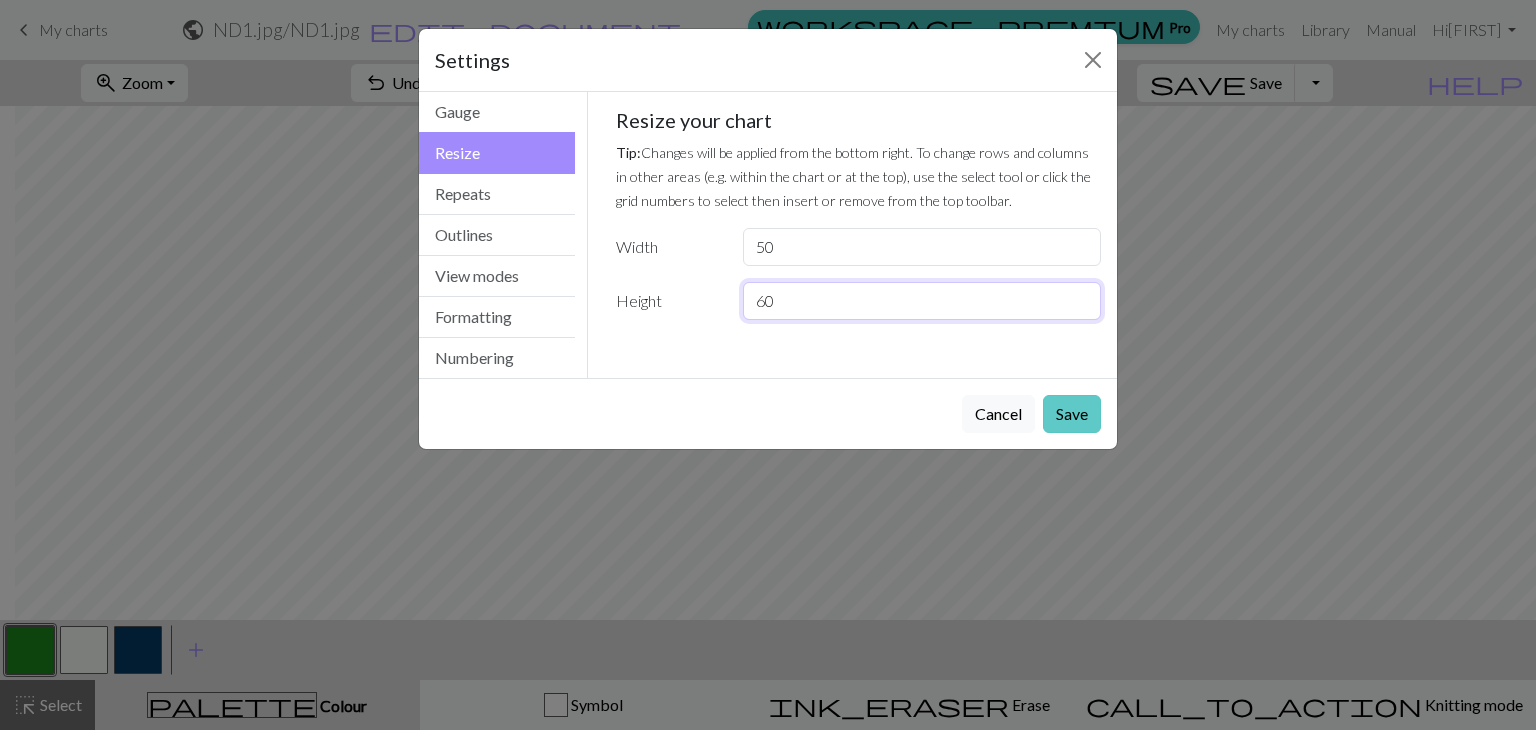 type on "60" 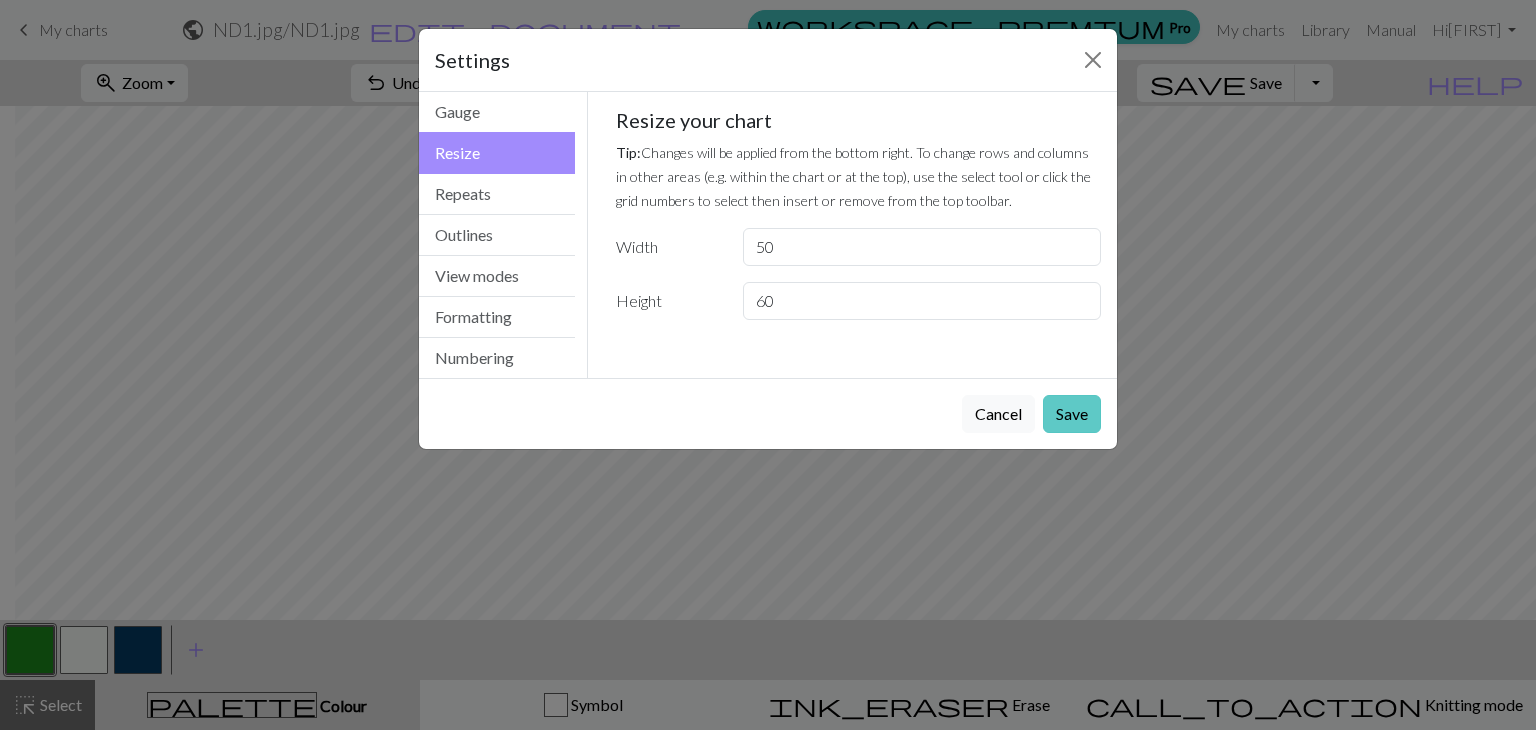 click on "Save" at bounding box center (1072, 414) 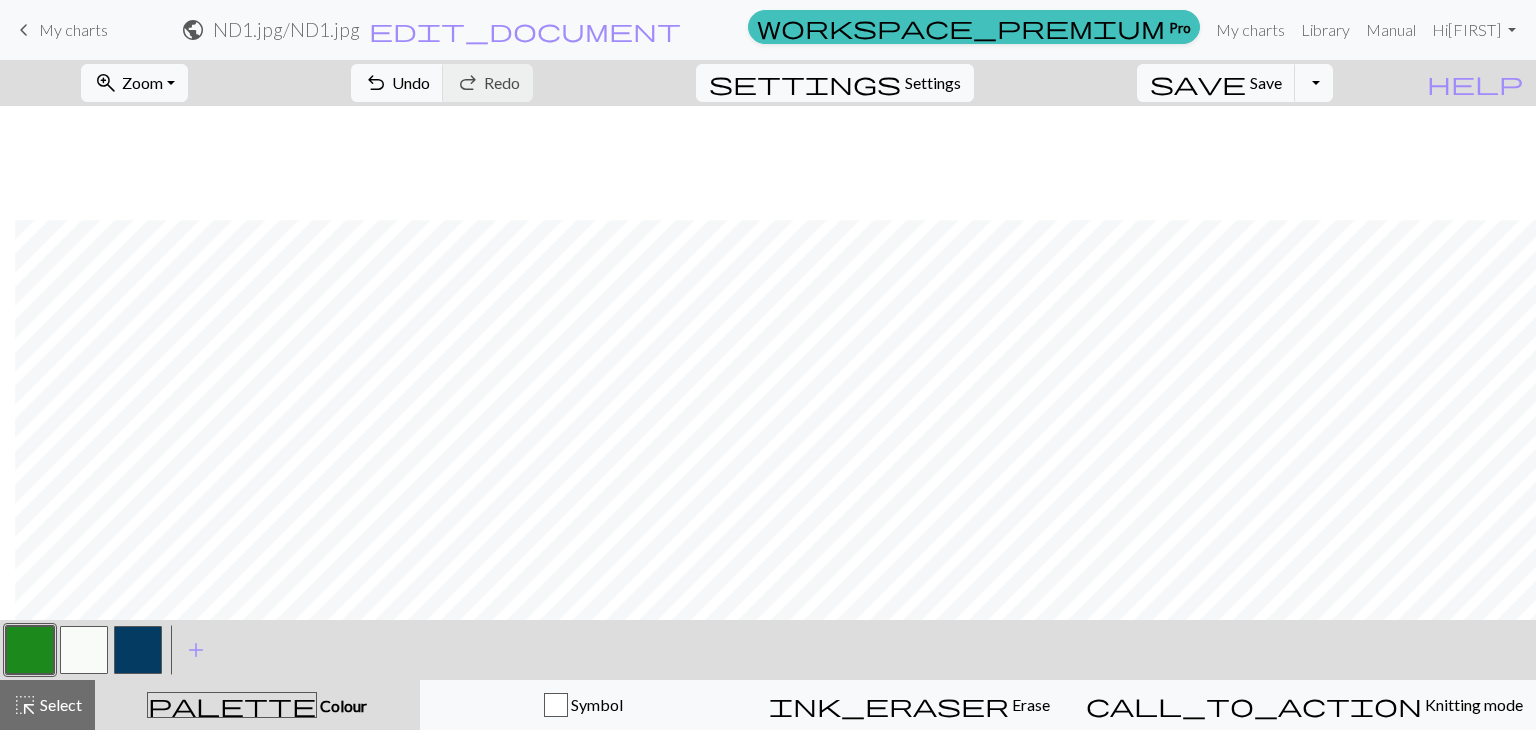 scroll, scrollTop: 270, scrollLeft: 15, axis: both 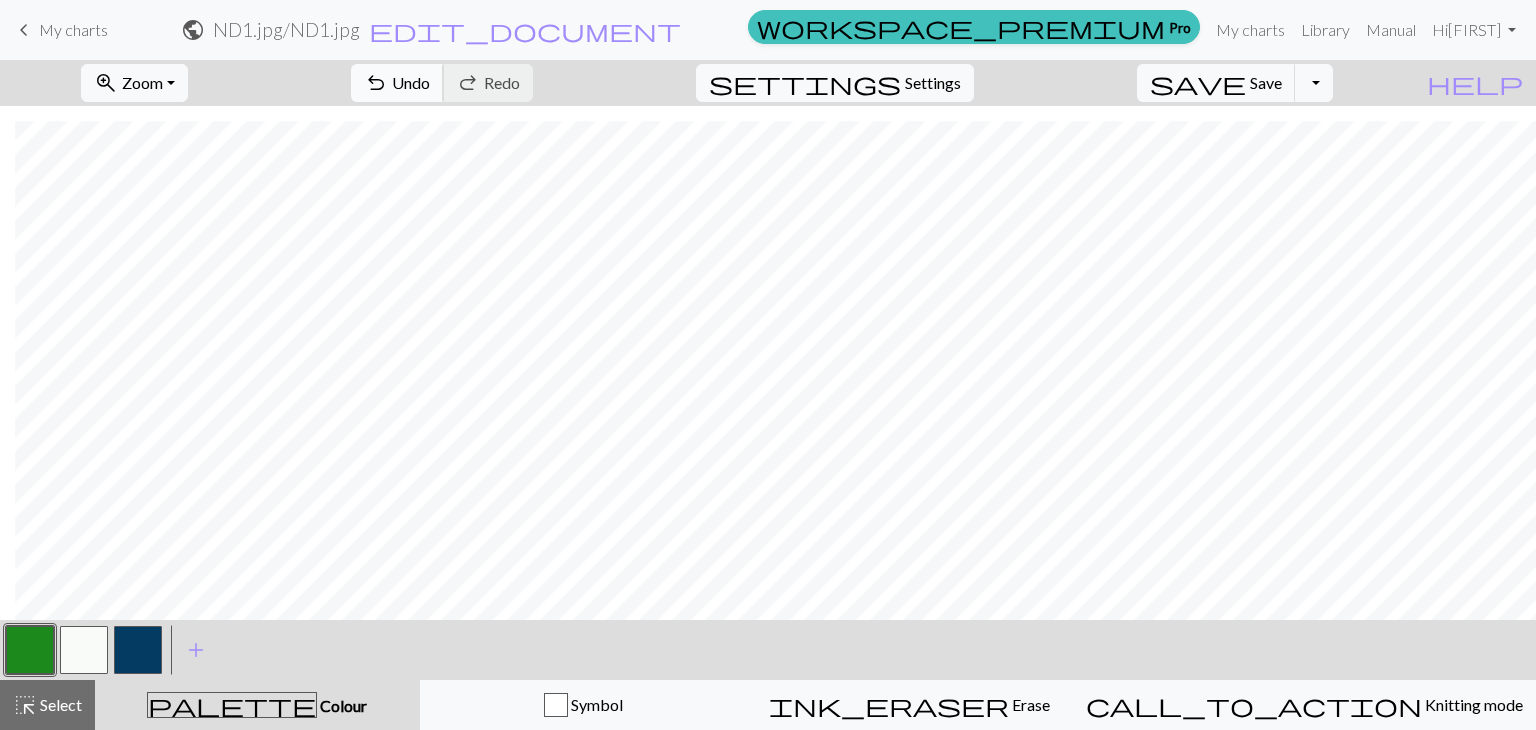 click on "Undo" at bounding box center (411, 82) 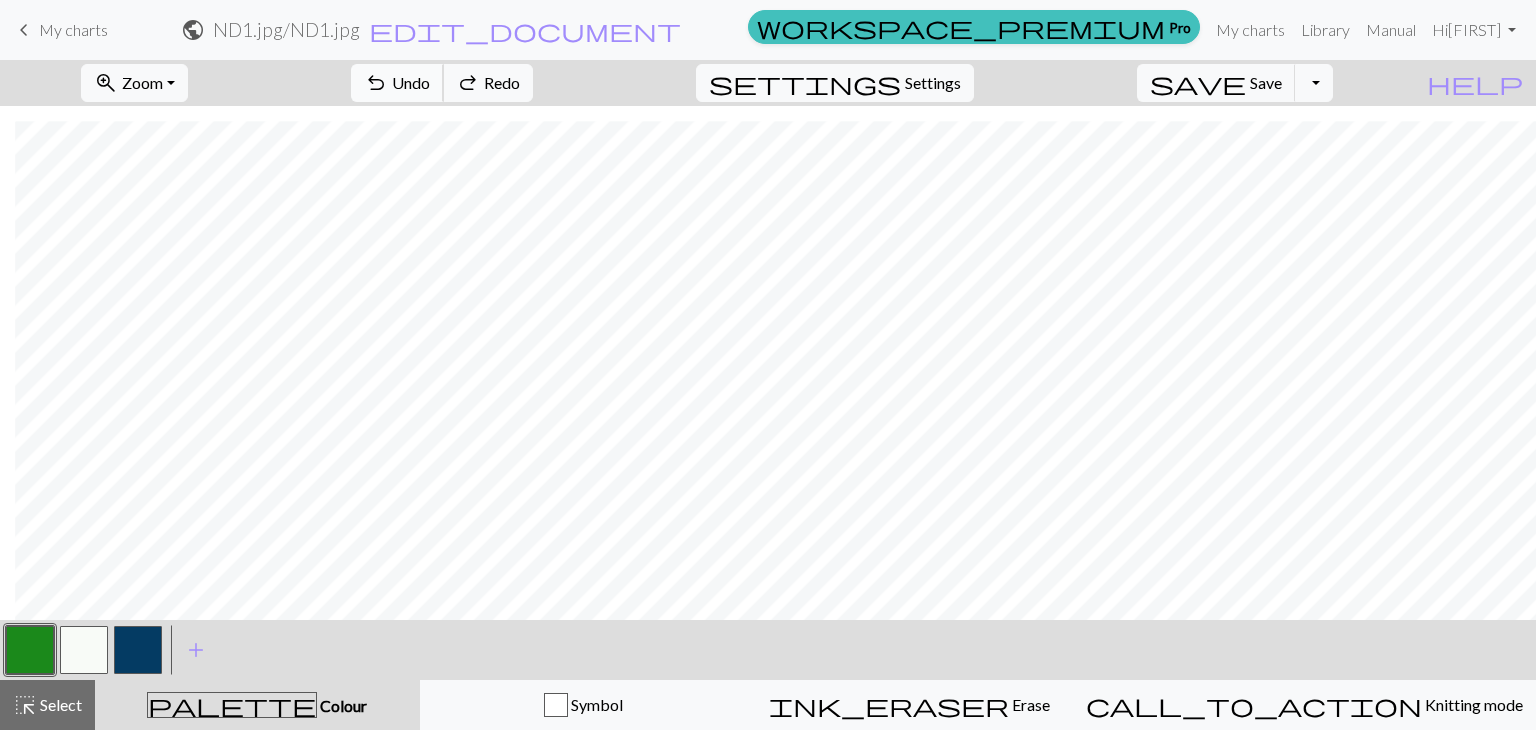 scroll, scrollTop: 154, scrollLeft: 15, axis: both 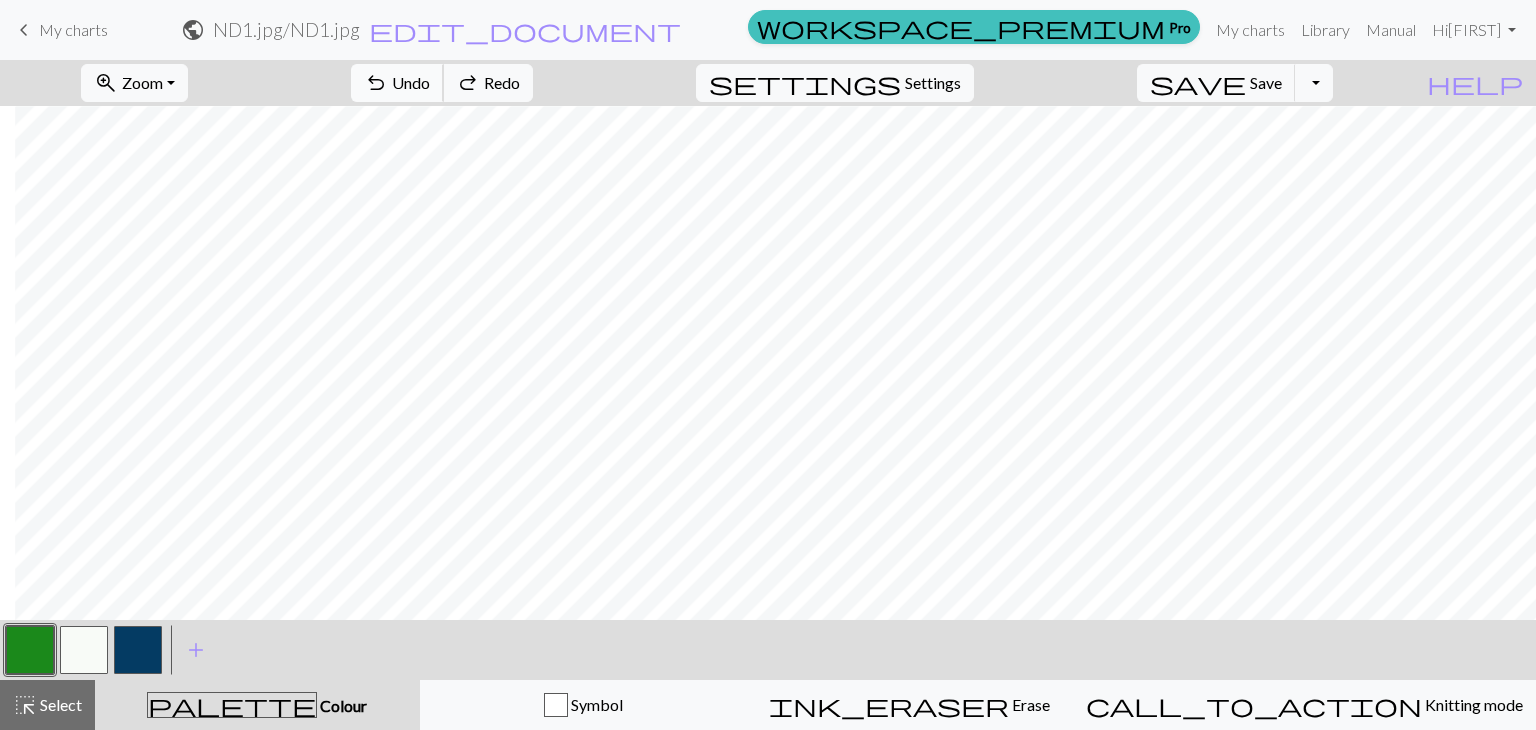 click on "Undo" at bounding box center (411, 82) 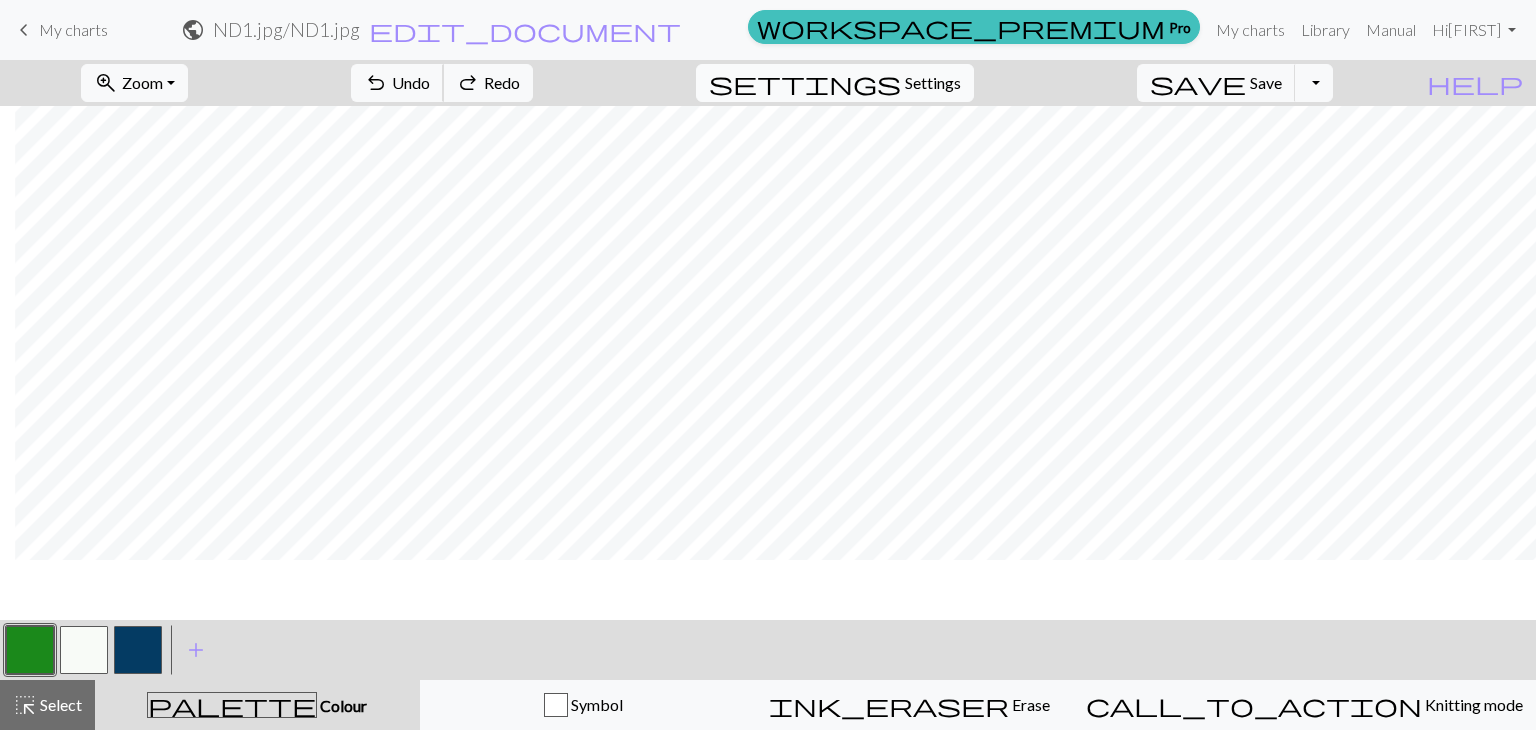 scroll, scrollTop: 0, scrollLeft: 15, axis: horizontal 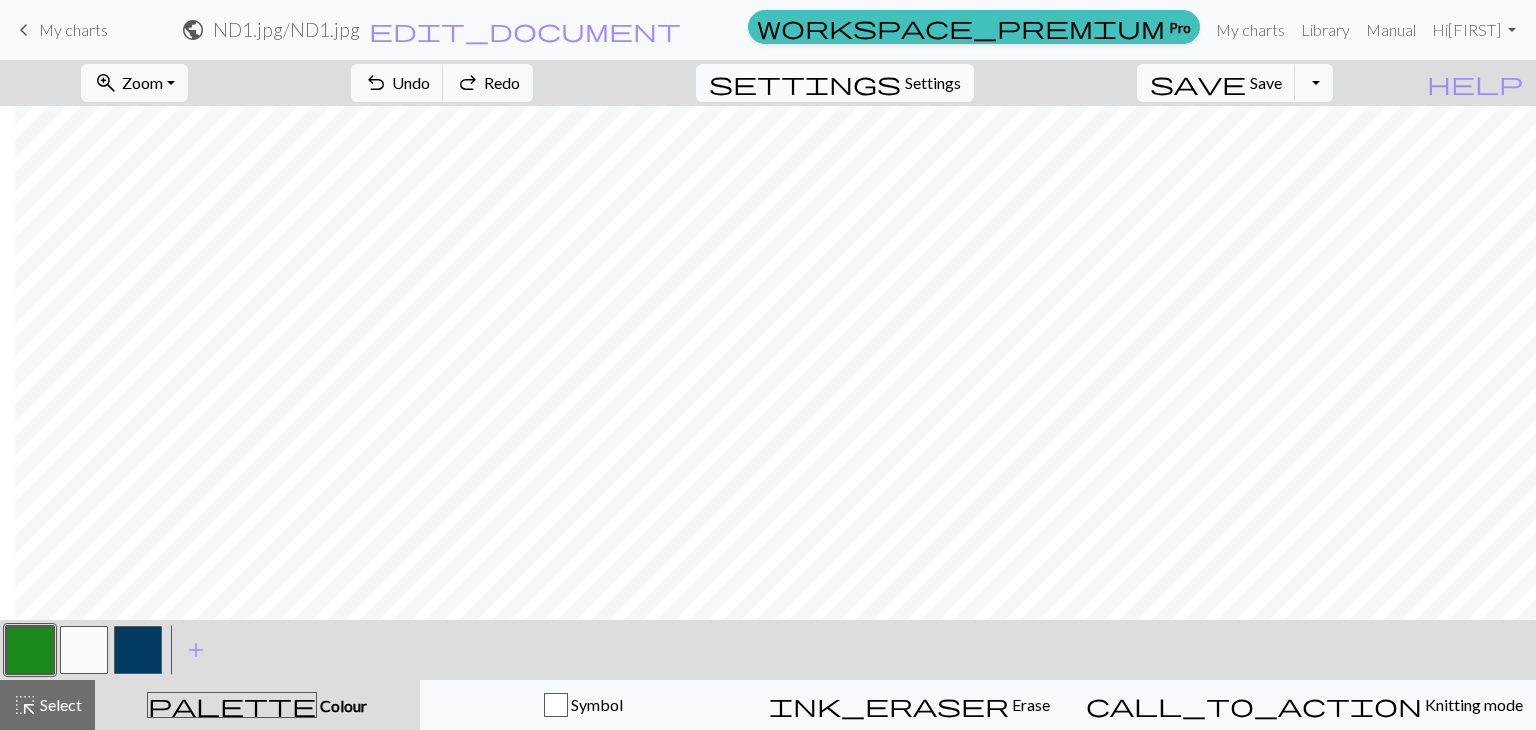 click on "Settings" at bounding box center [933, 83] 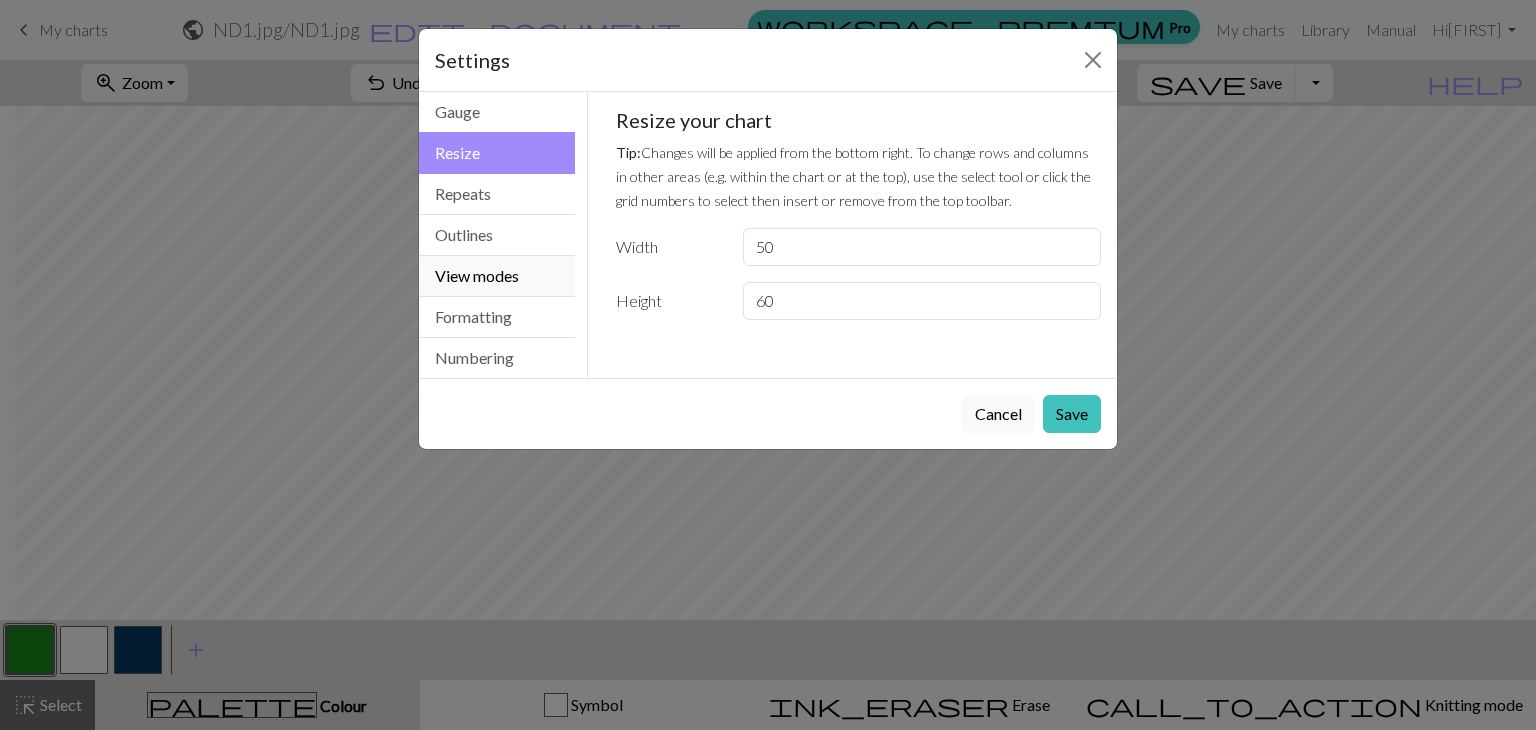 click on "View modes" at bounding box center (497, 276) 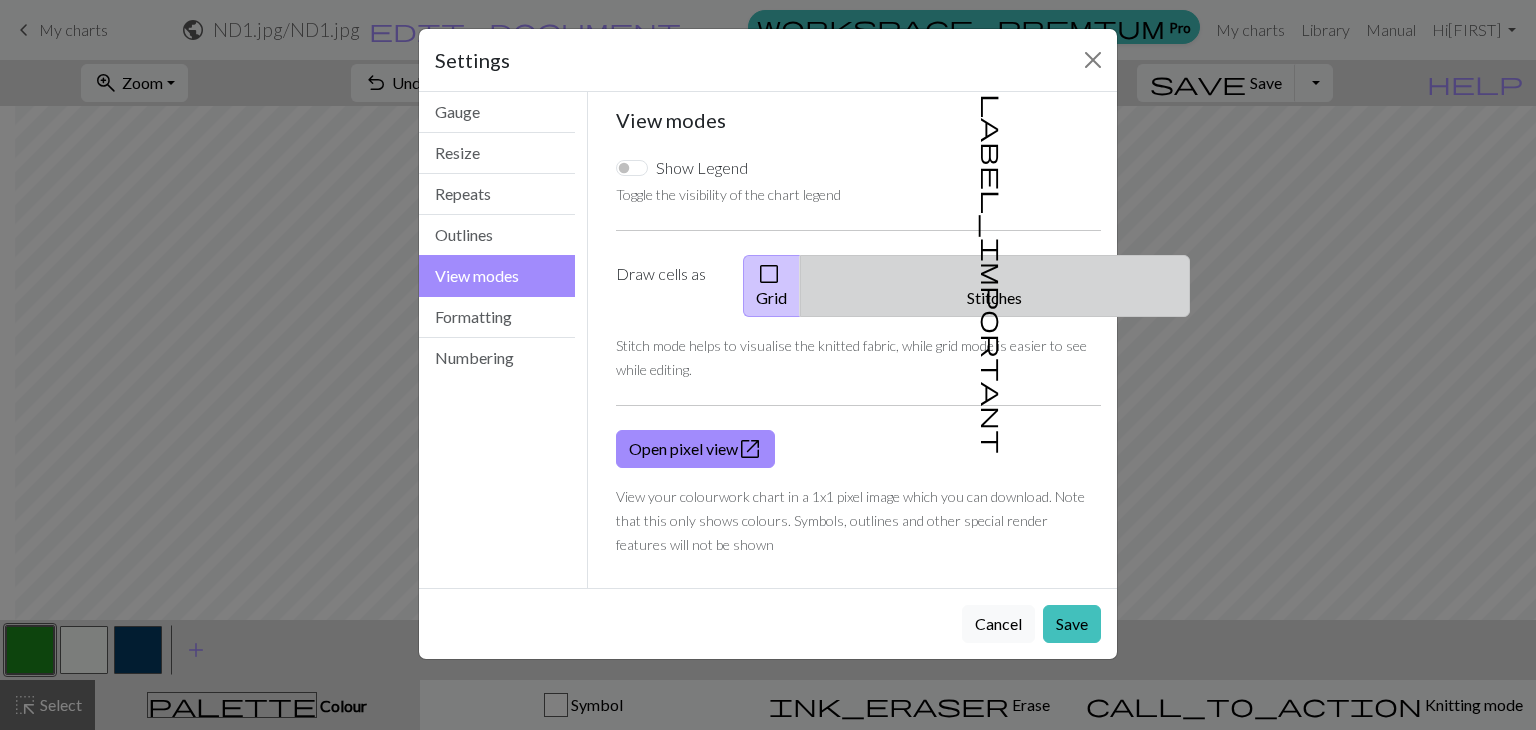 click on "label_important" at bounding box center (993, 274) 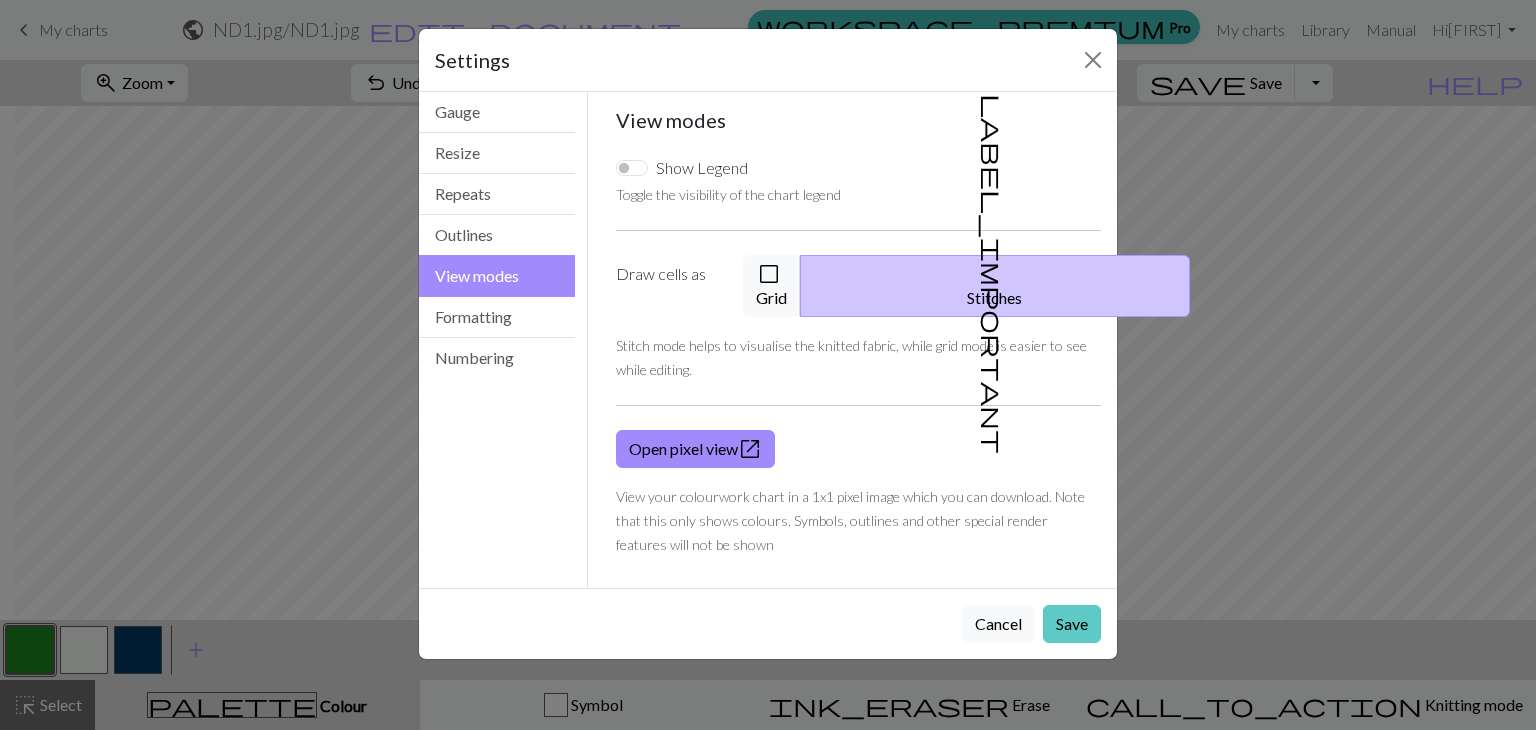 click on "Save" at bounding box center (1072, 624) 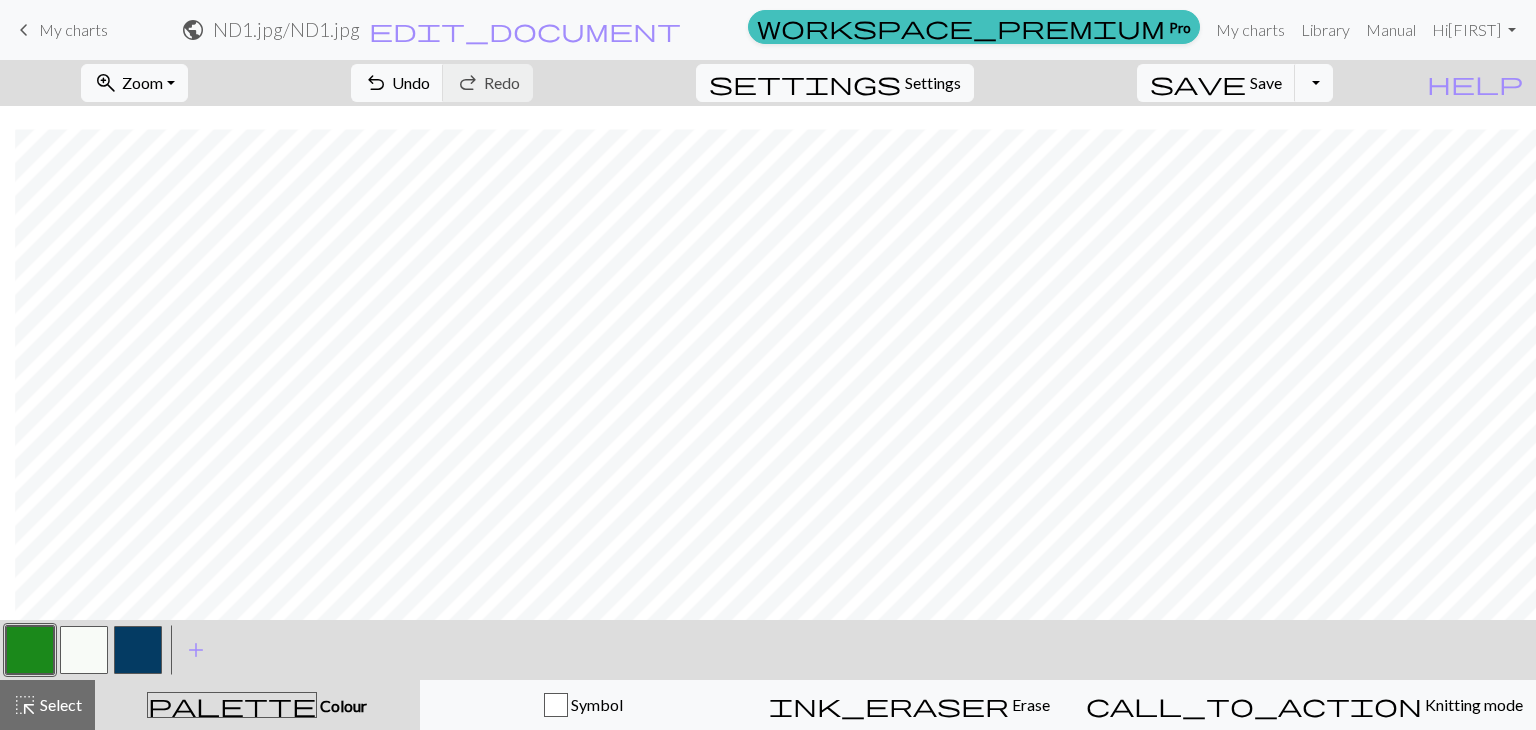 scroll, scrollTop: 242, scrollLeft: 15, axis: both 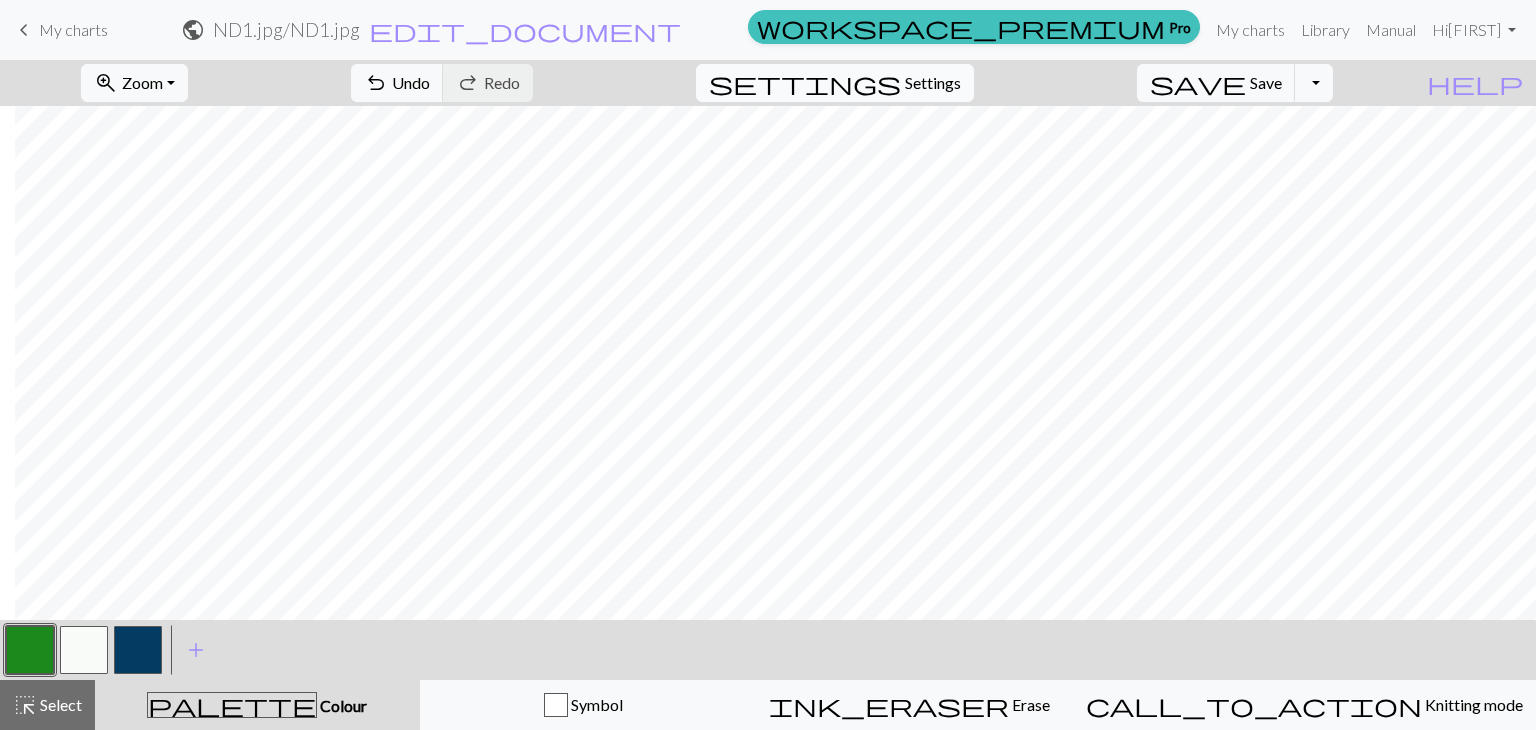 click on "settings" at bounding box center (805, 83) 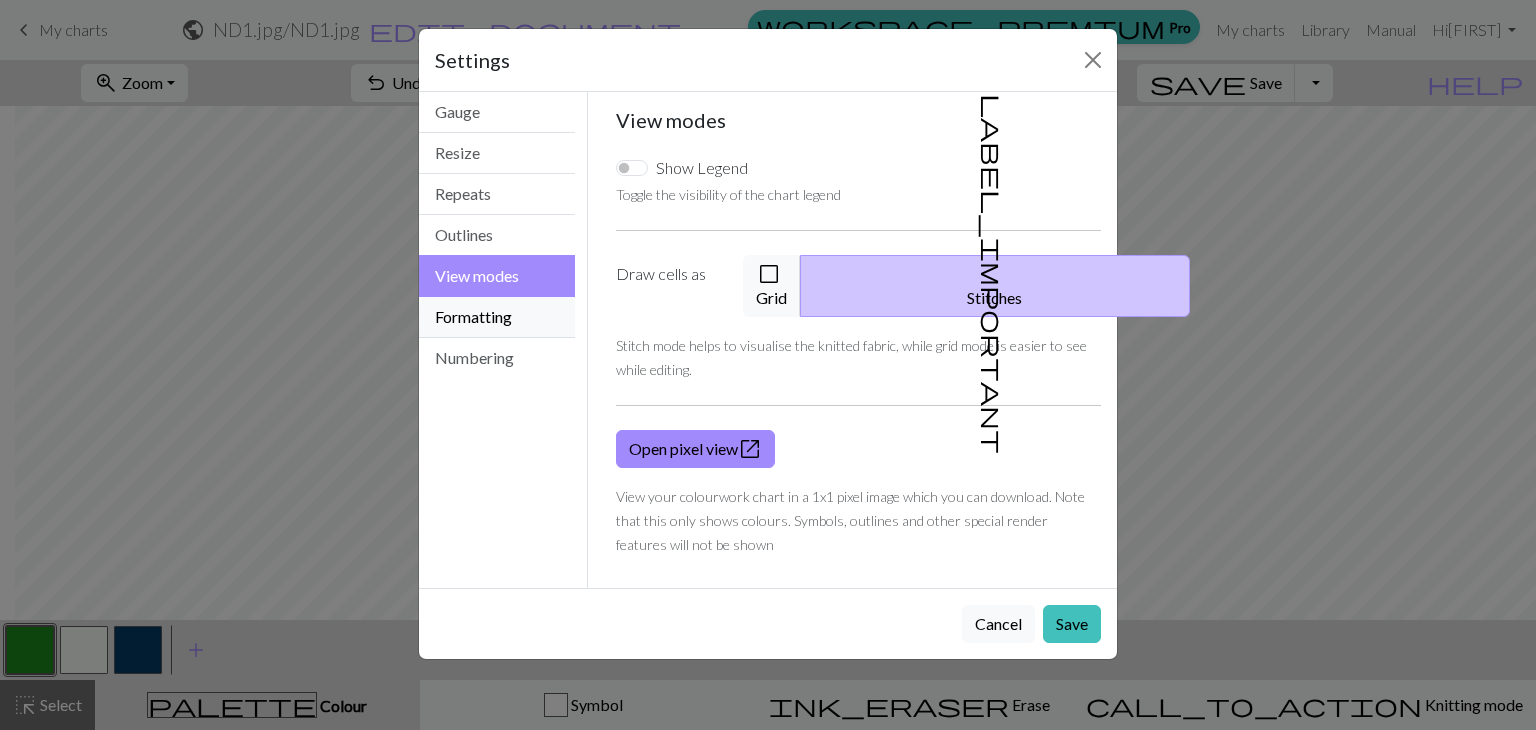 click on "Formatting" at bounding box center [497, 317] 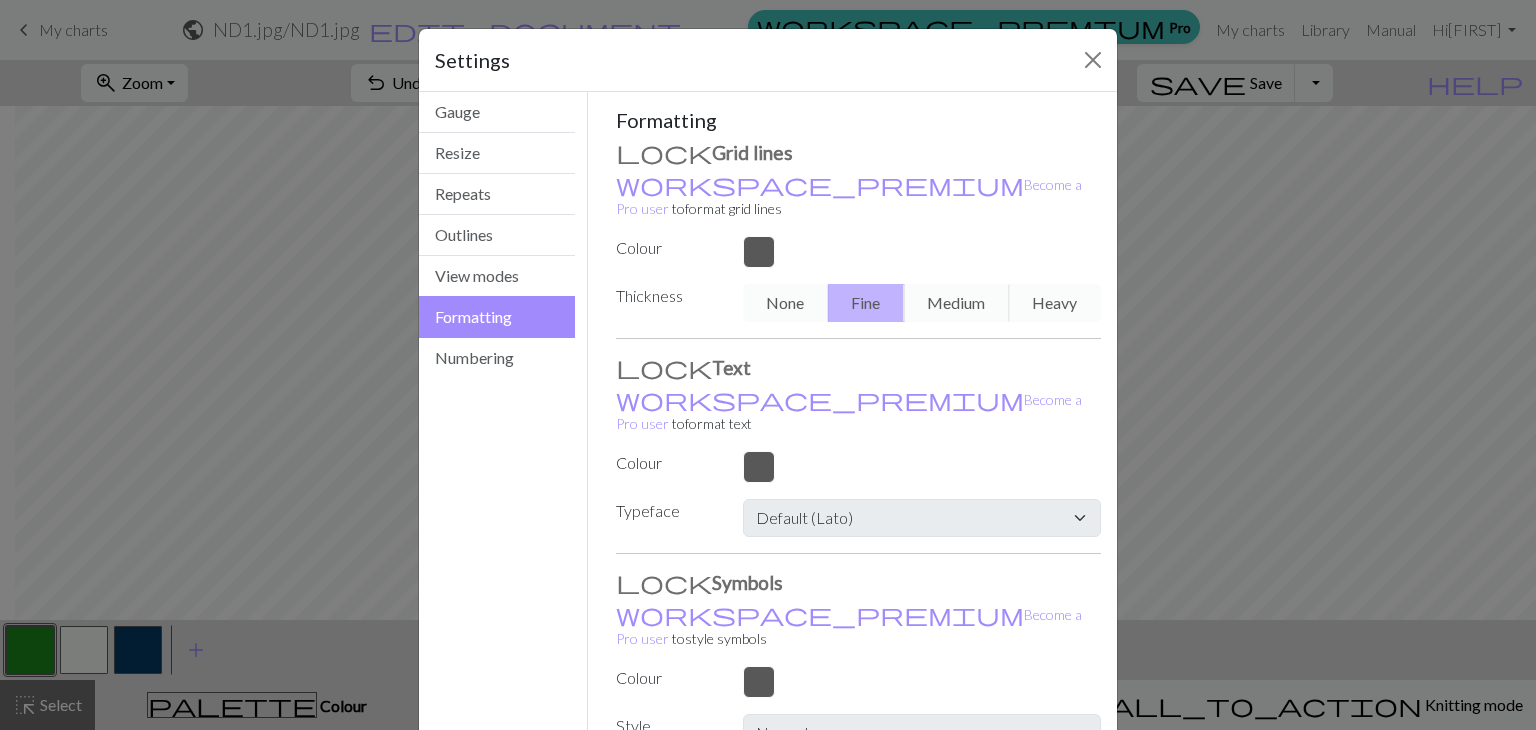 click on "Thickness" at bounding box center [667, 299] 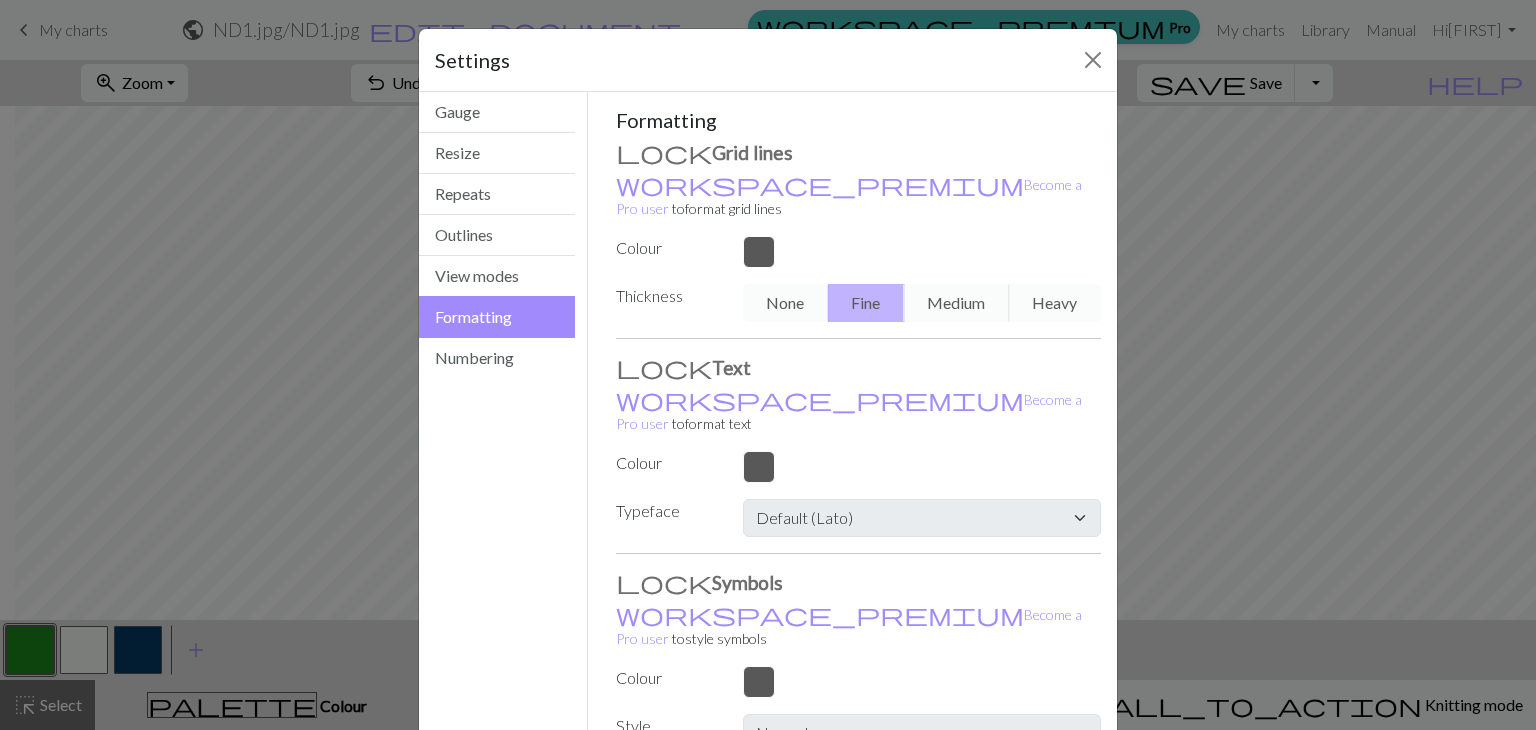 click on "None Fine Medium Heavy" at bounding box center (922, 303) 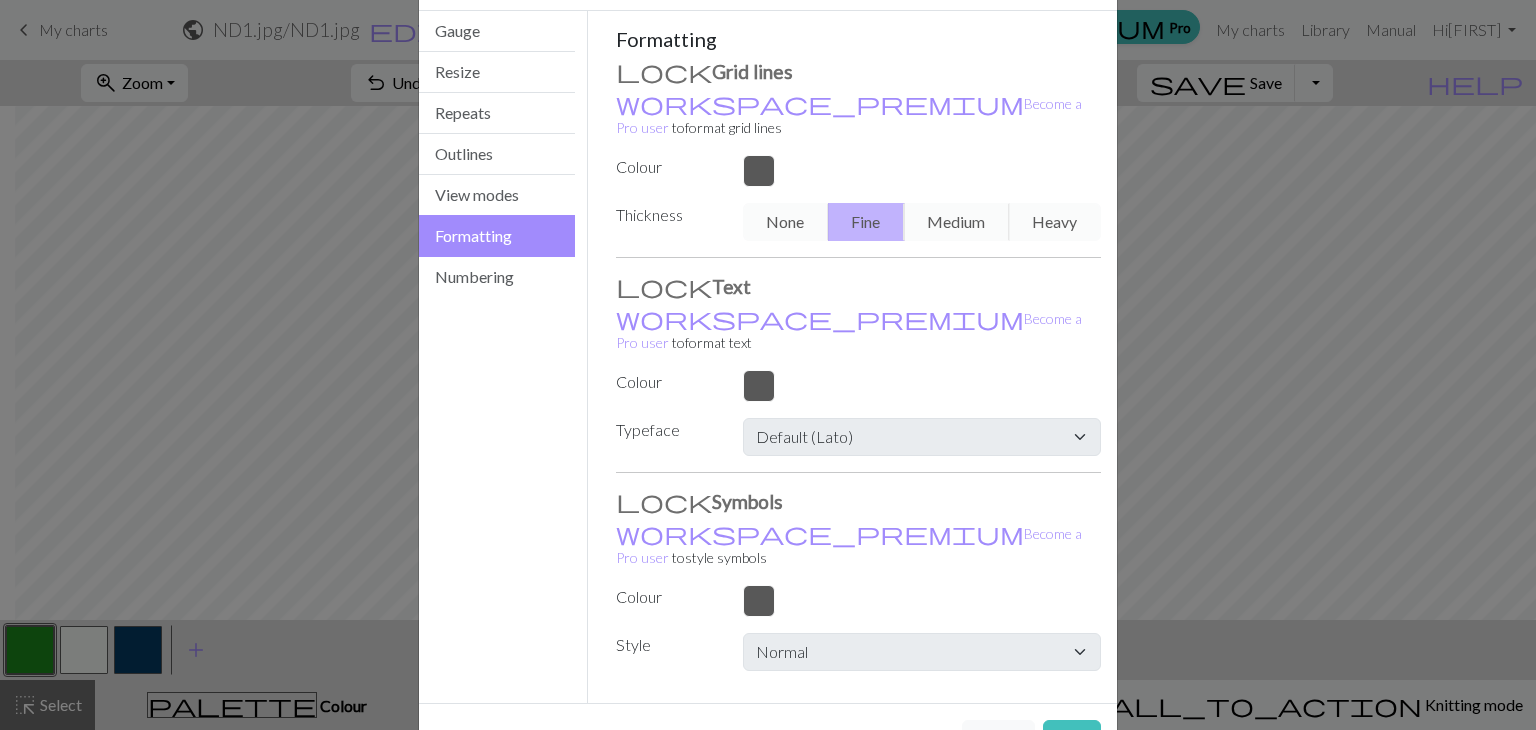 scroll, scrollTop: 0, scrollLeft: 0, axis: both 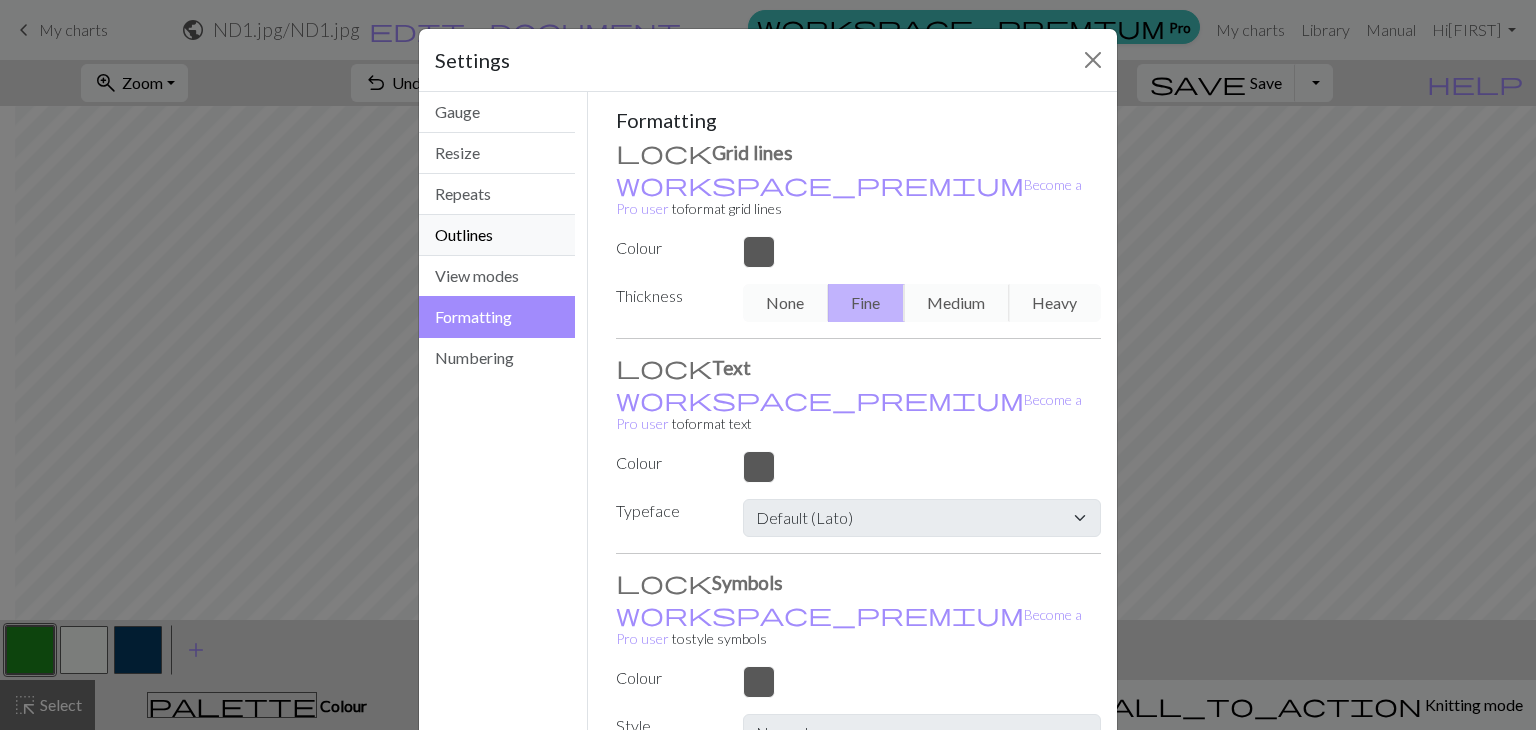 click on "Outlines" at bounding box center [497, 235] 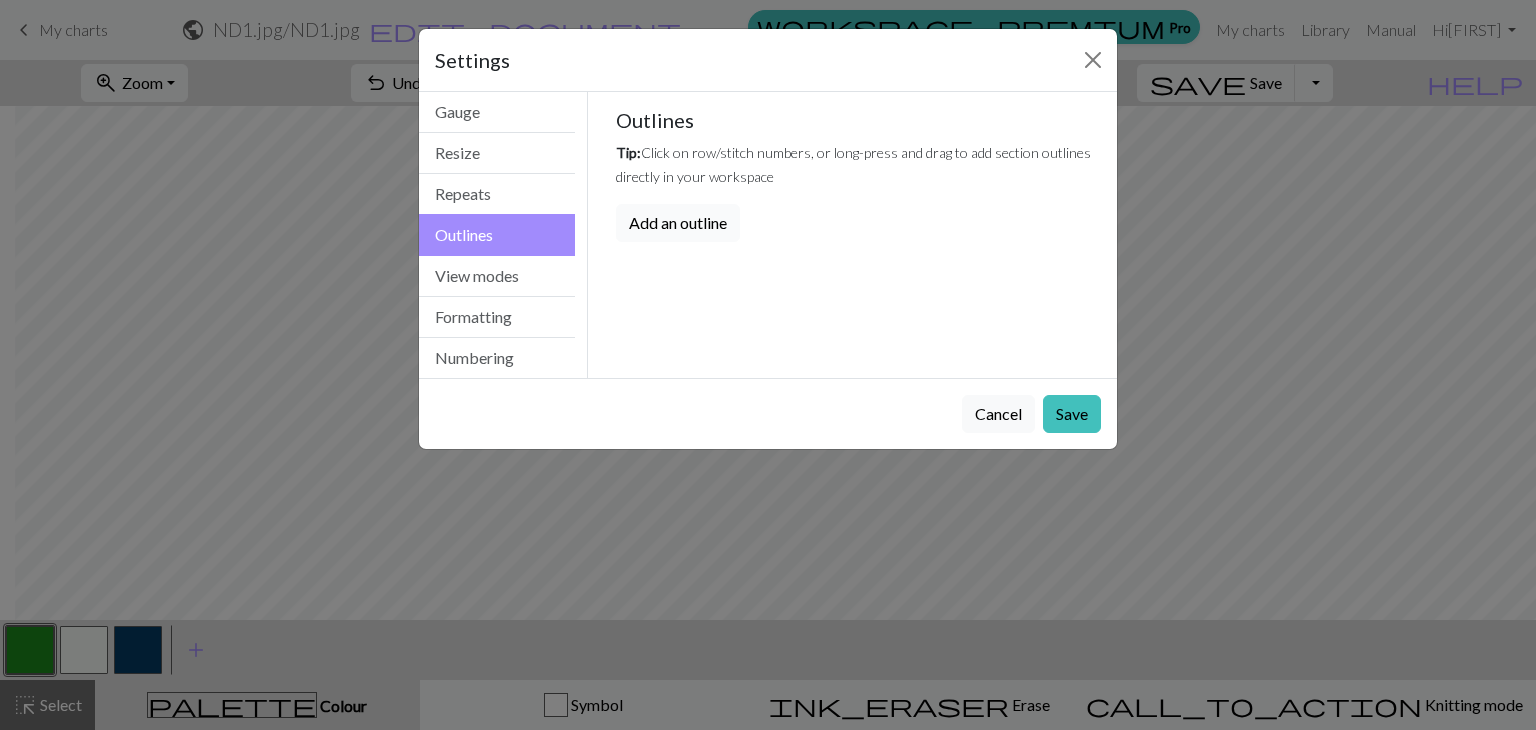 click on "Add an outline" at bounding box center [678, 223] 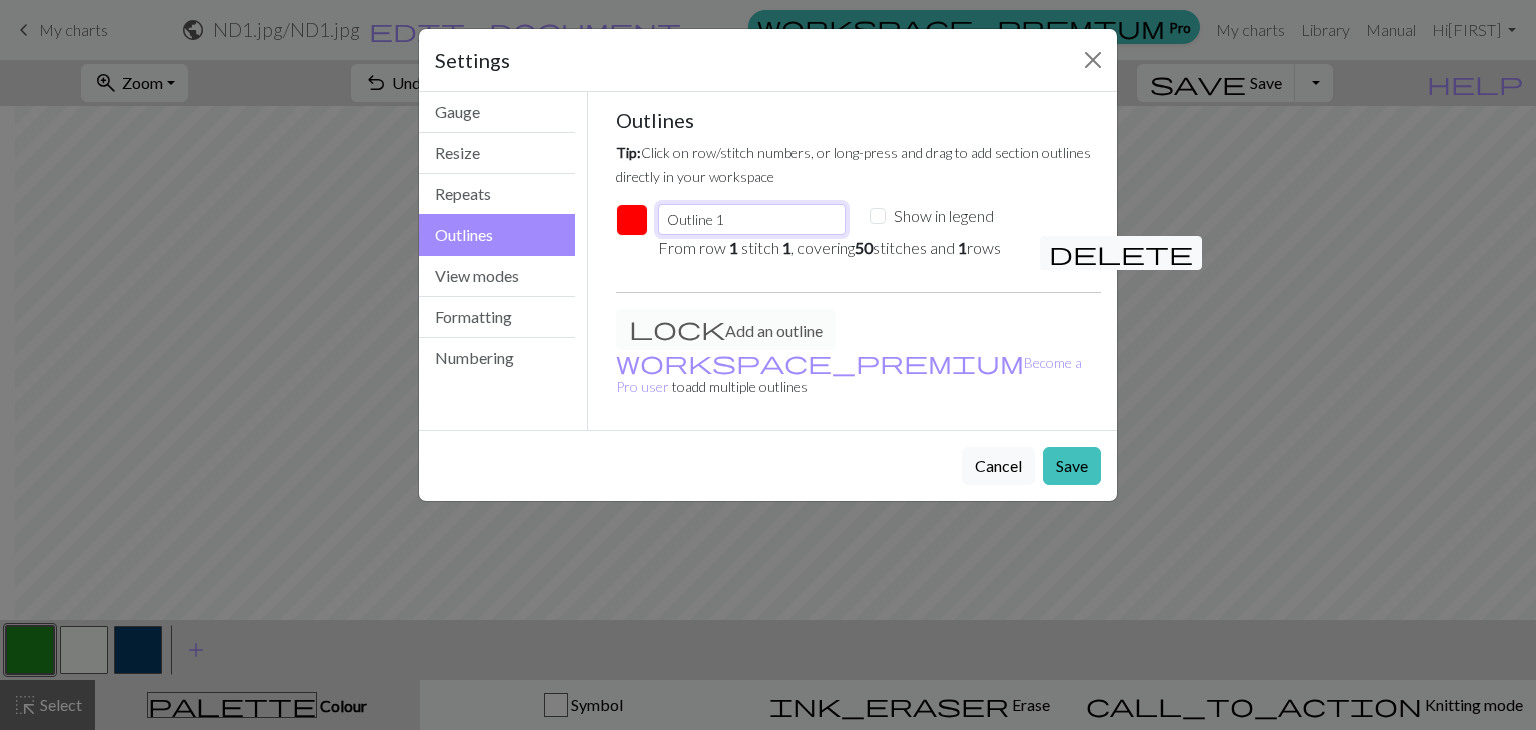 drag, startPoint x: 750, startPoint y: 227, endPoint x: 652, endPoint y: 228, distance: 98.005104 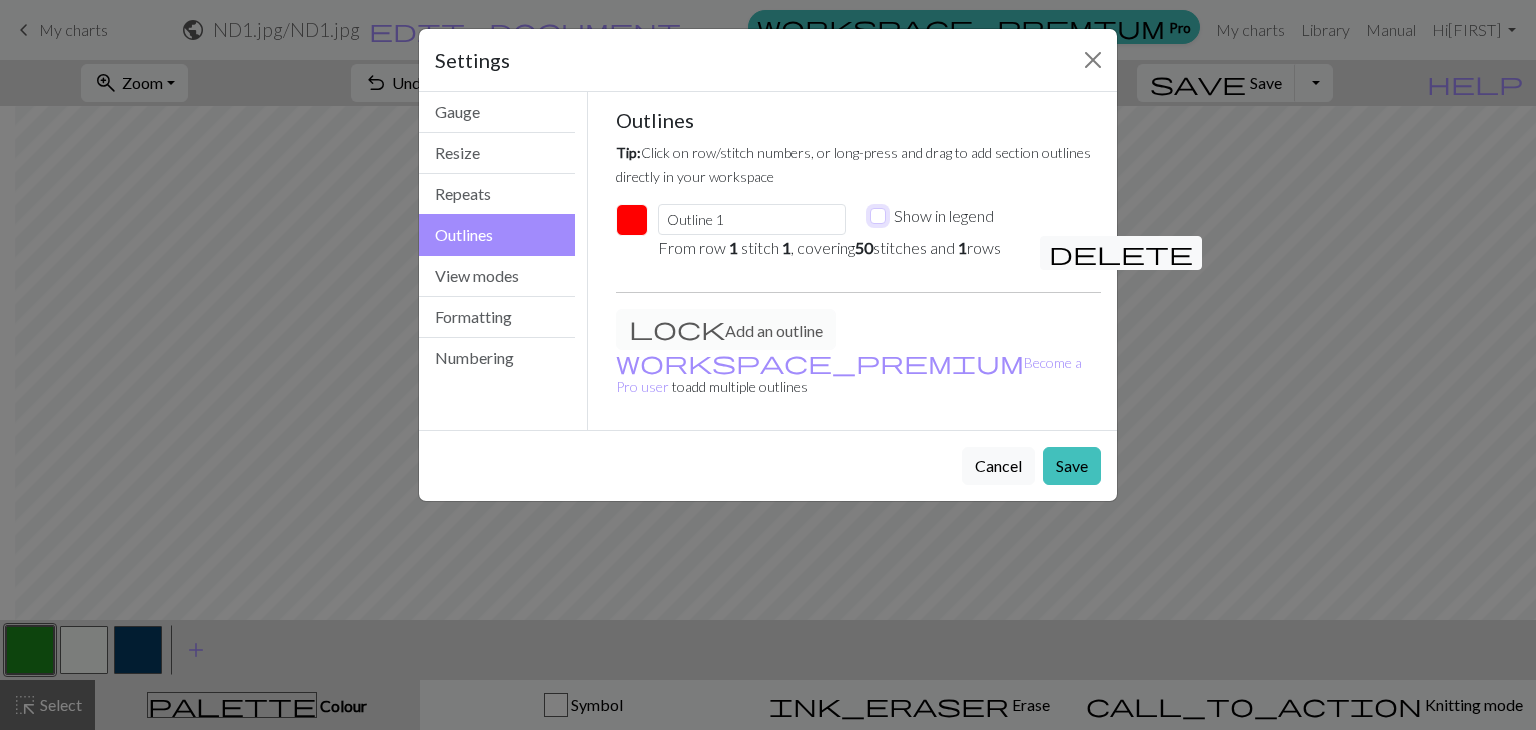 click on "Show in legend" at bounding box center (878, 216) 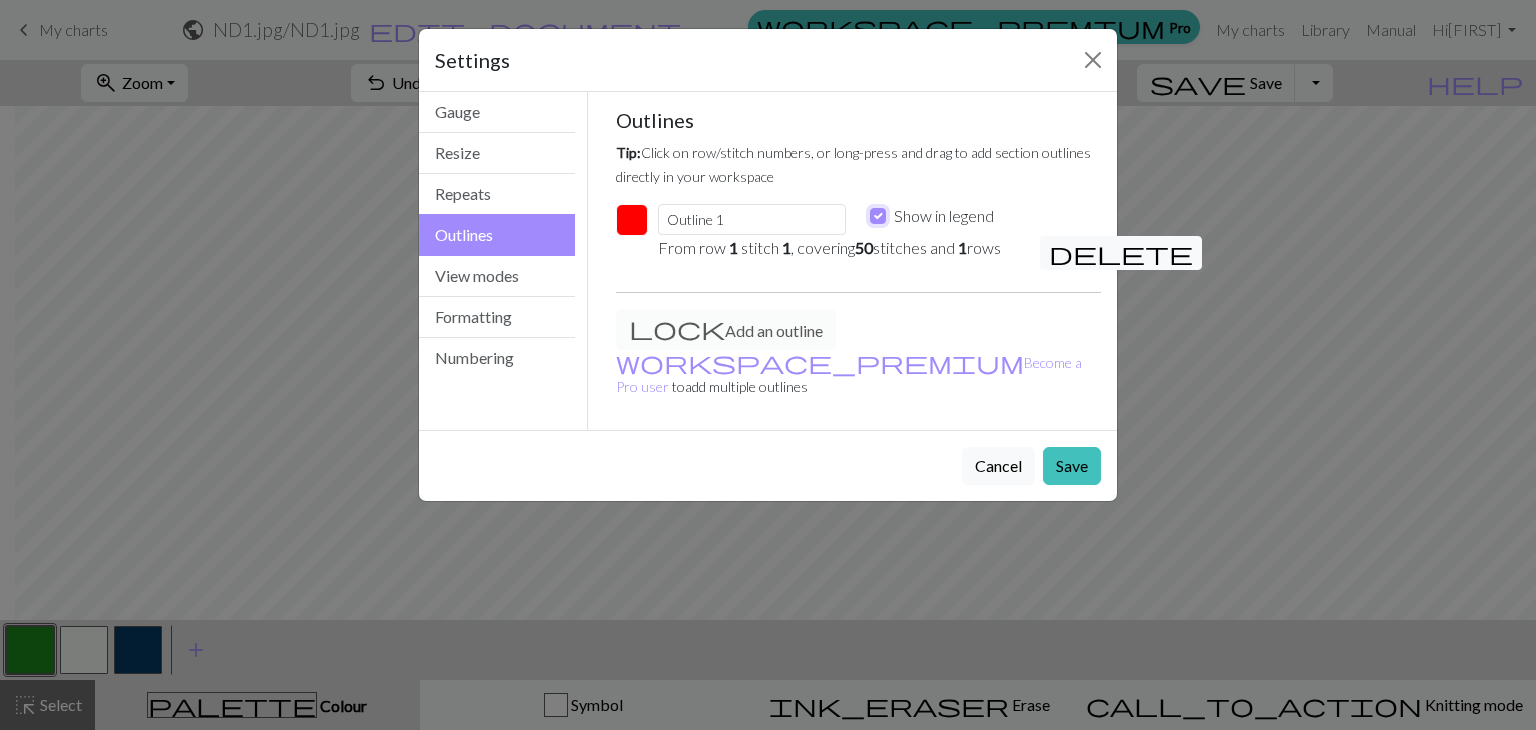 checkbox on "true" 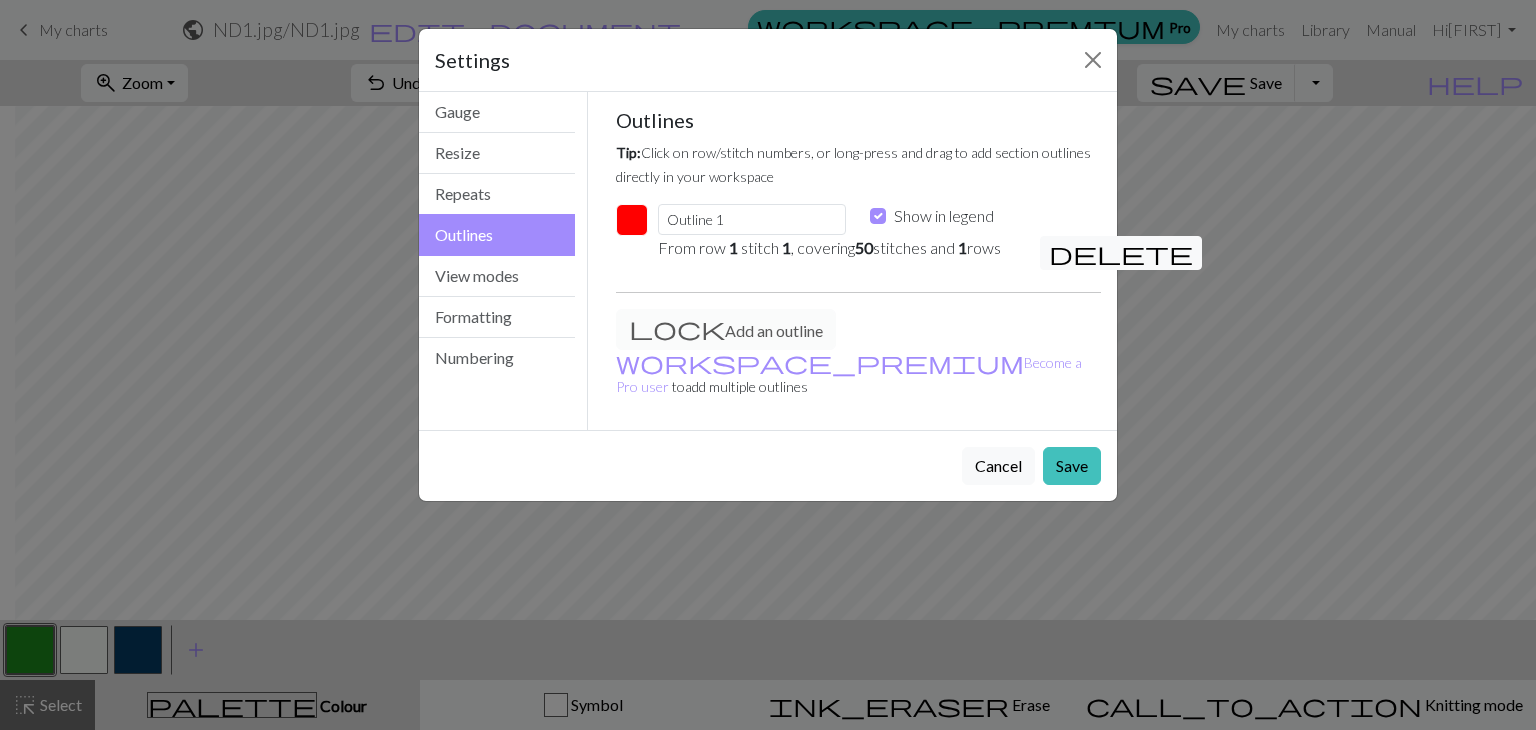 click at bounding box center (632, 220) 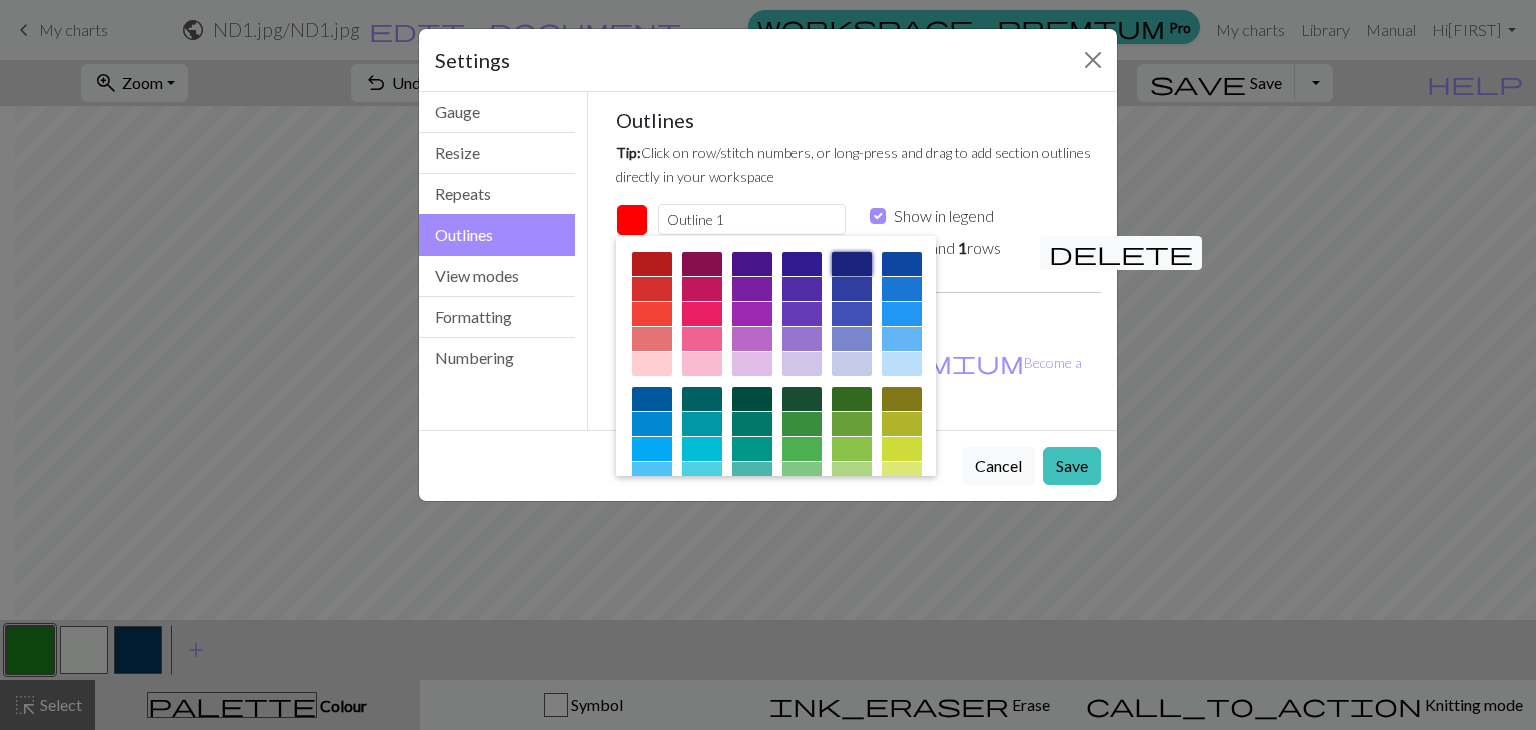 click at bounding box center [852, 264] 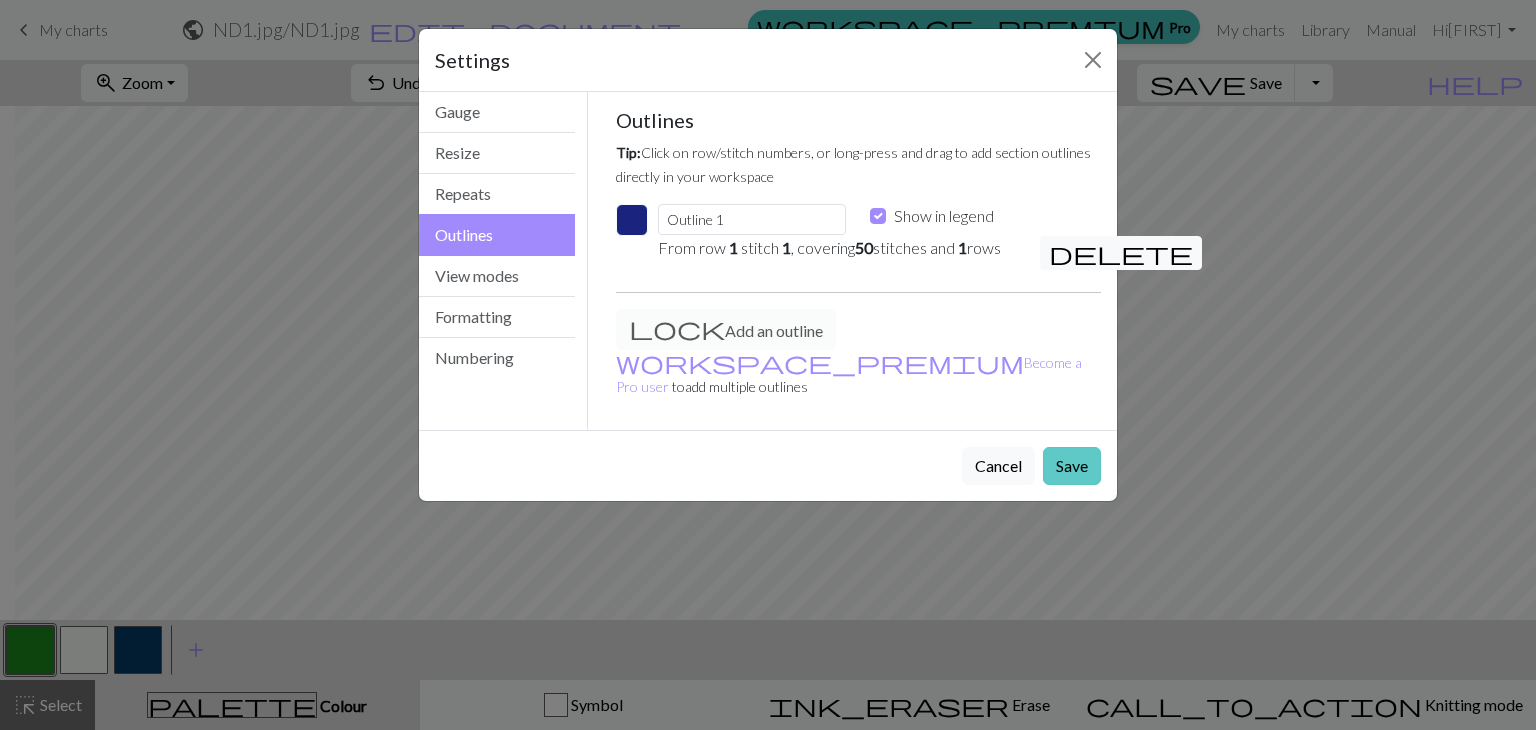 click on "Save" at bounding box center [1072, 466] 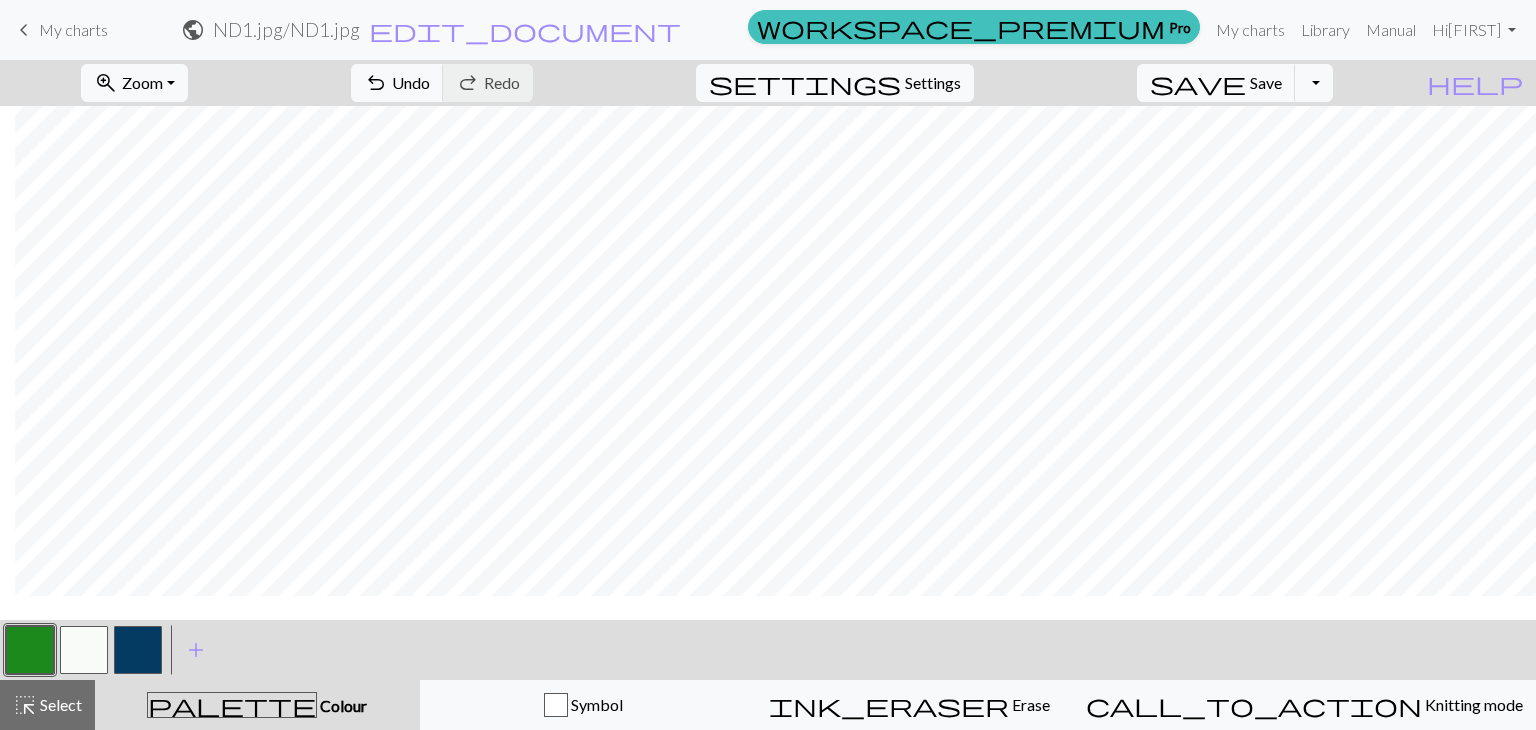 scroll, scrollTop: 0, scrollLeft: 15, axis: horizontal 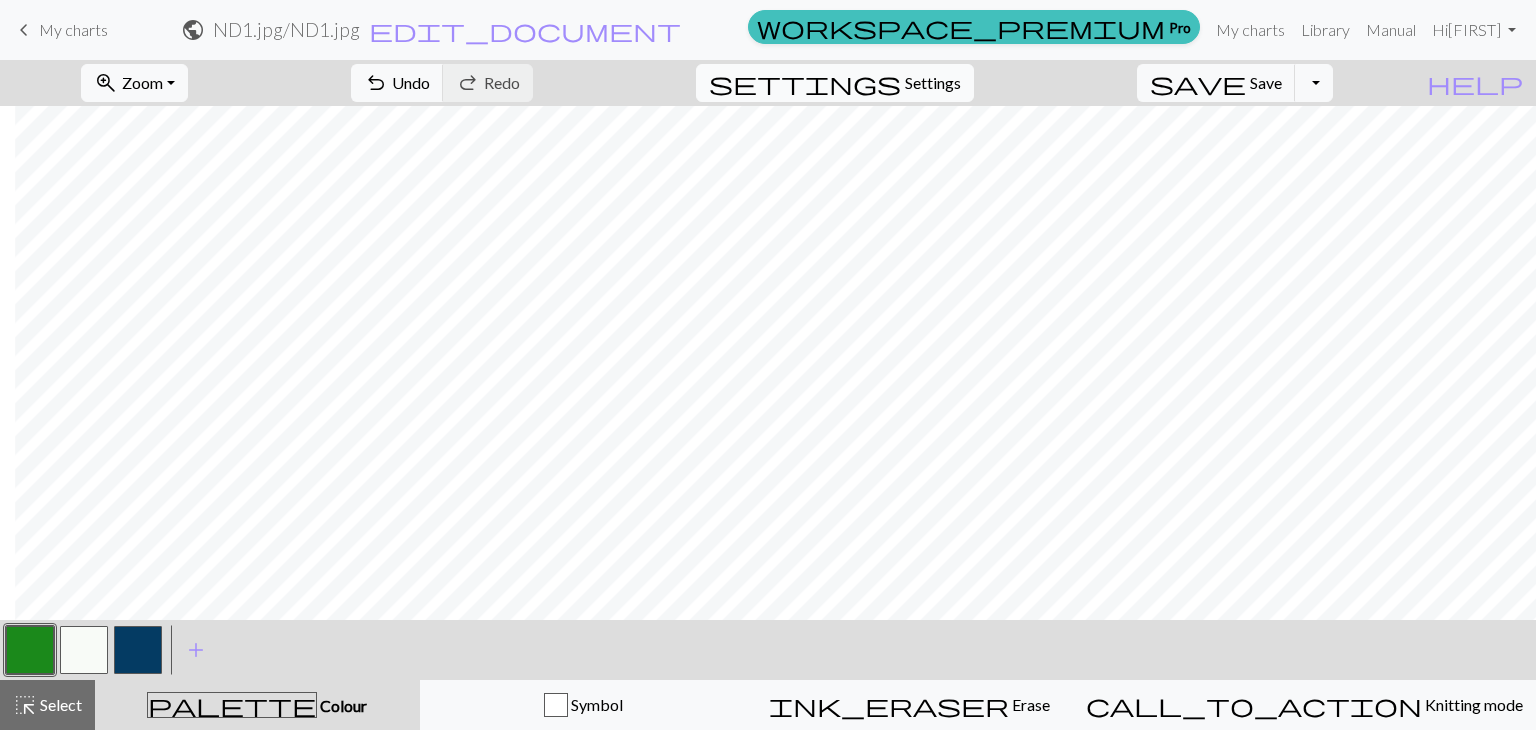 click on "settings" at bounding box center [805, 83] 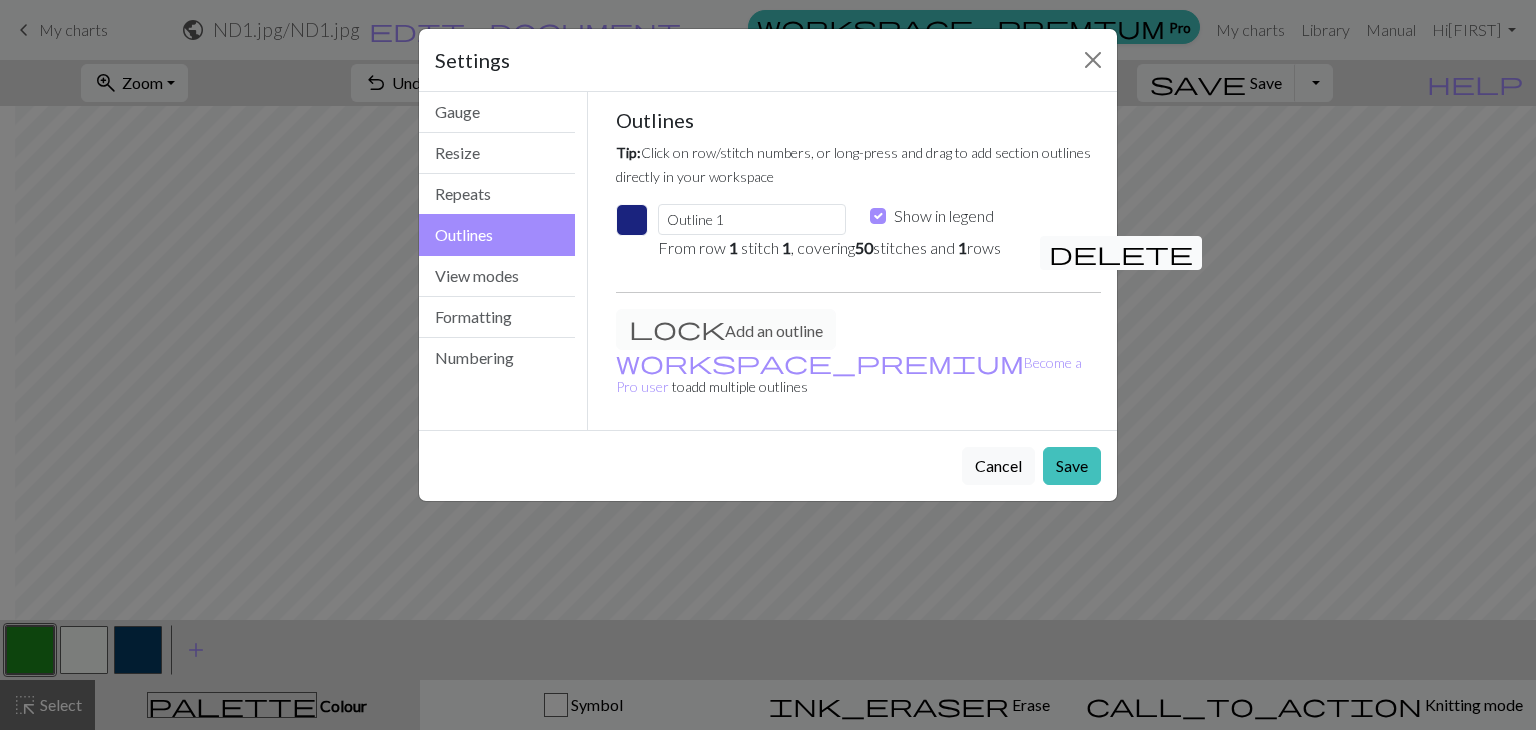 click on "delete" at bounding box center (1121, 253) 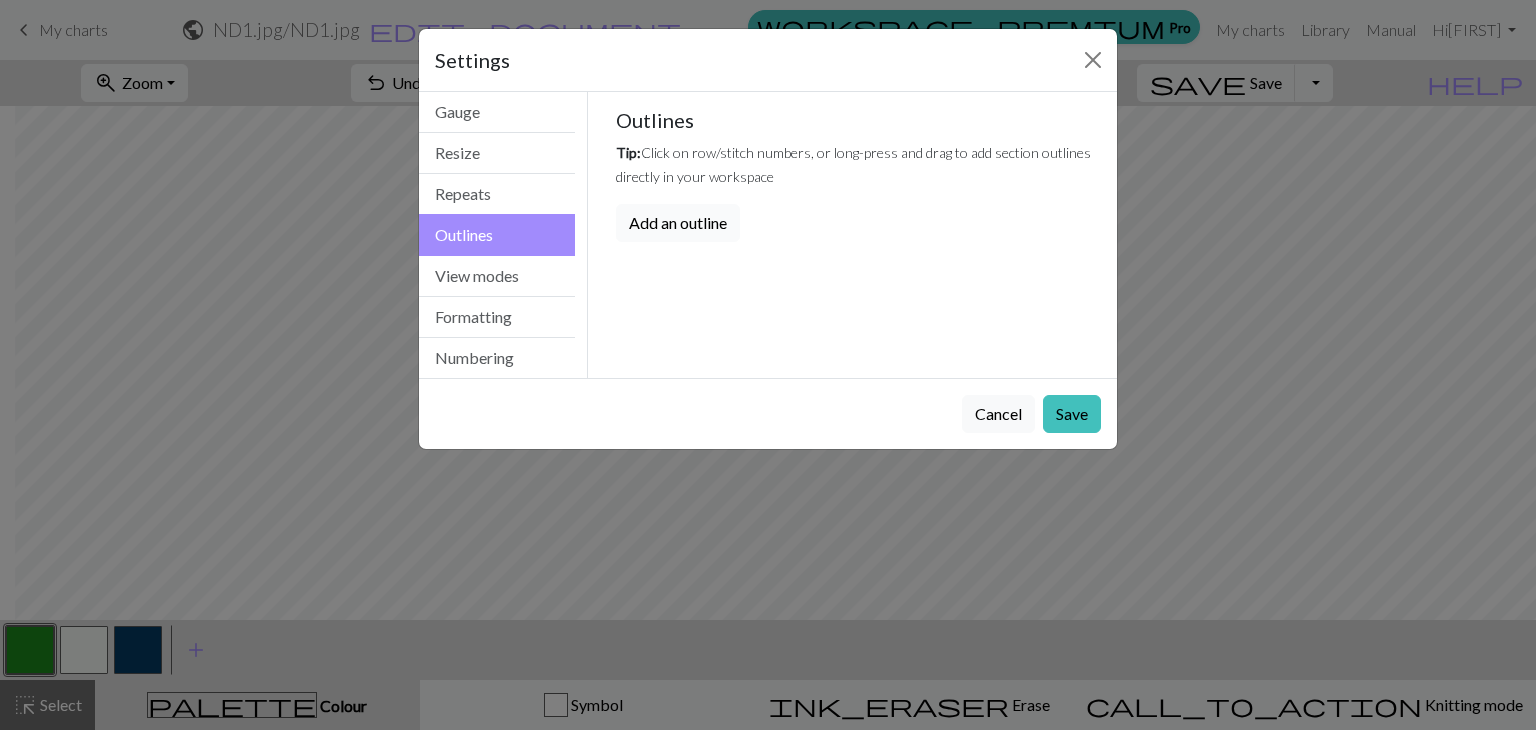 click on "Add an outline" at bounding box center (678, 223) 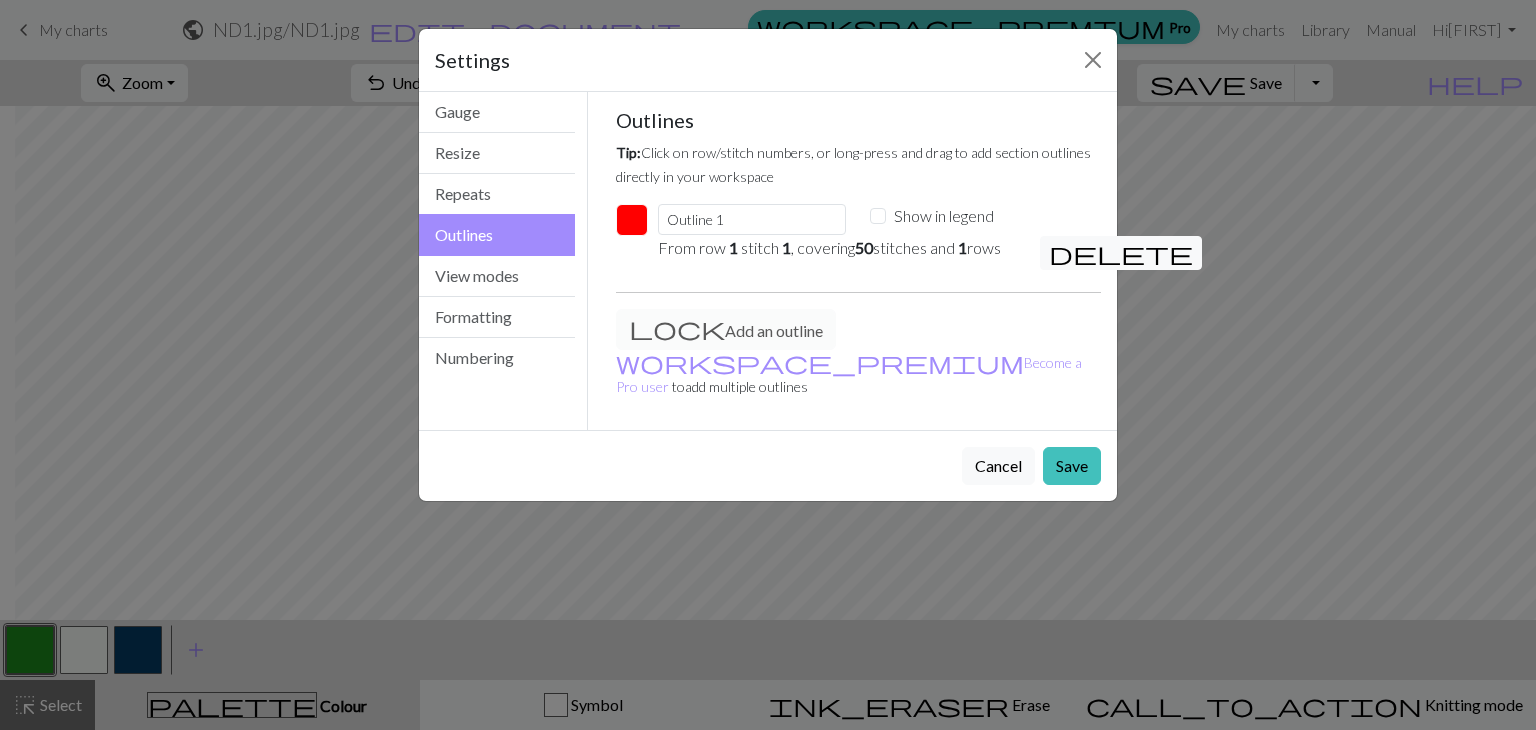click on "1" at bounding box center (733, 247) 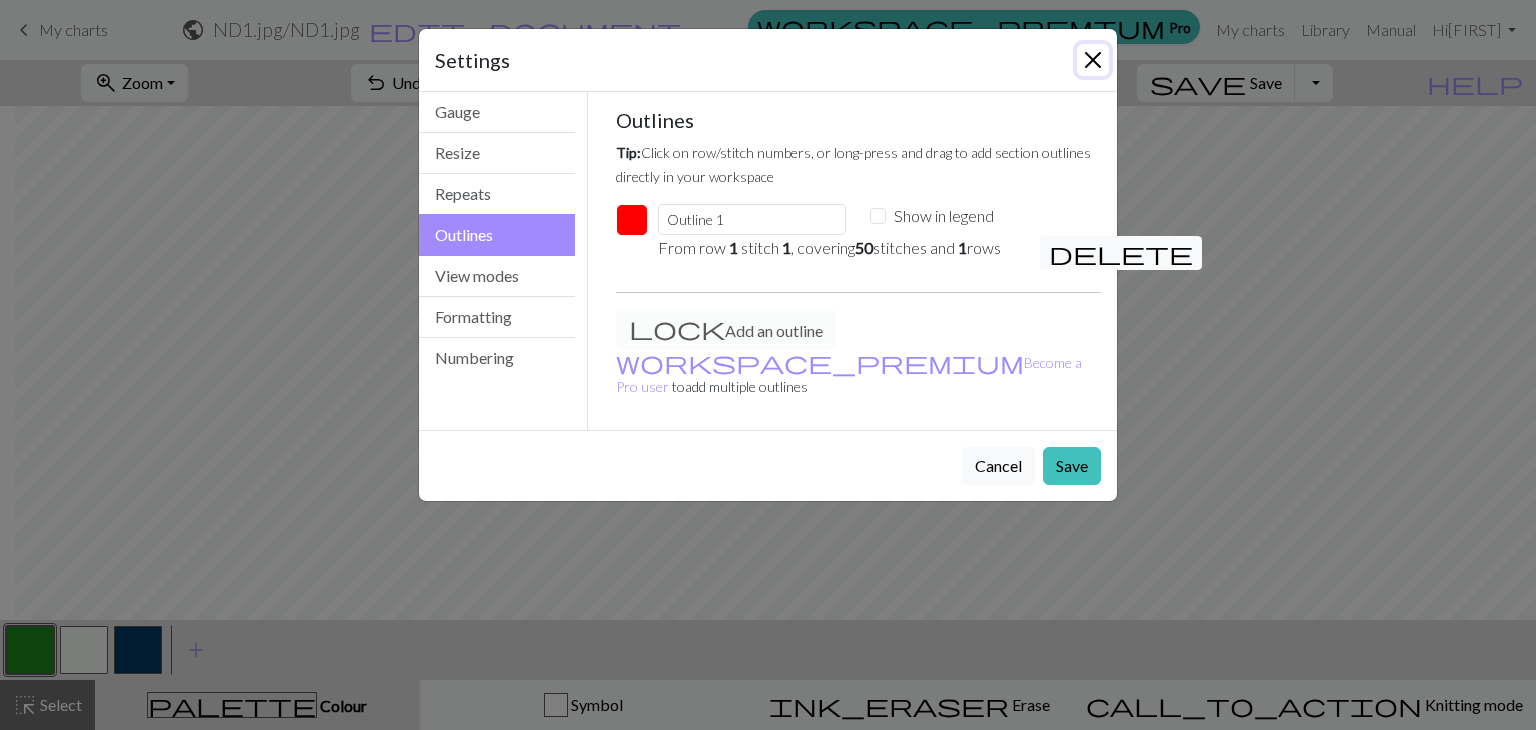 click at bounding box center (1093, 60) 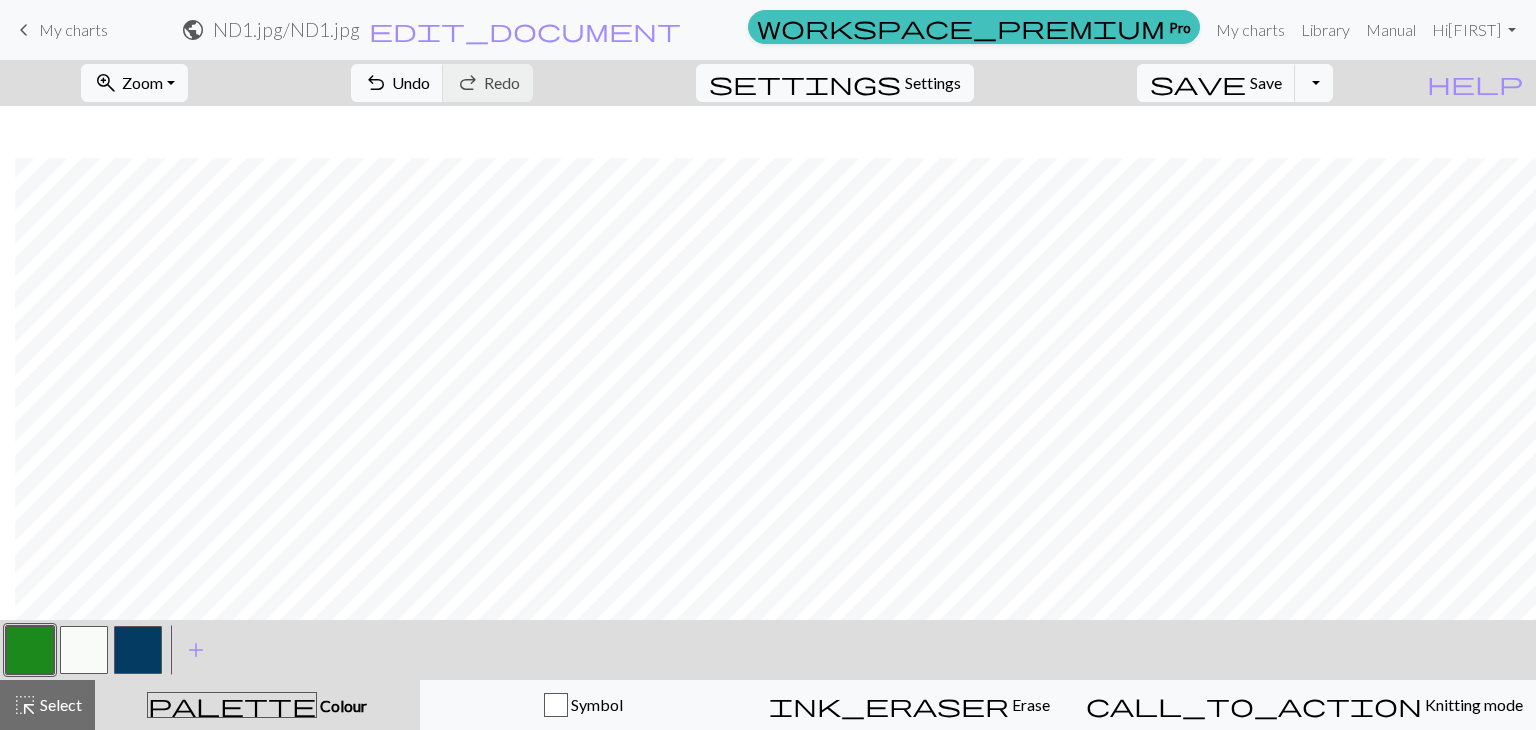 scroll, scrollTop: 270, scrollLeft: 15, axis: both 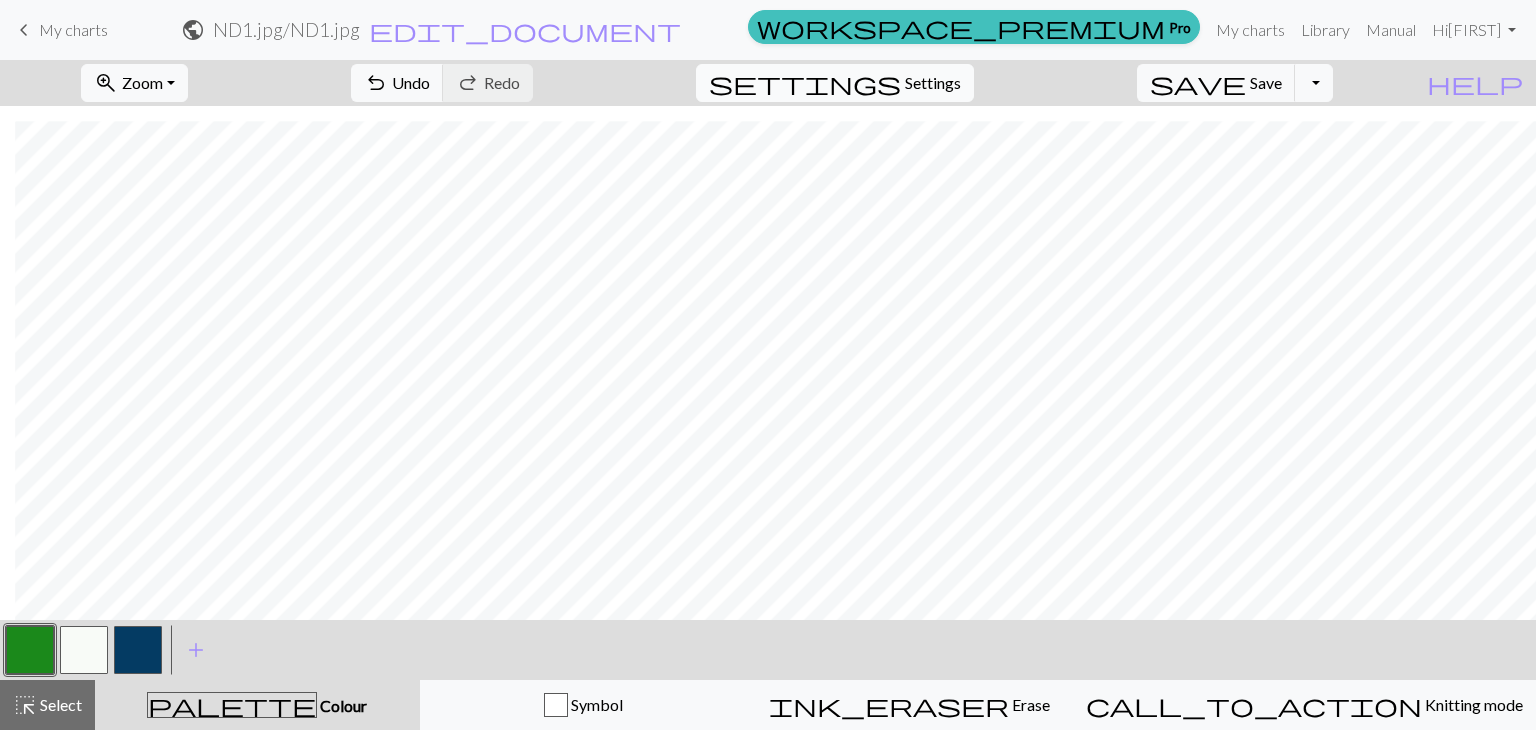 click on "settings" at bounding box center [805, 83] 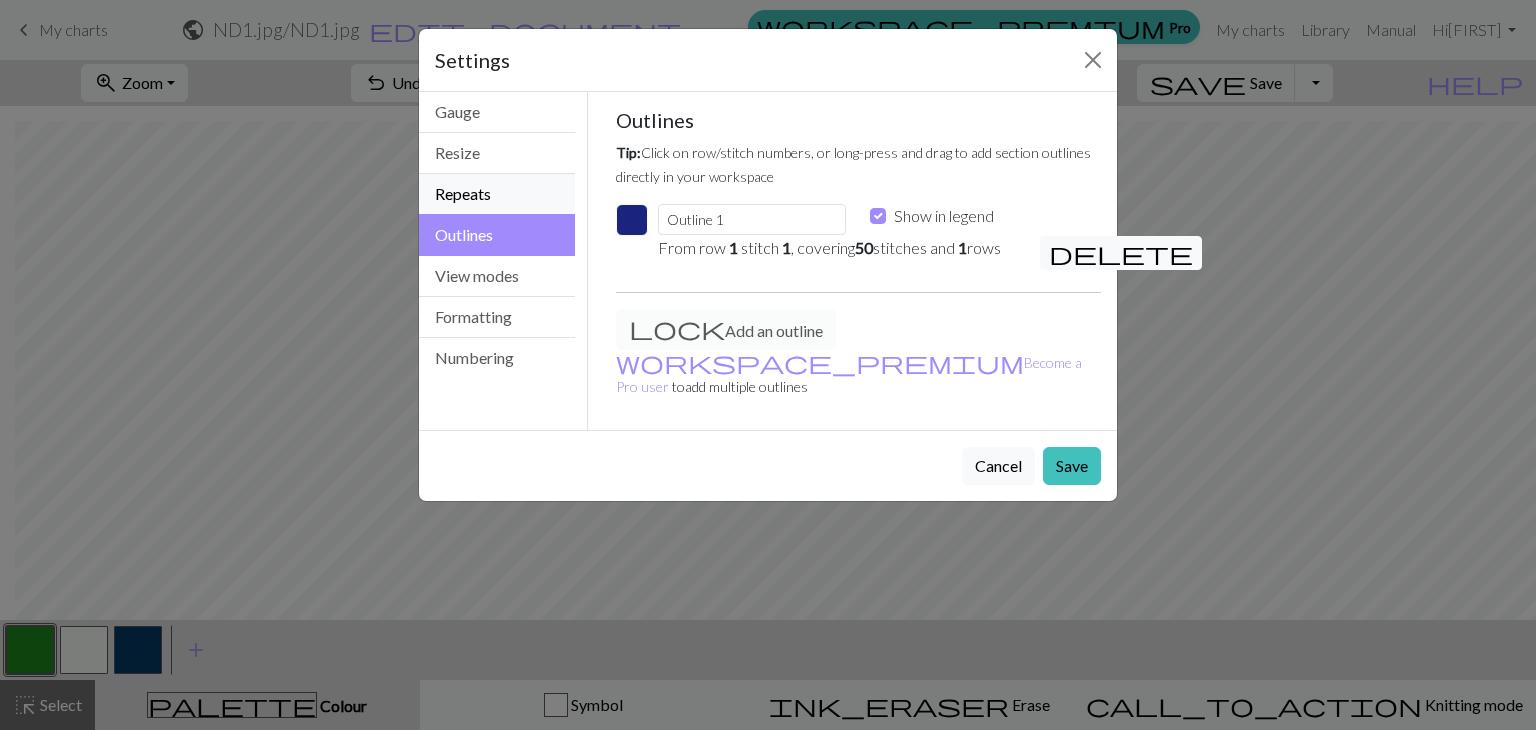 click on "Repeats" at bounding box center (497, 194) 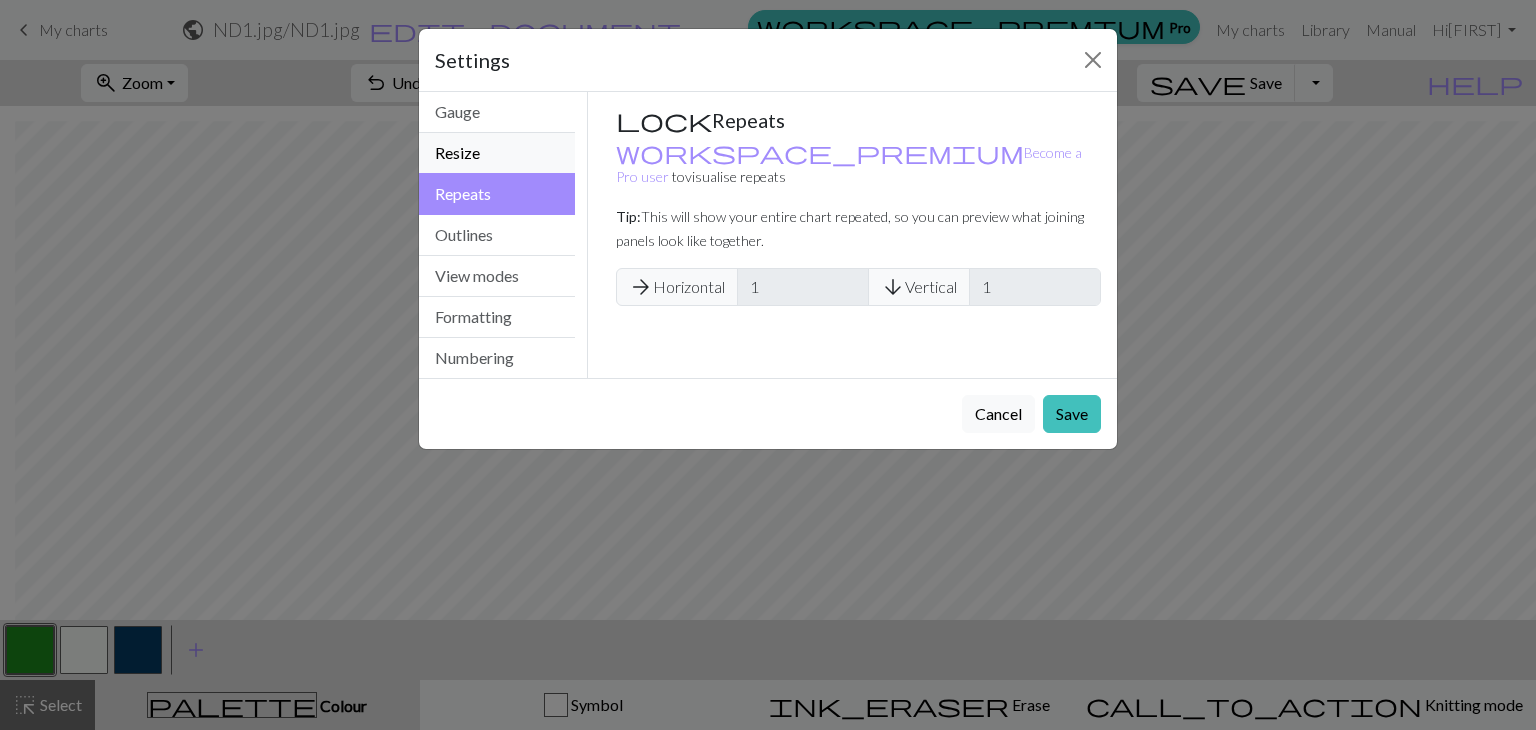 click on "Resize" at bounding box center [497, 153] 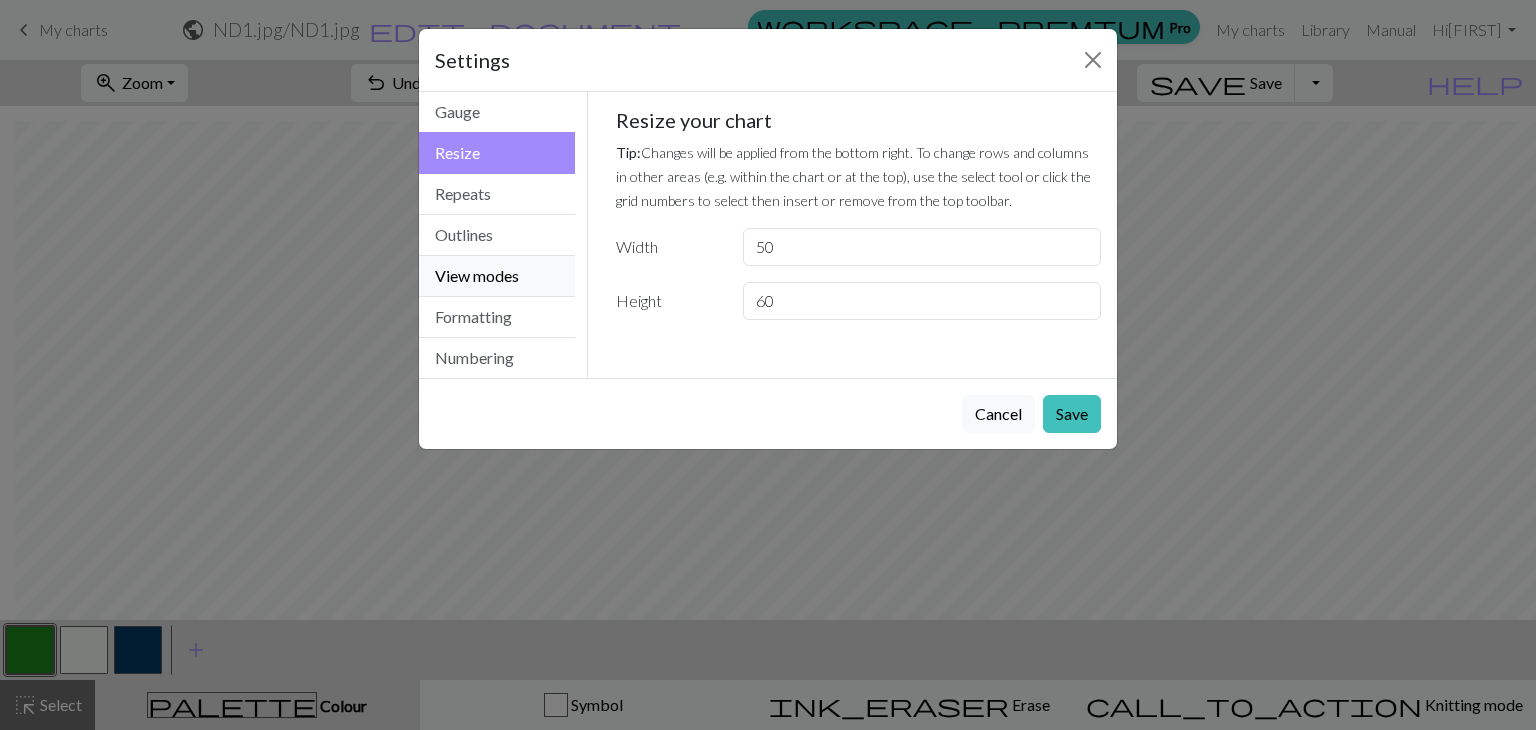 click on "View modes" at bounding box center [497, 276] 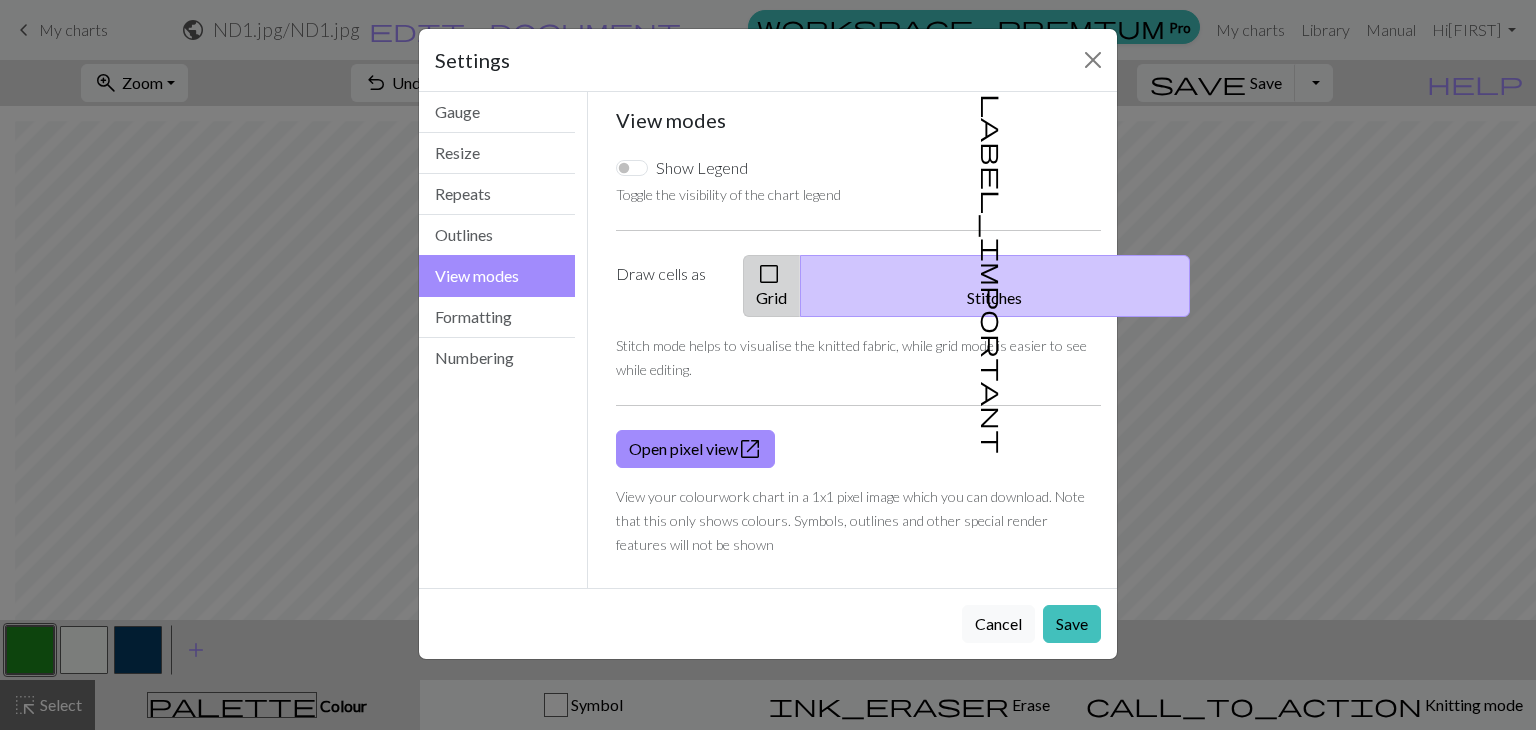 click on "check_box_outline_blank" at bounding box center [769, 274] 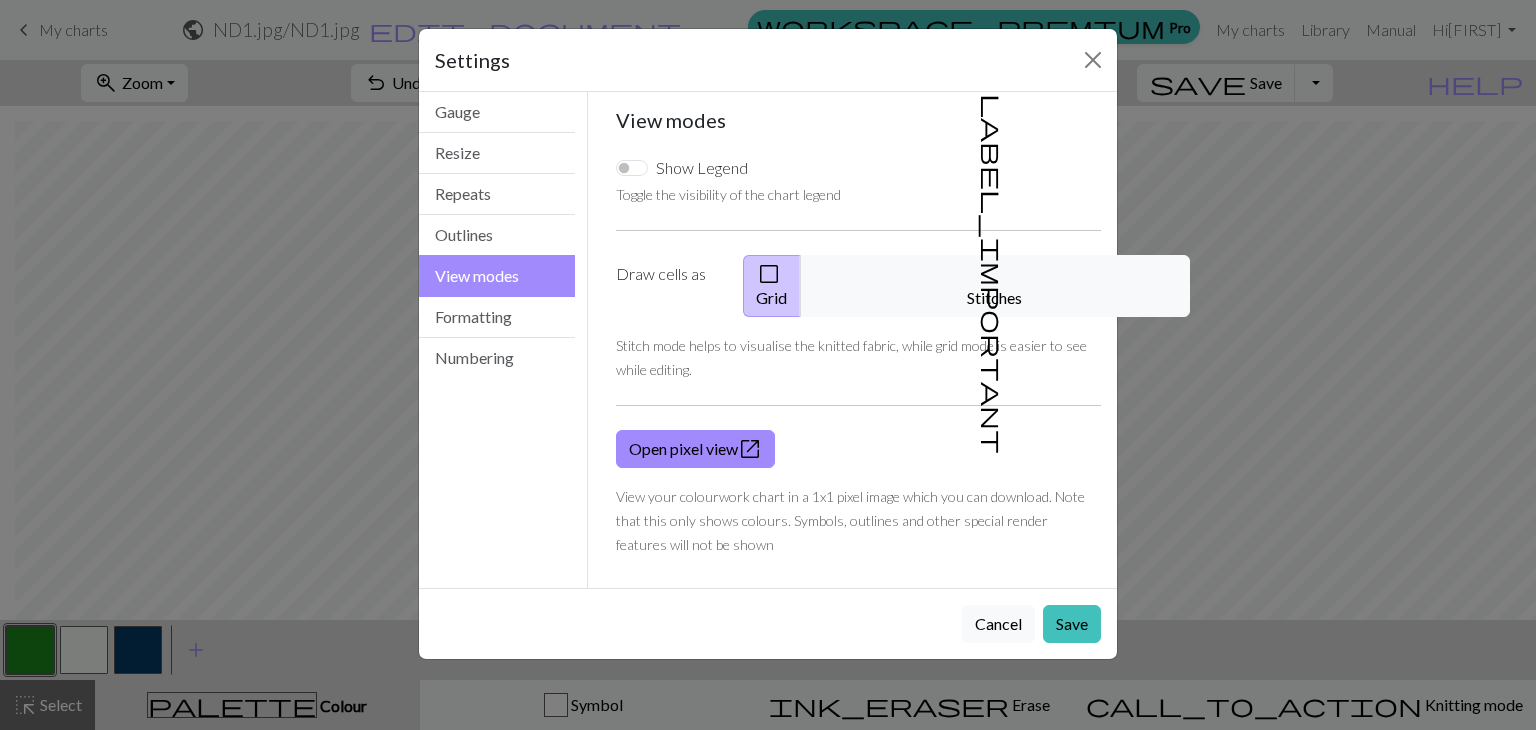 click on "check_box_outline_blank" at bounding box center [769, 274] 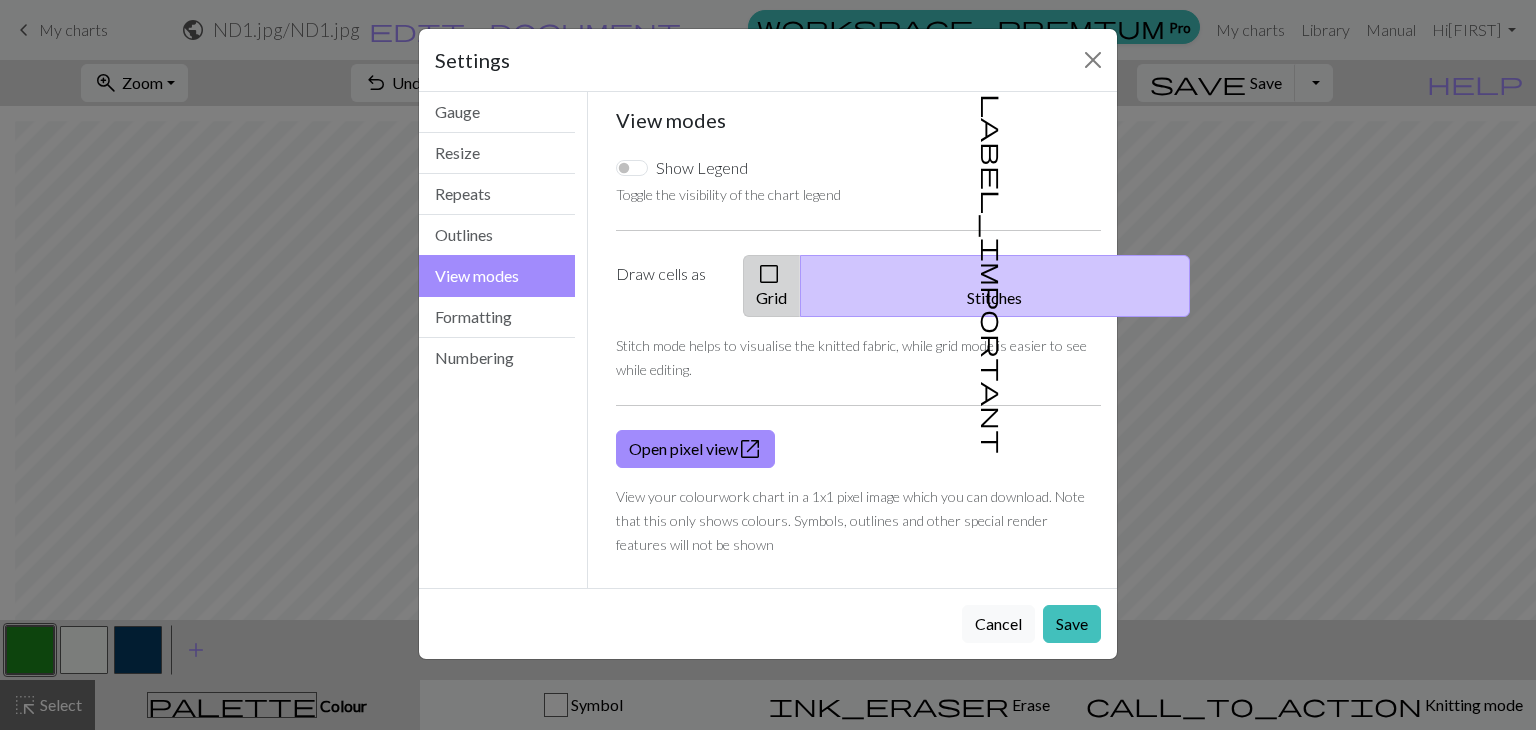 click on "check_box_outline_blank Grid" at bounding box center [772, 286] 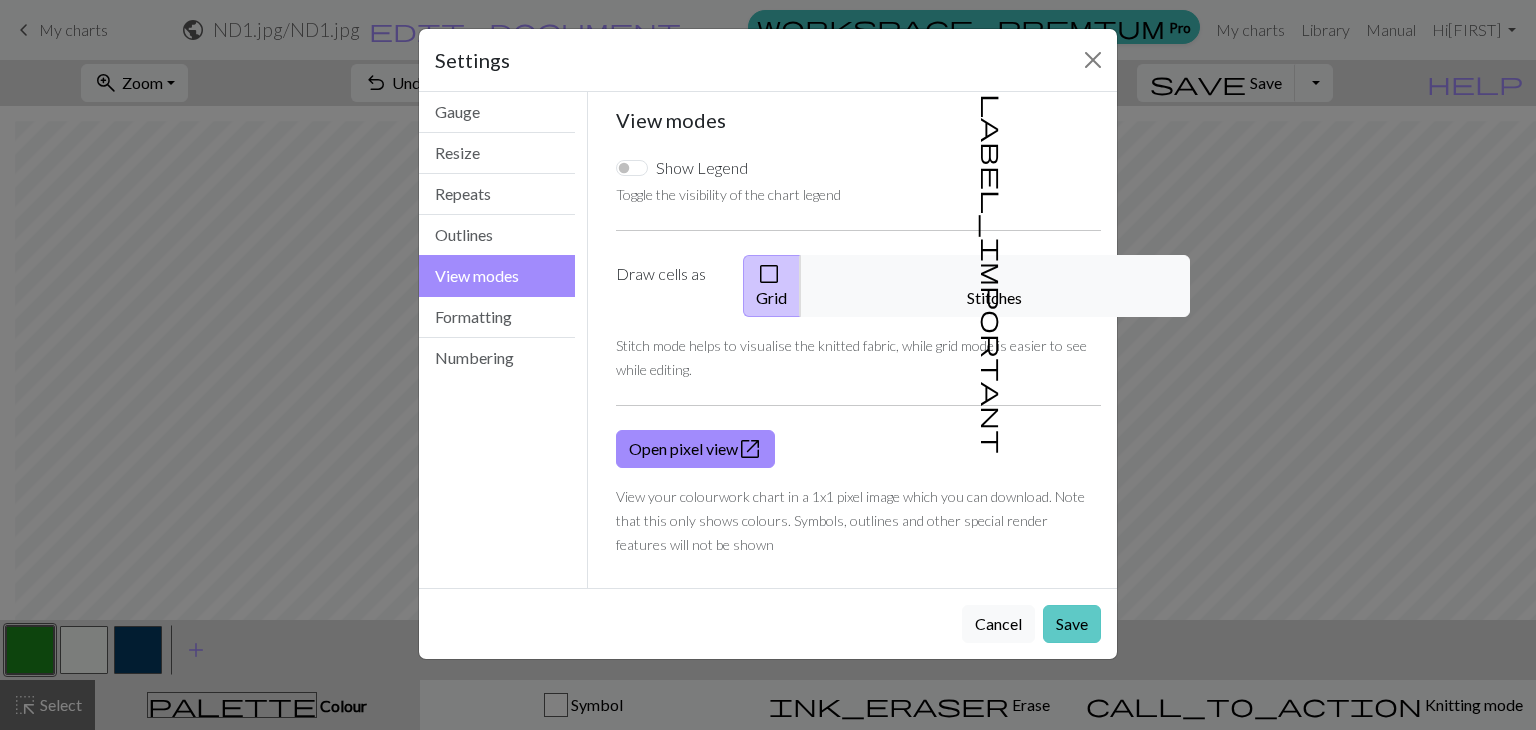 click on "Save" at bounding box center [1072, 624] 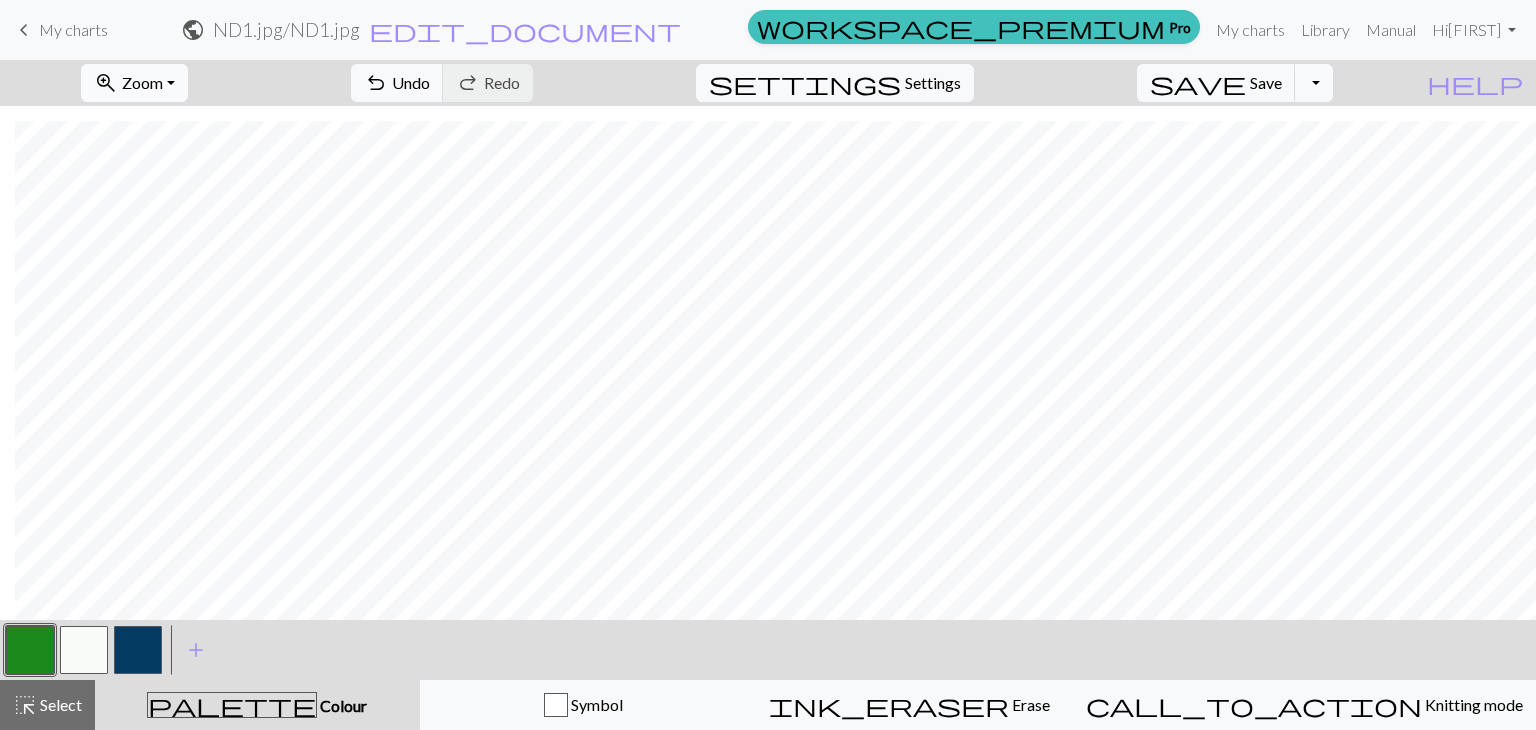 click on "Zoom" at bounding box center (142, 82) 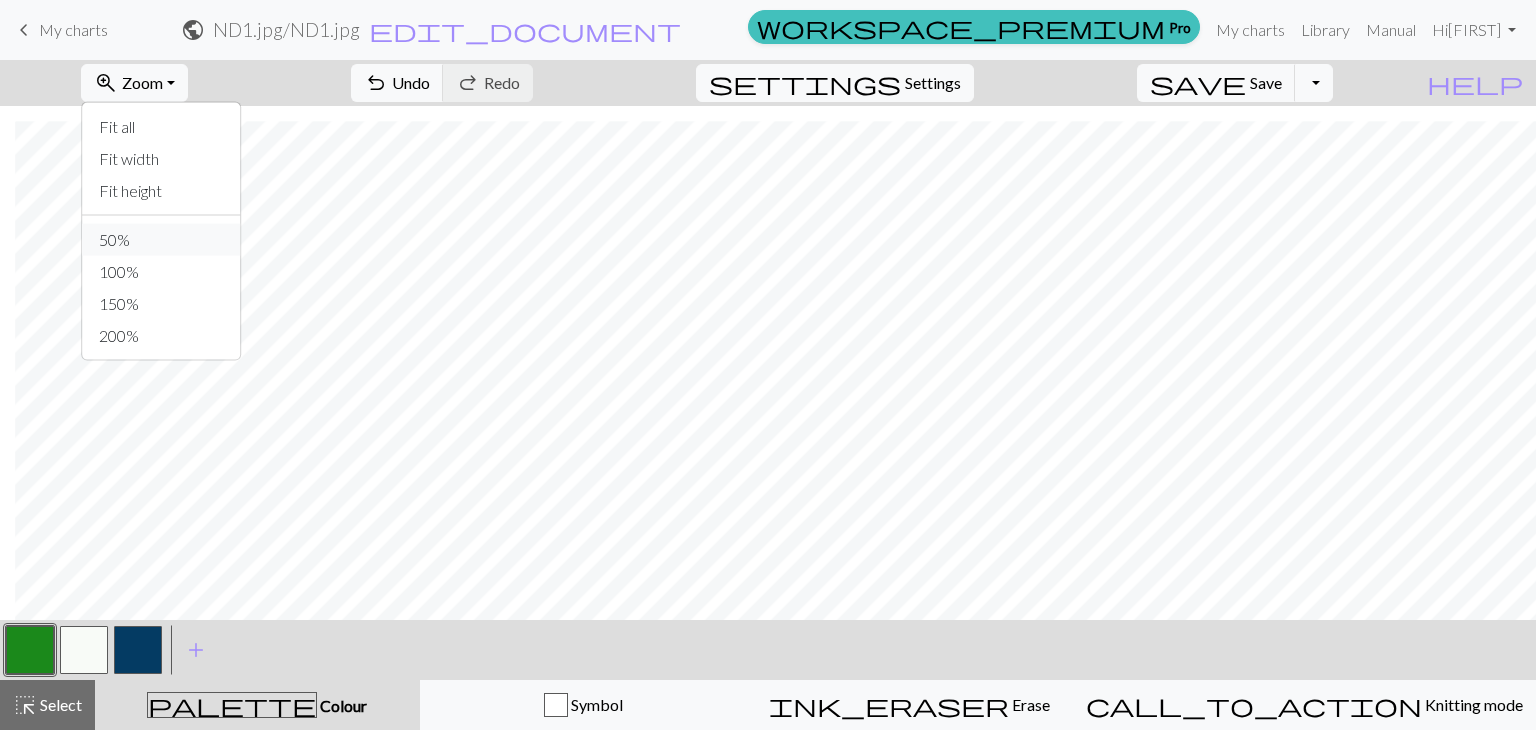 click on "50%" at bounding box center [162, 240] 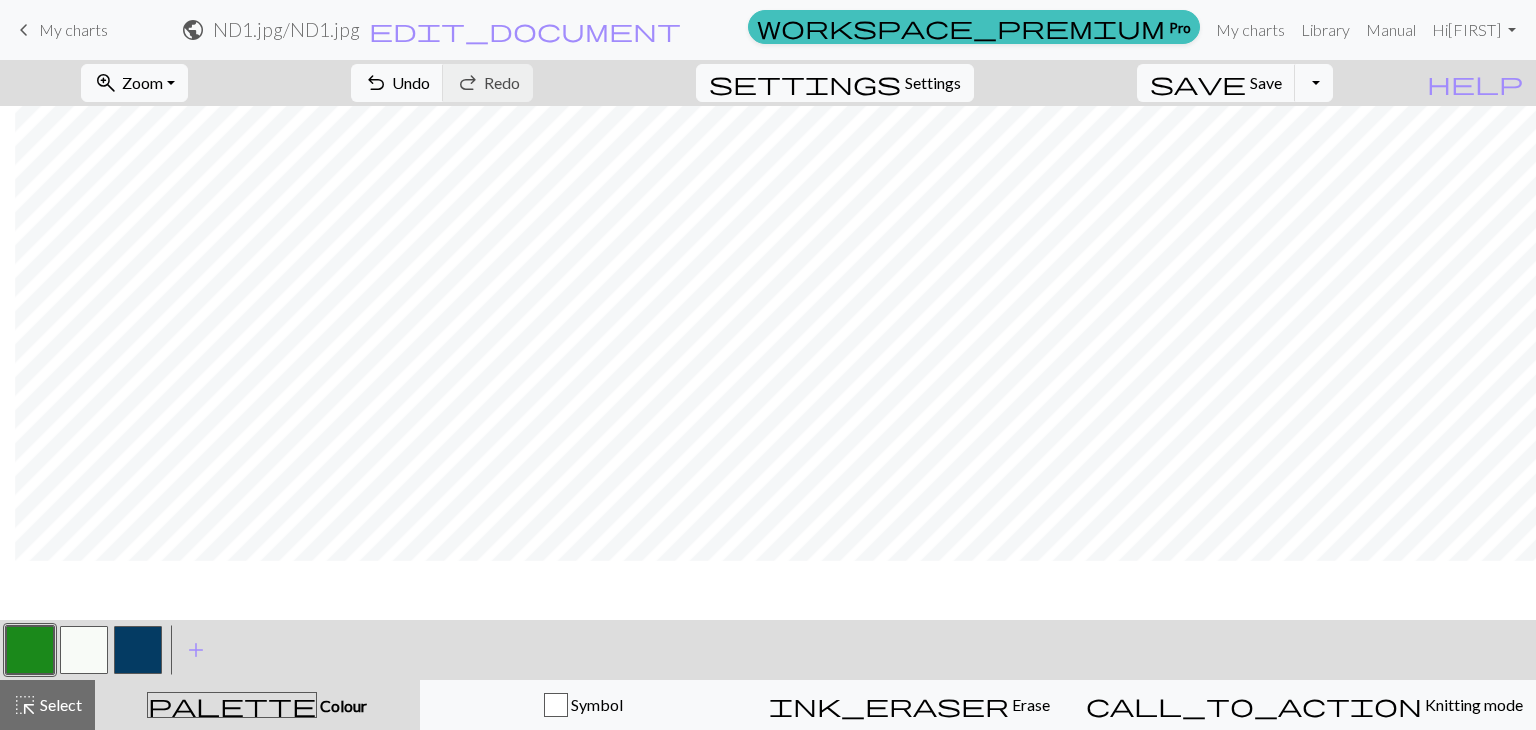 scroll, scrollTop: 96, scrollLeft: 15, axis: both 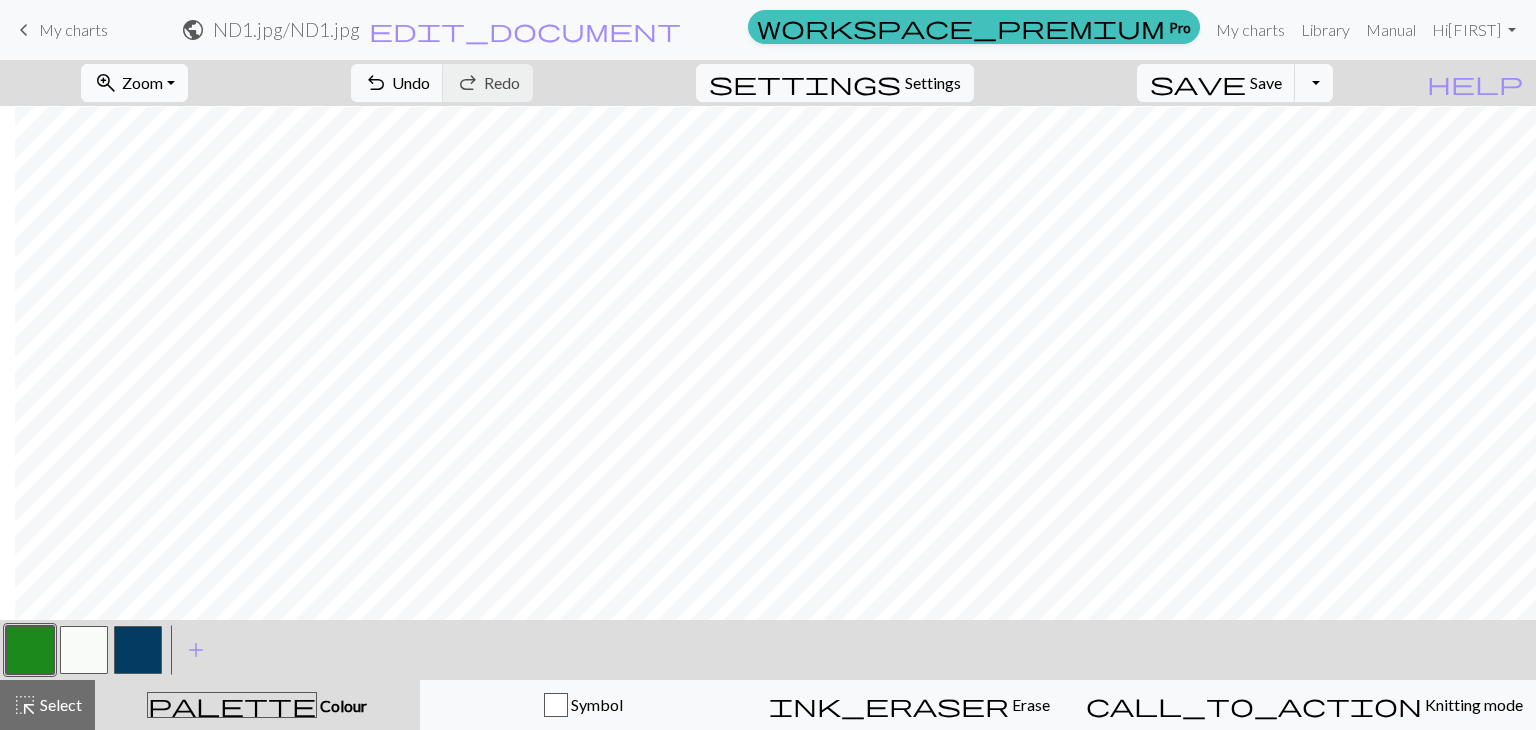 click on "zoom_in Zoom Zoom" at bounding box center (134, 83) 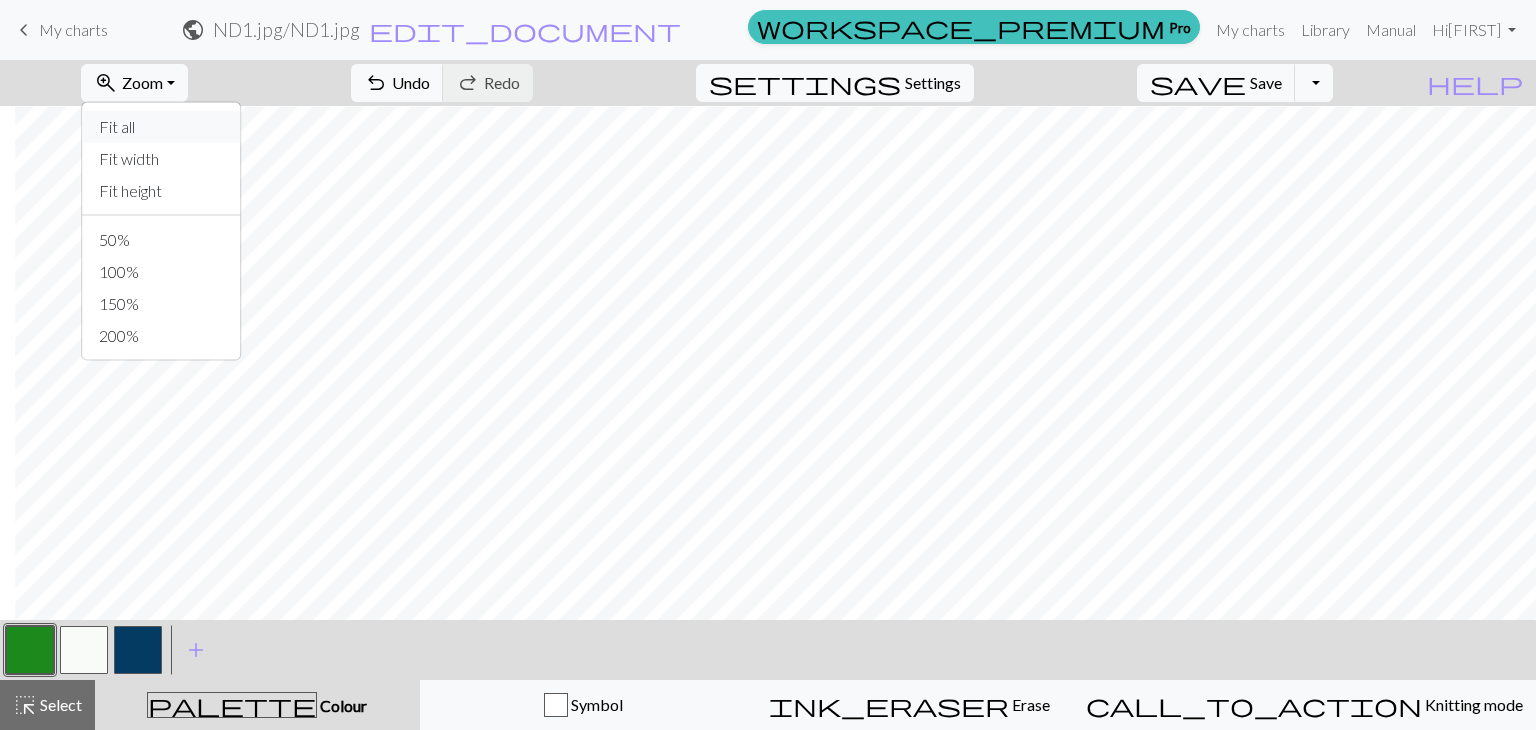 click on "Fit all" at bounding box center (162, 127) 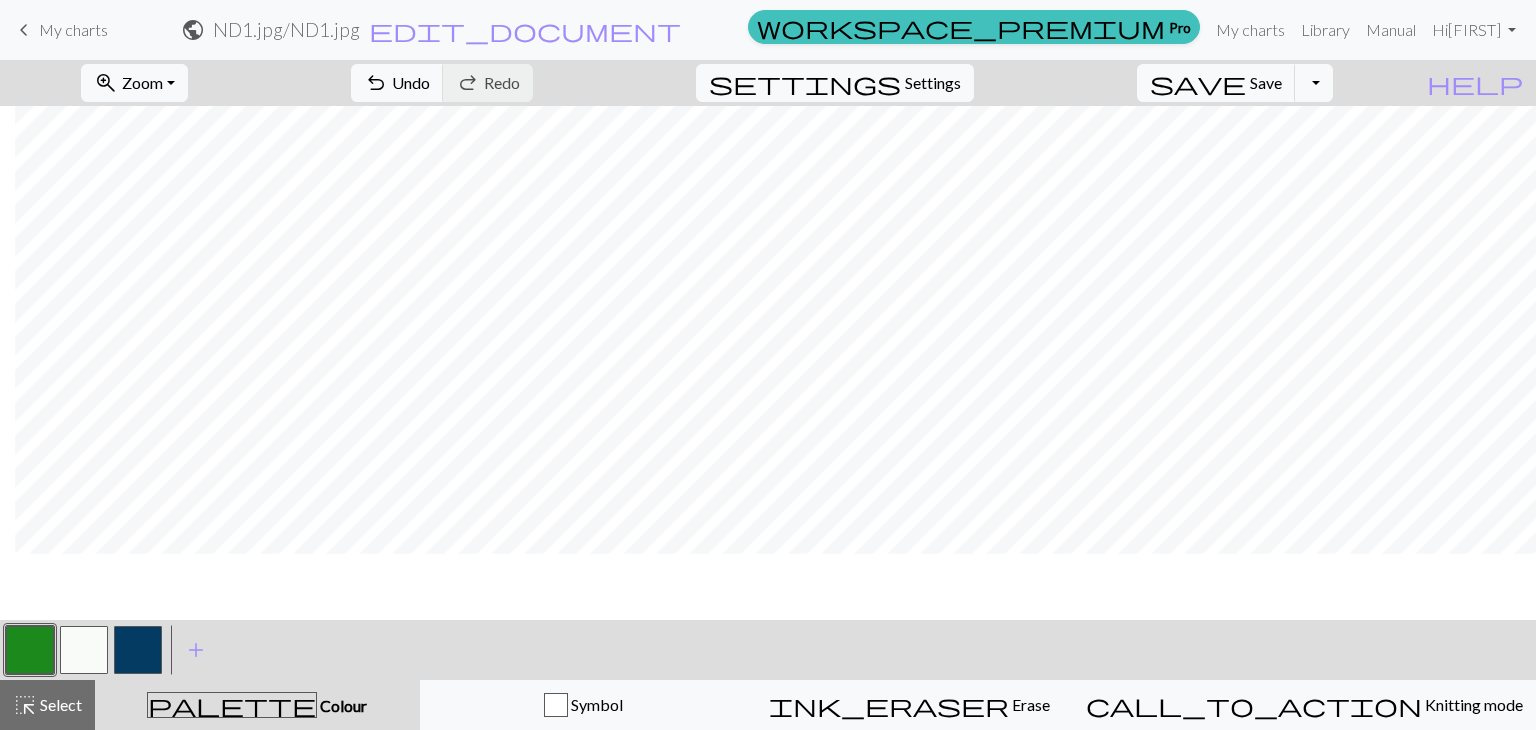 scroll, scrollTop: 89, scrollLeft: 15, axis: both 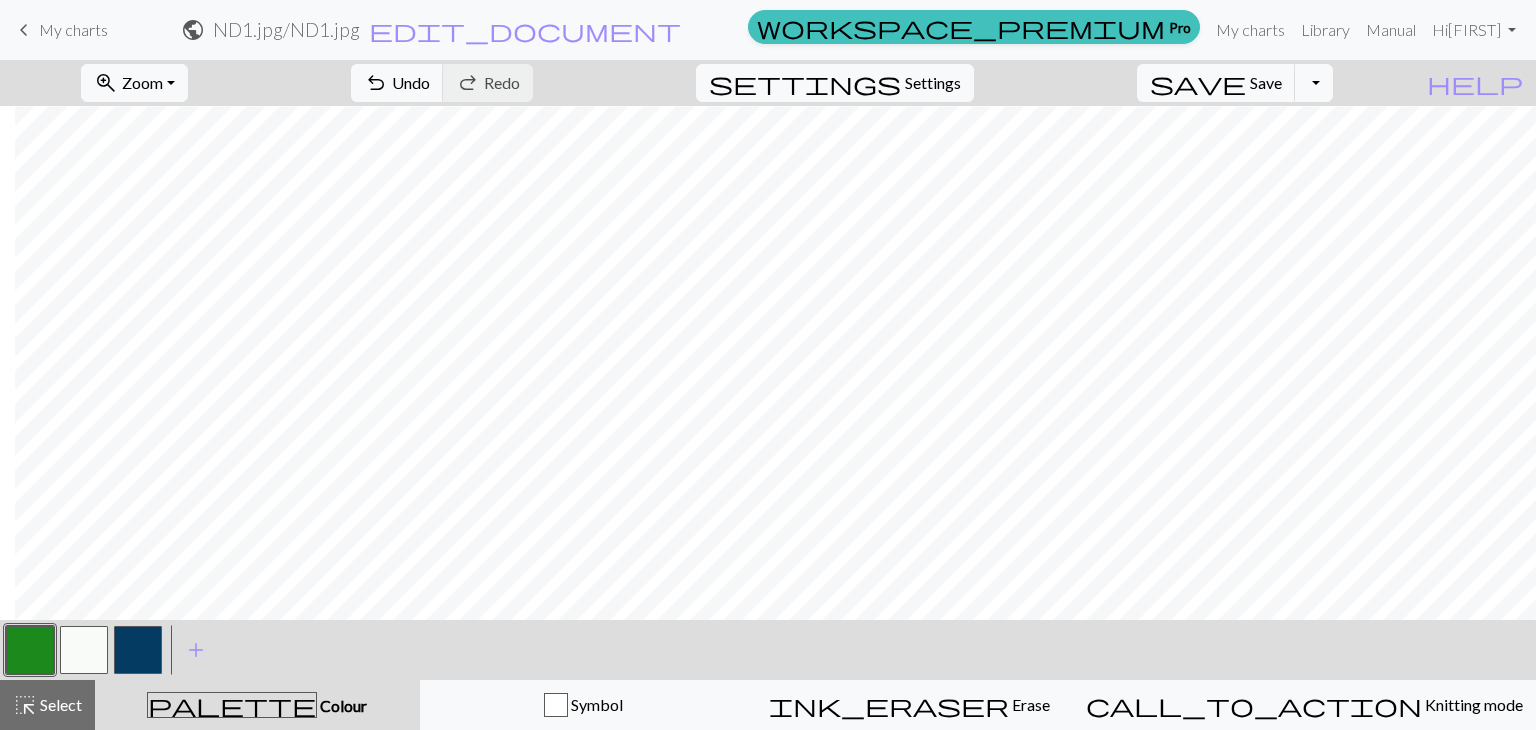 click on "public ND1.jpg  /  ND1.jpg edit_document Edit settings" at bounding box center (432, 29) 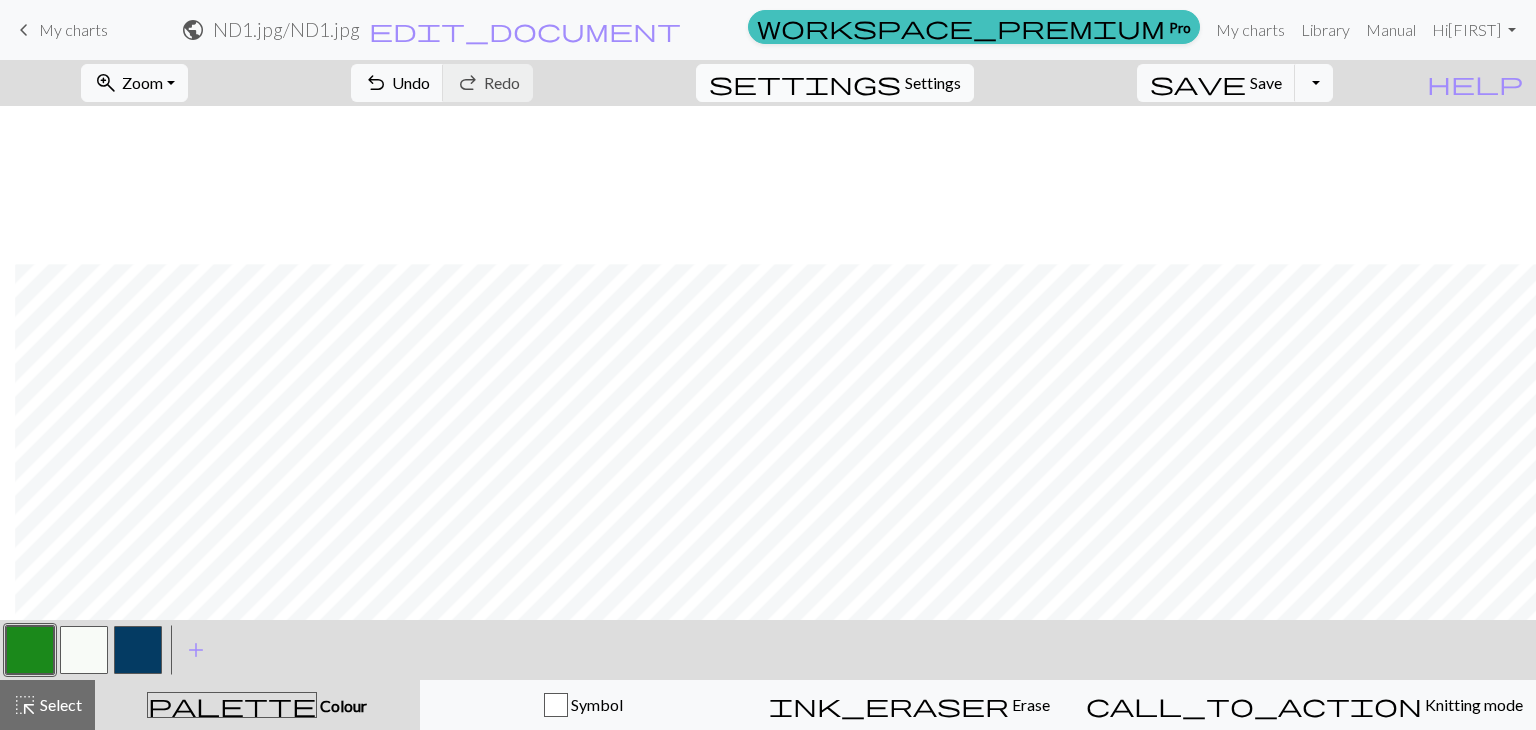 scroll, scrollTop: 158, scrollLeft: 15, axis: both 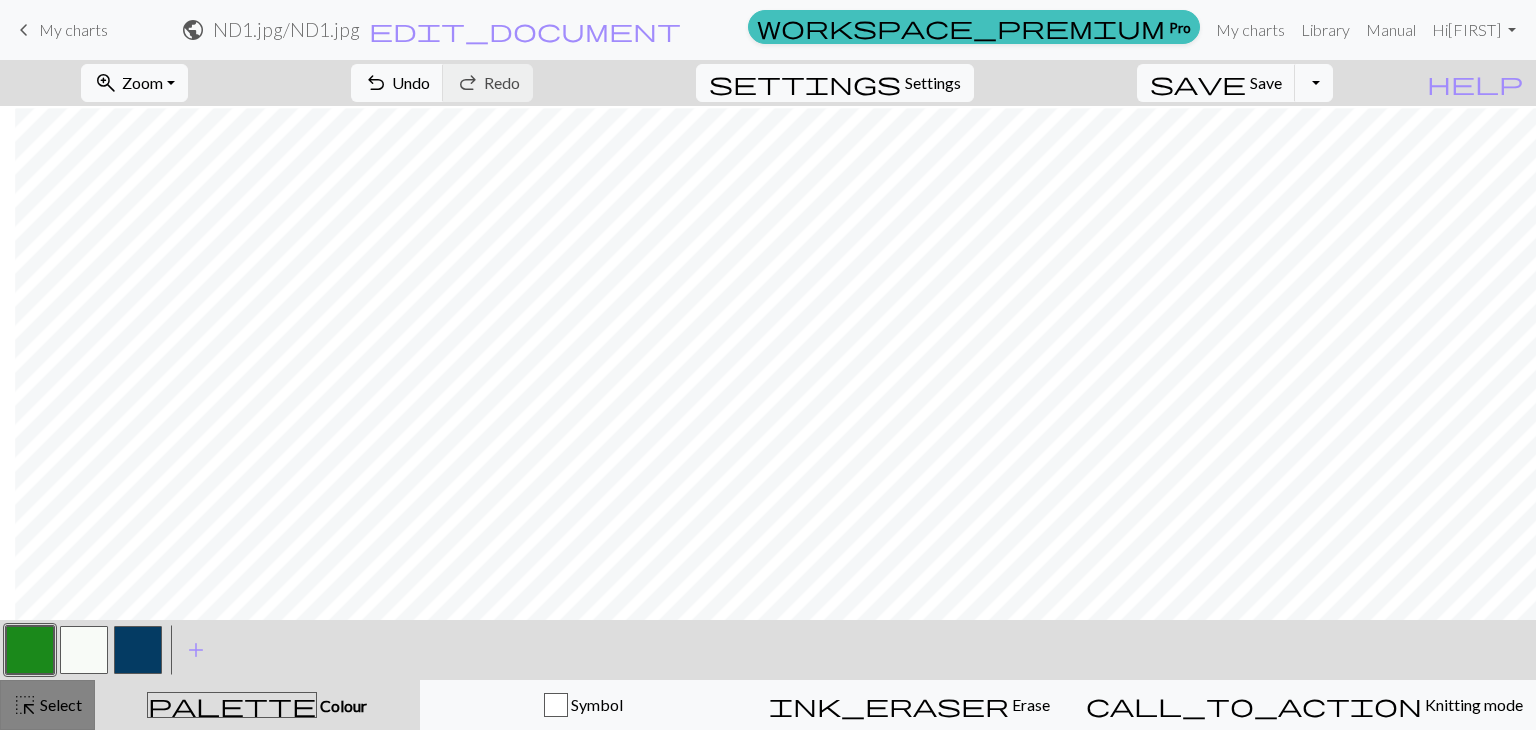 click on "Select" at bounding box center [59, 704] 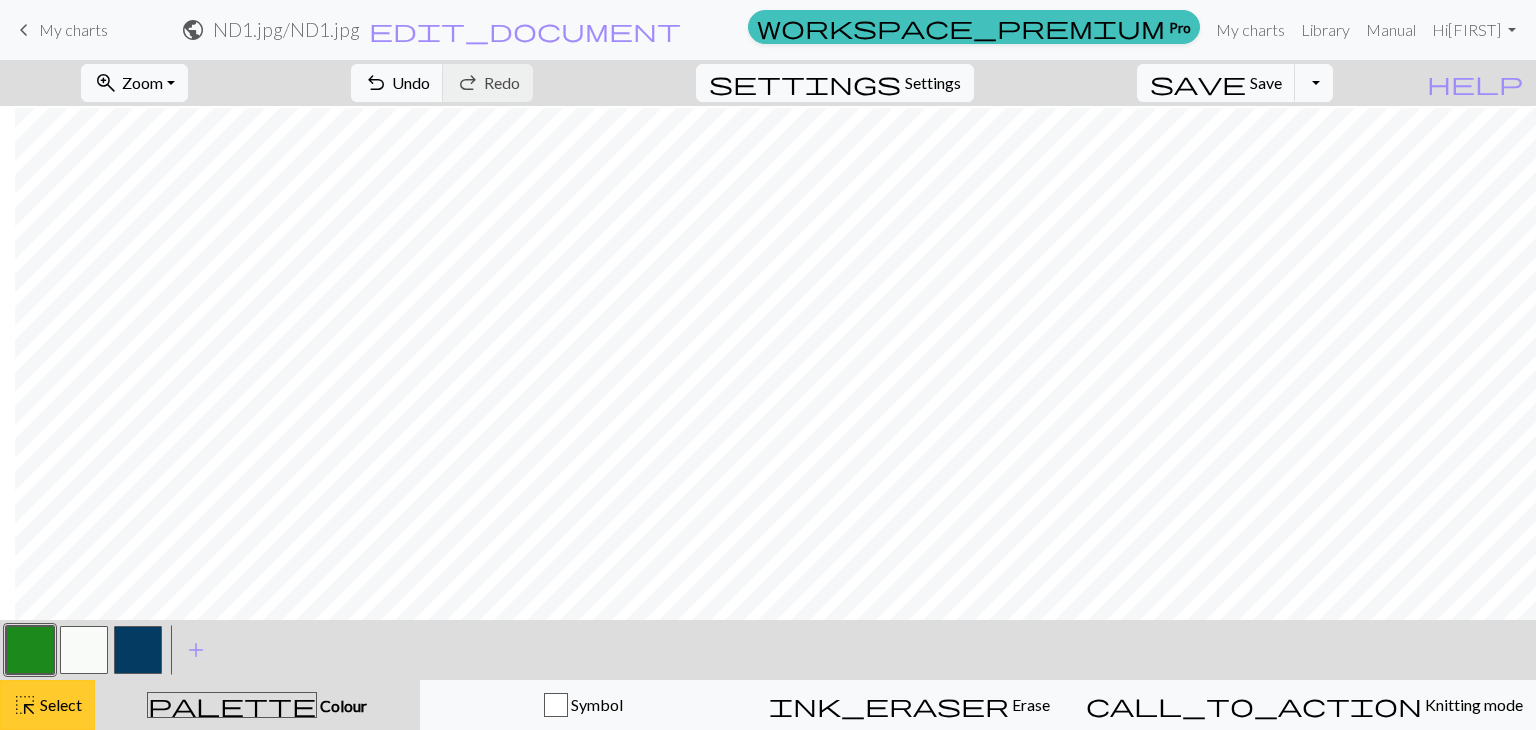 click on "highlight_alt   Select   Select" at bounding box center [47, 705] 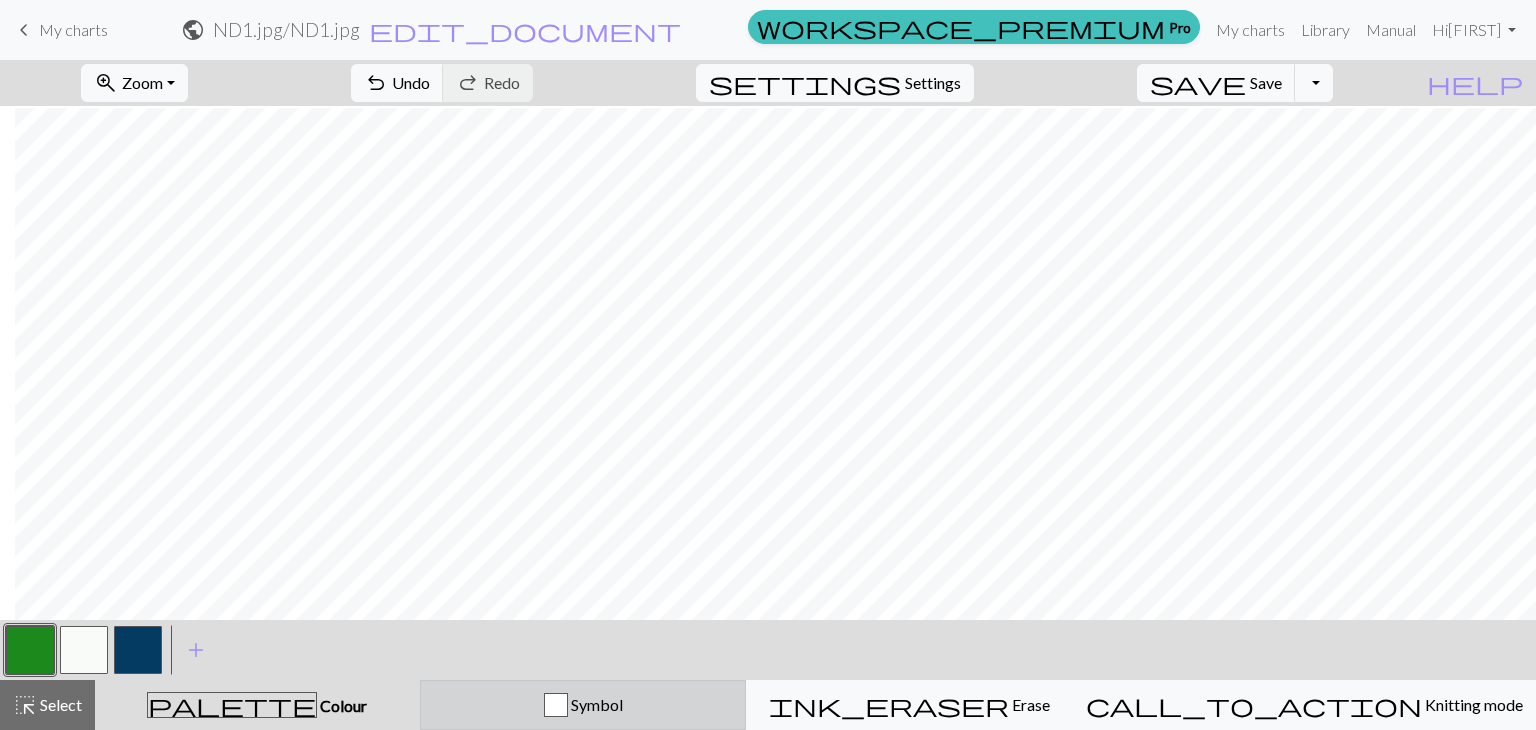 click on "Symbol" at bounding box center [583, 705] 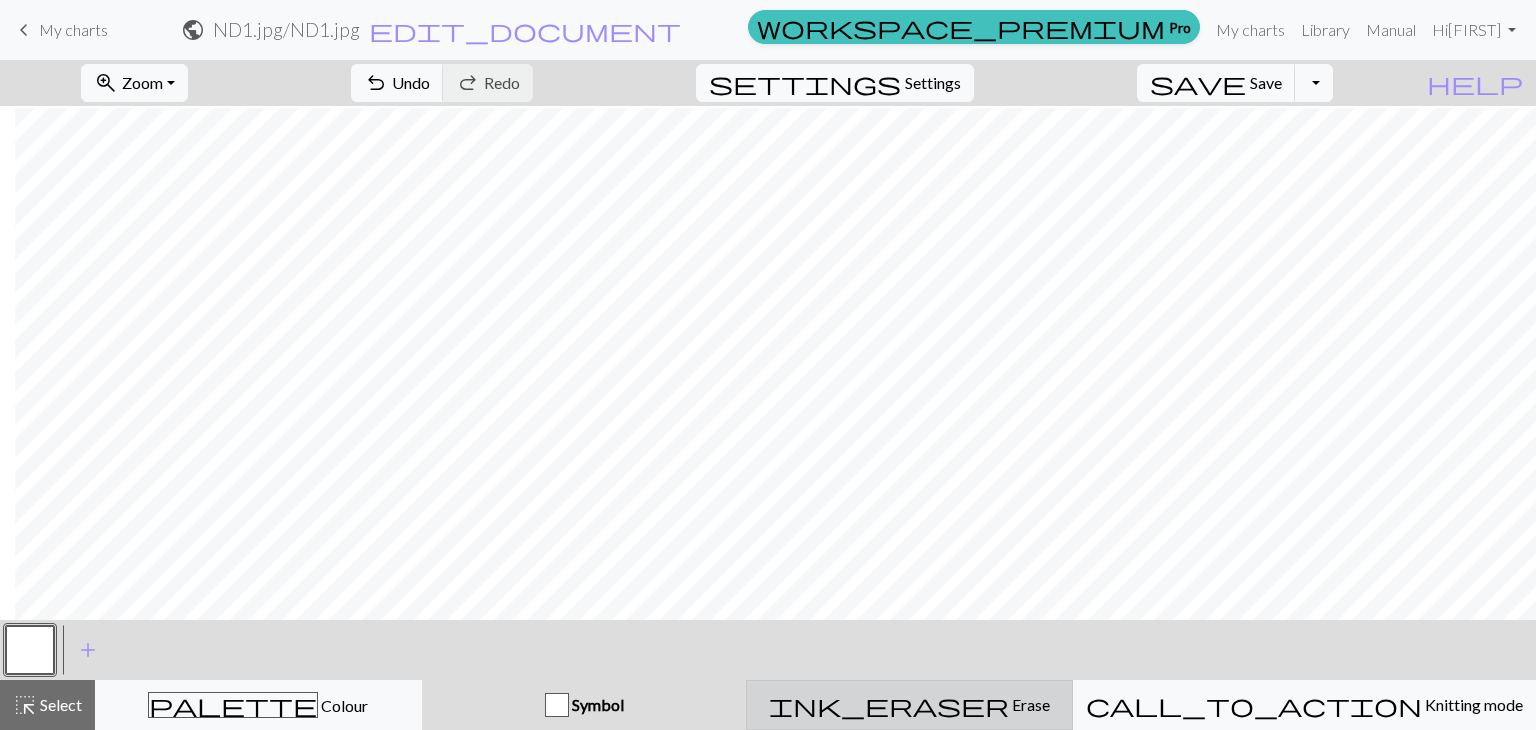 click on "ink_eraser   Erase   Erase" at bounding box center (909, 705) 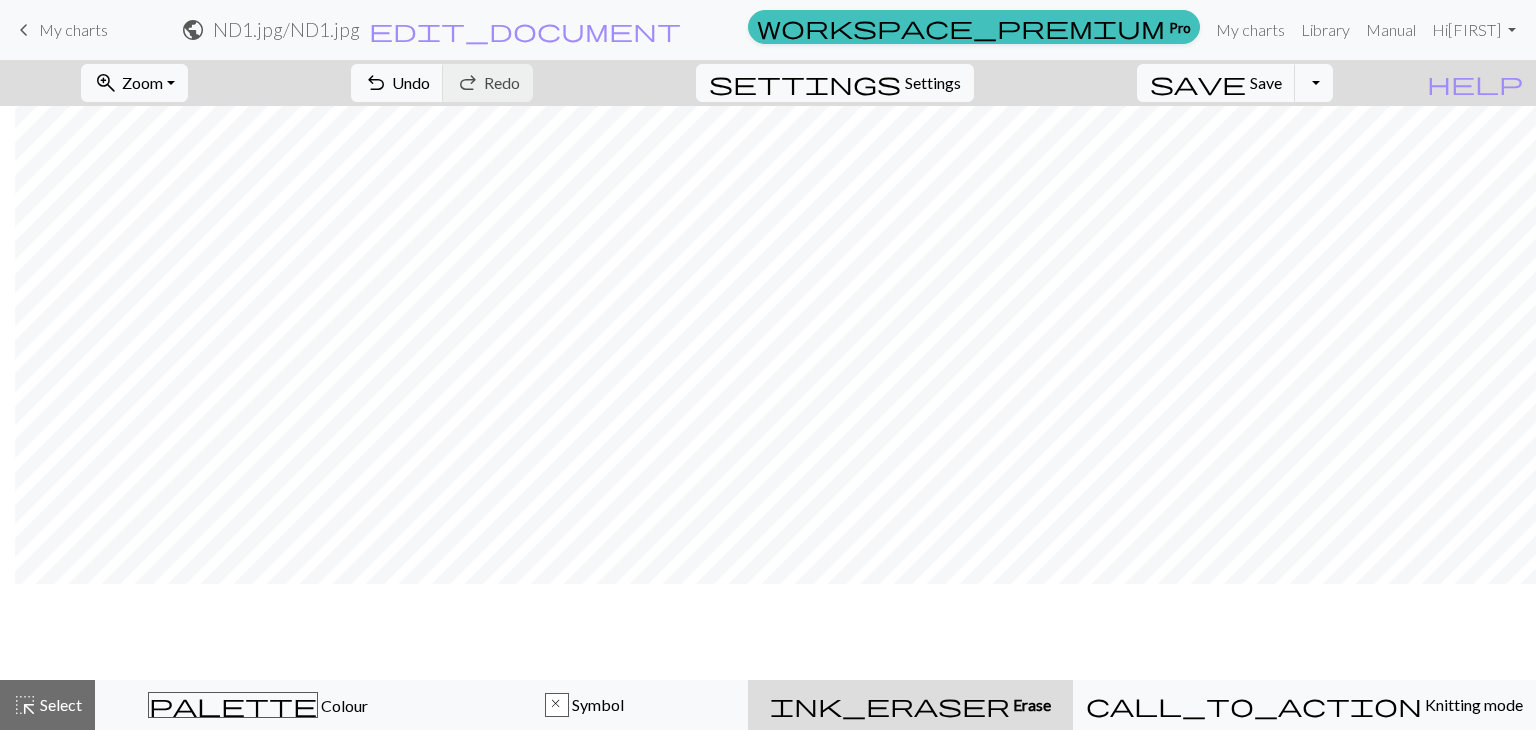 scroll, scrollTop: 0, scrollLeft: 15, axis: horizontal 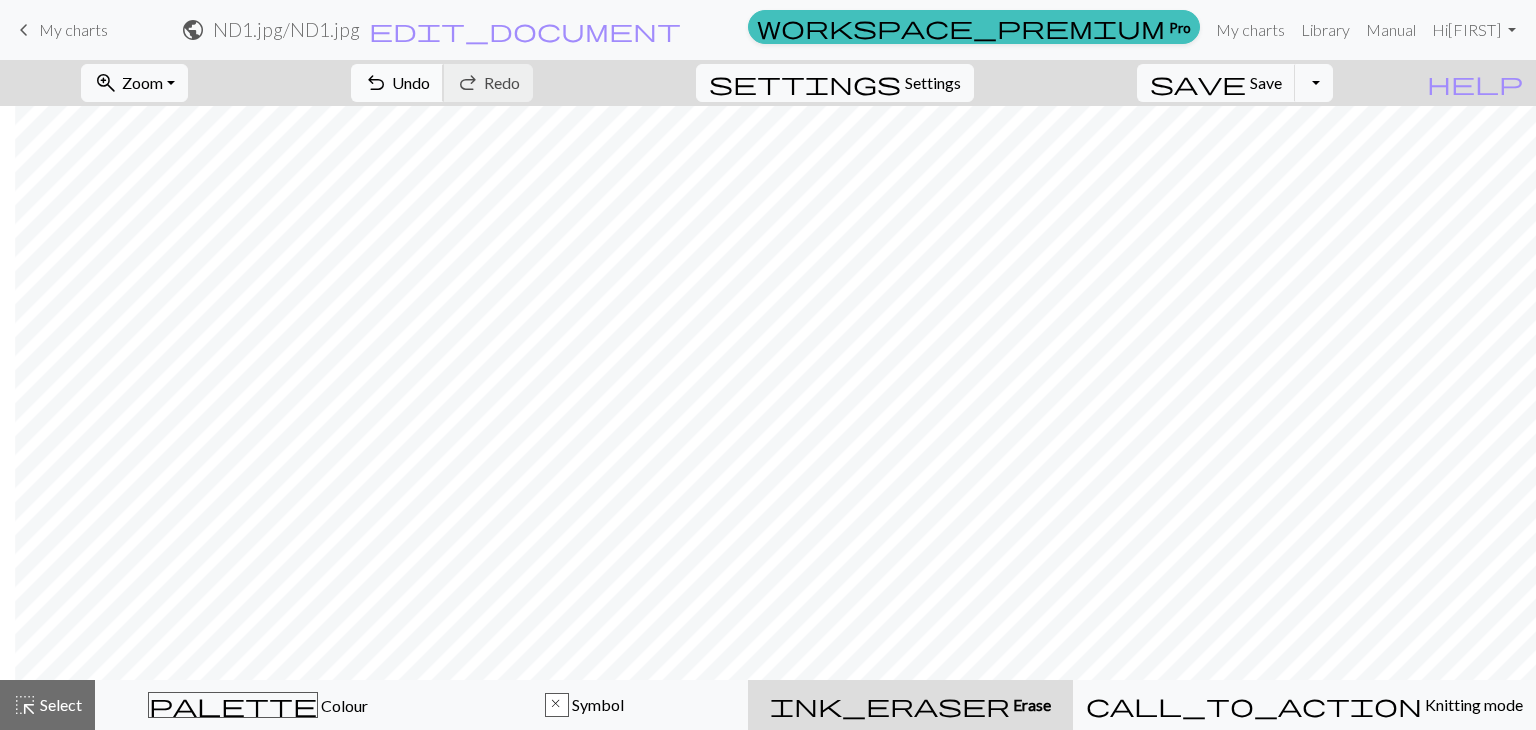 click on "Undo" at bounding box center (411, 82) 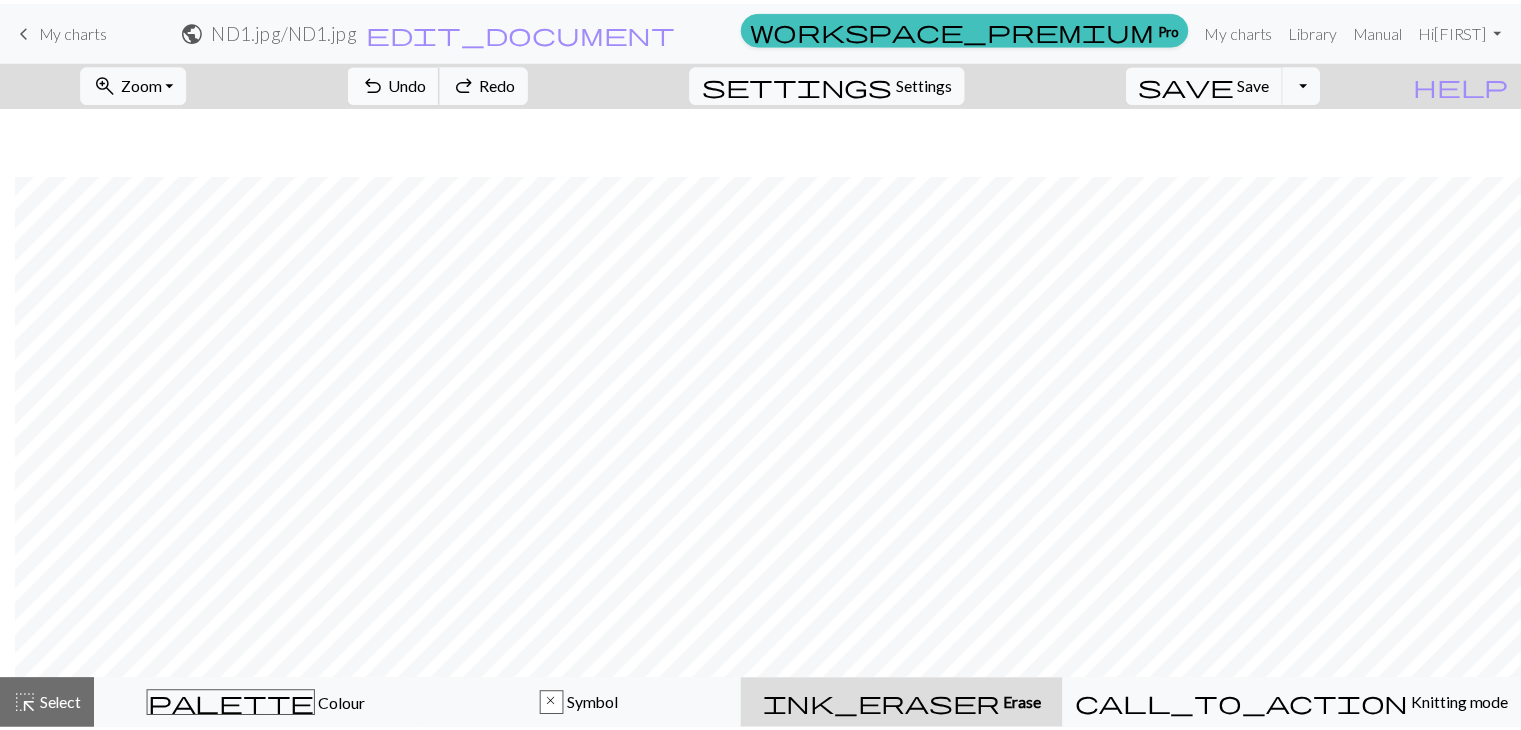 scroll, scrollTop: 68, scrollLeft: 15, axis: both 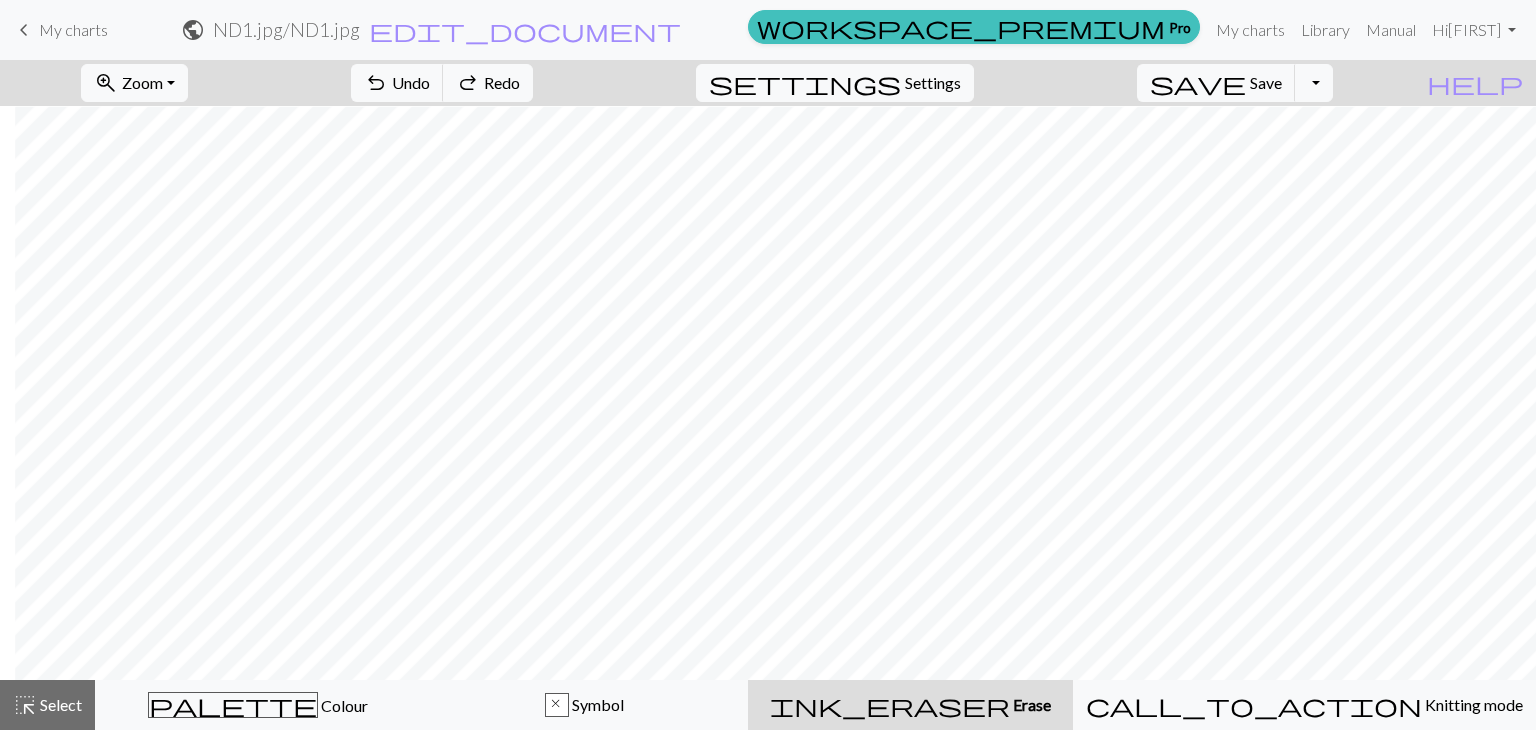 click on "My charts" at bounding box center (73, 29) 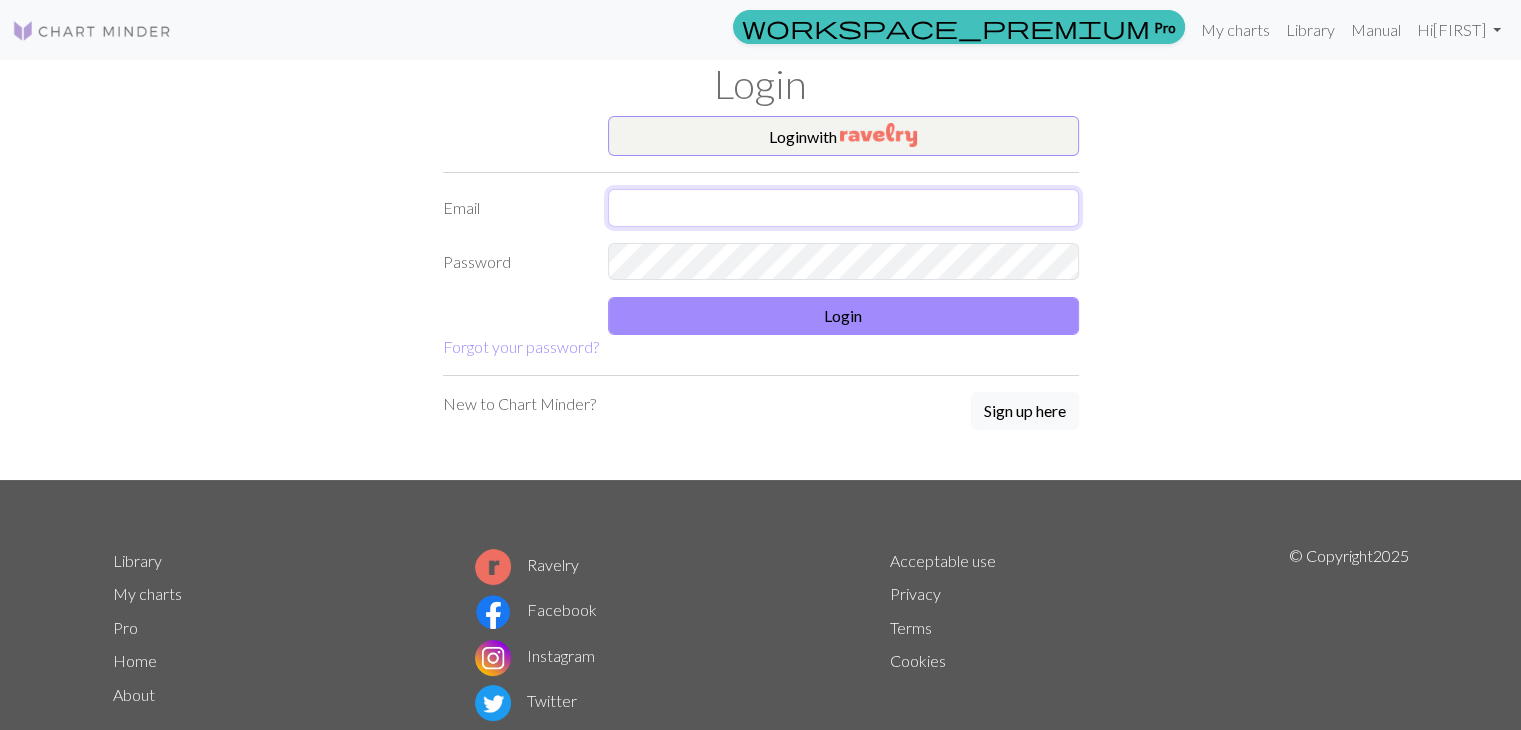 type on "nina.lynee@yahoo.com" 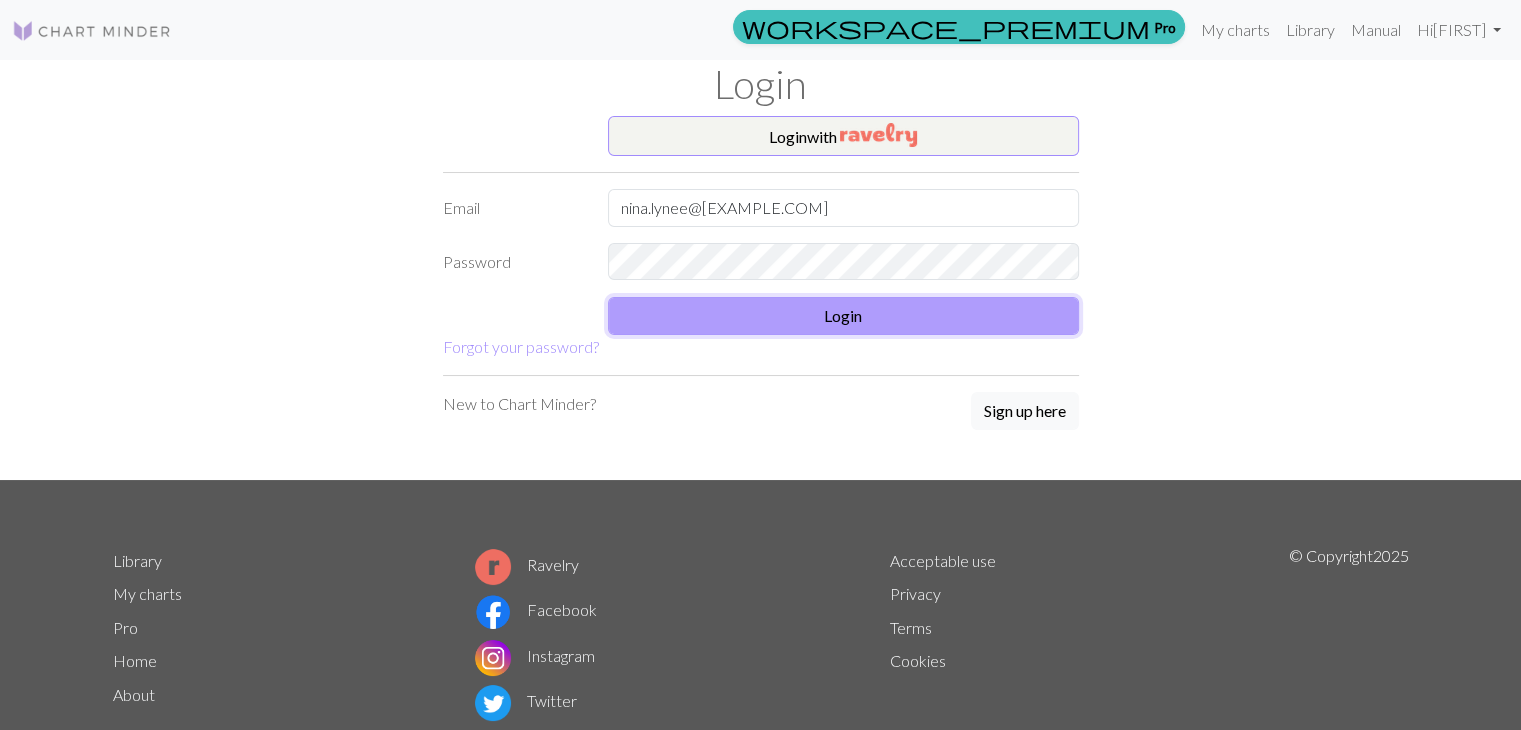 click on "Login" at bounding box center (843, 316) 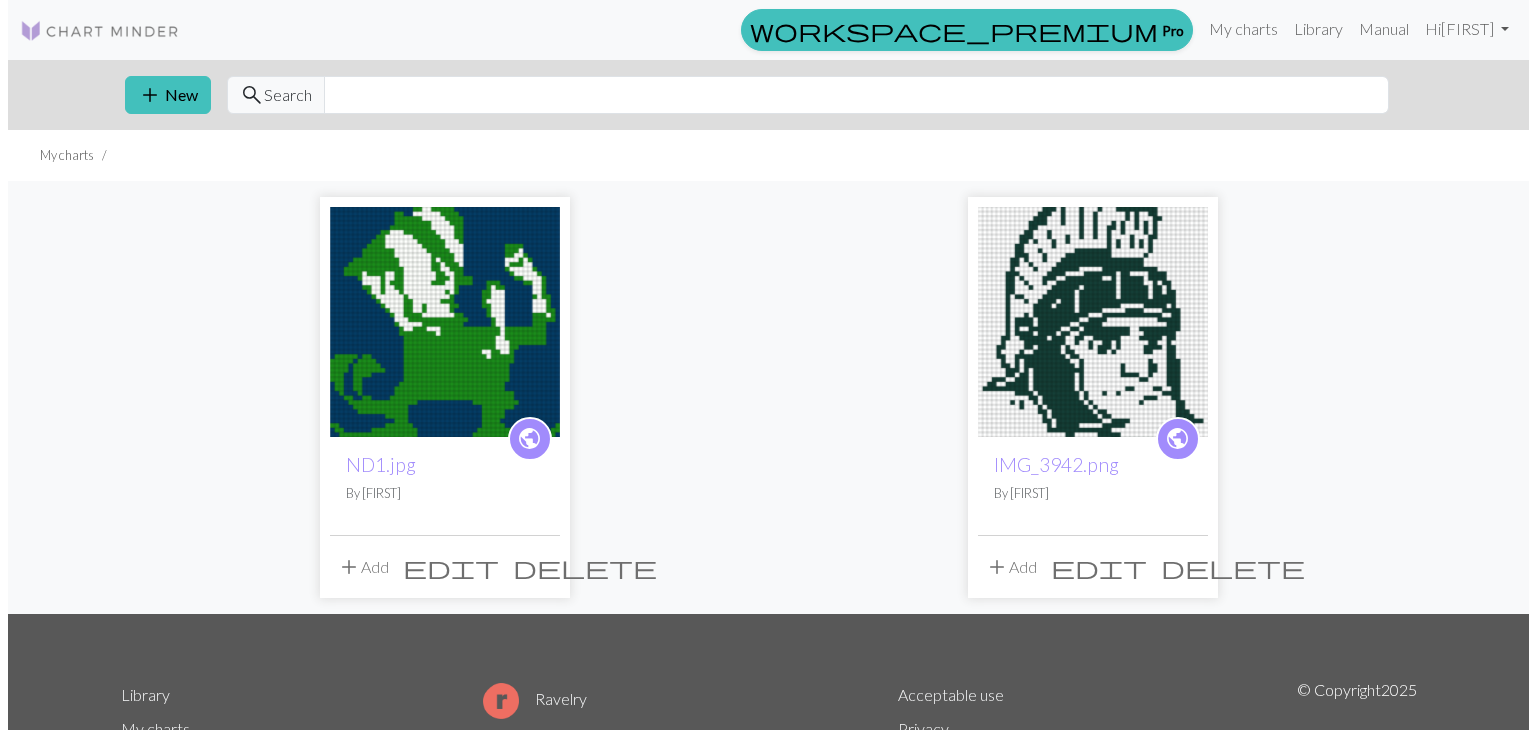 scroll, scrollTop: 0, scrollLeft: 0, axis: both 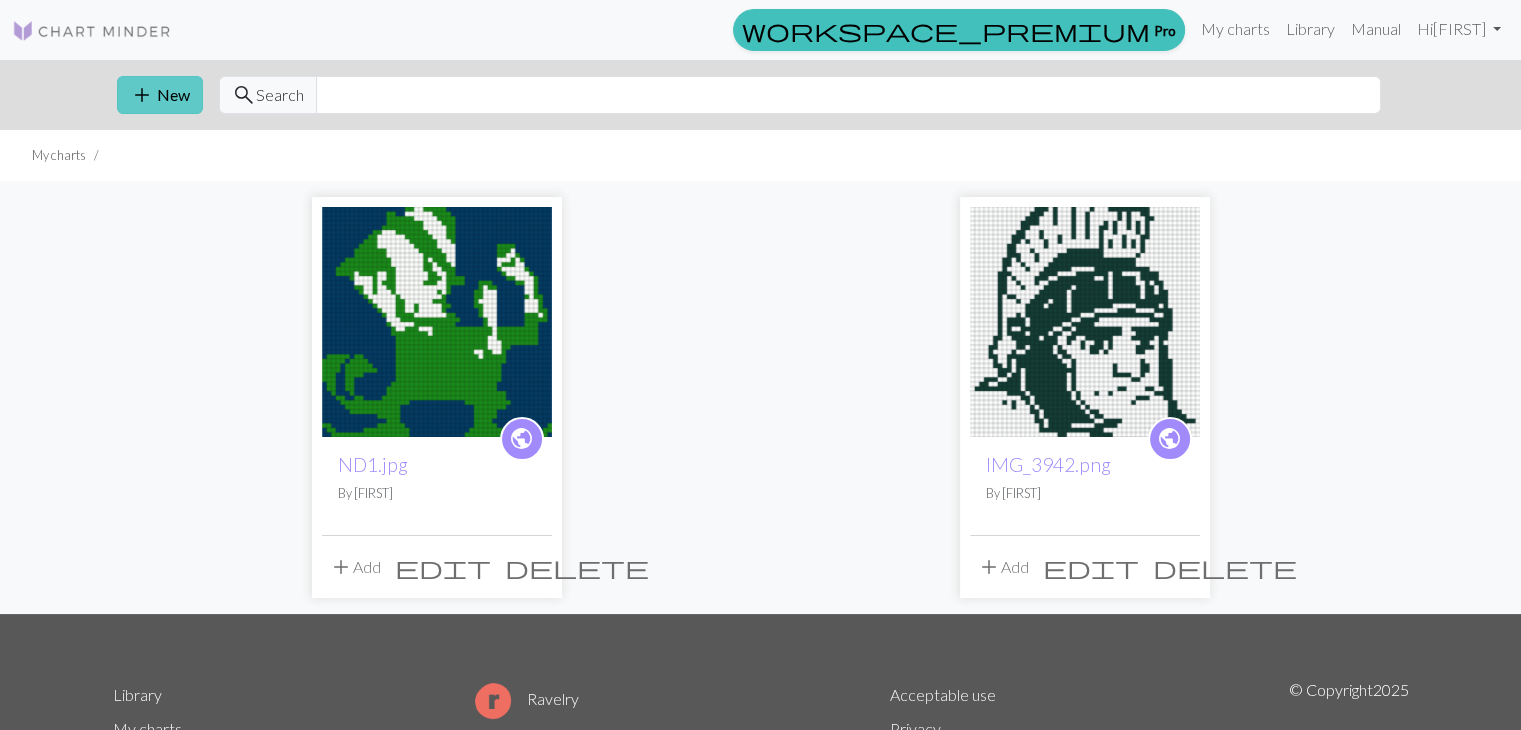 click on "add   New" at bounding box center (160, 95) 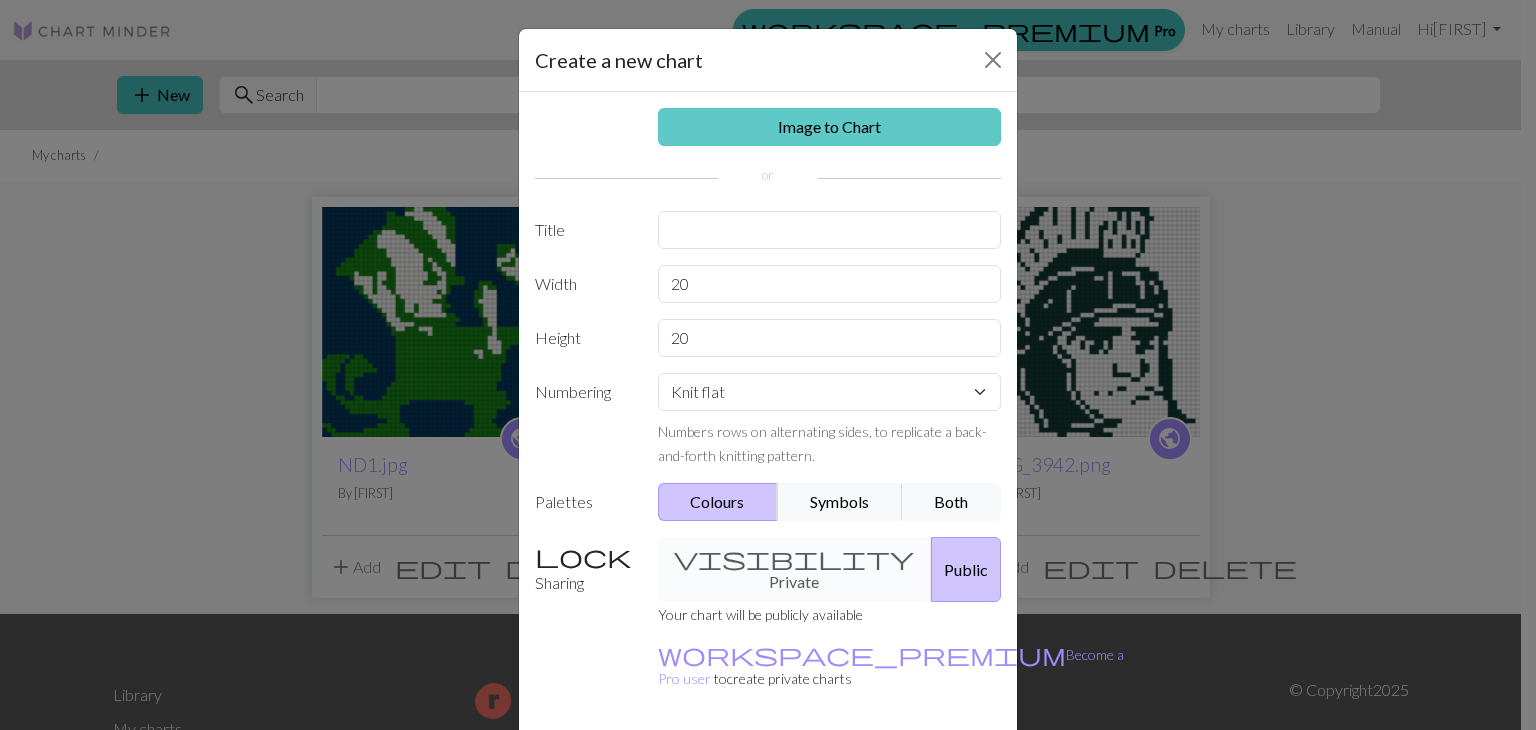 click on "Image to Chart" at bounding box center (830, 127) 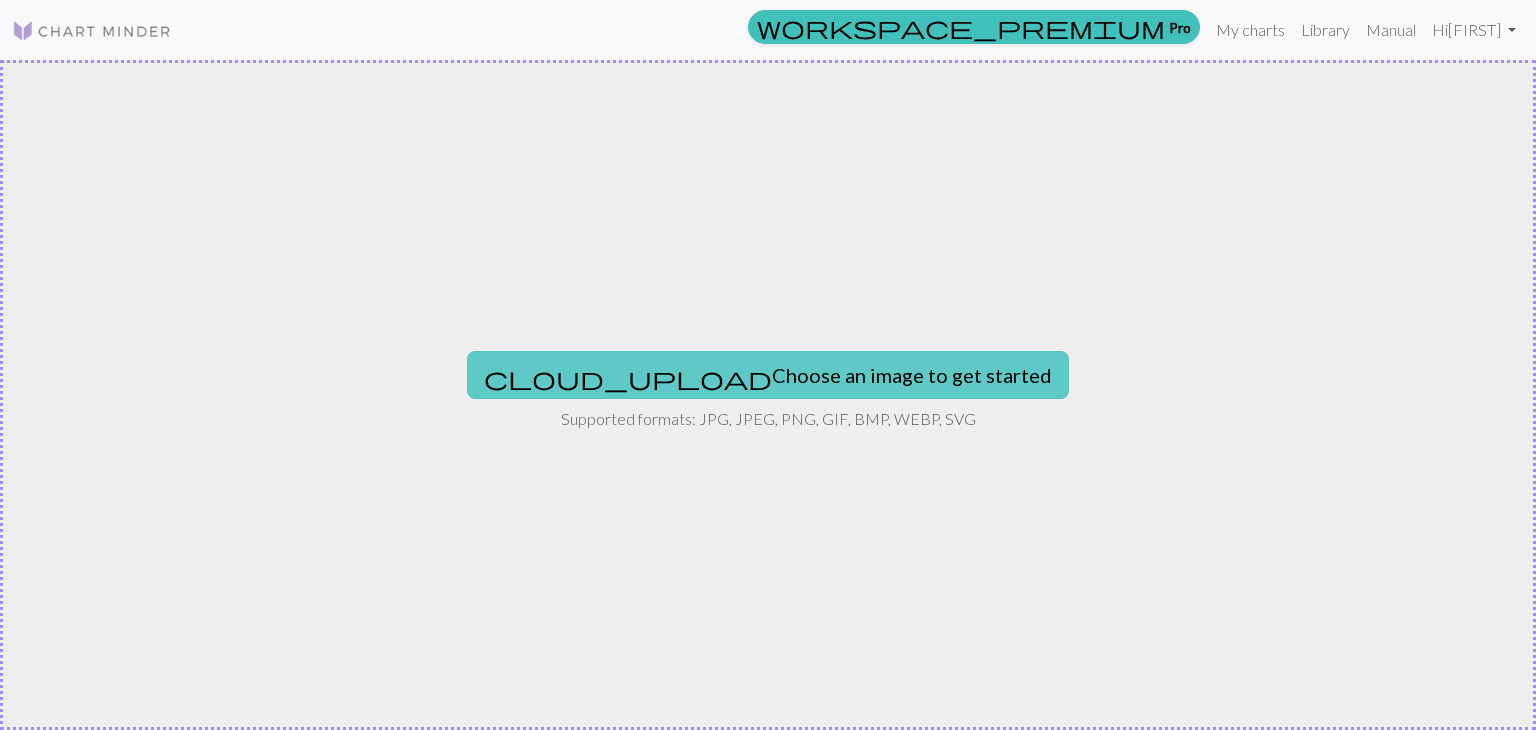 click on "cloud_upload  Choose an image to get started" at bounding box center (768, 375) 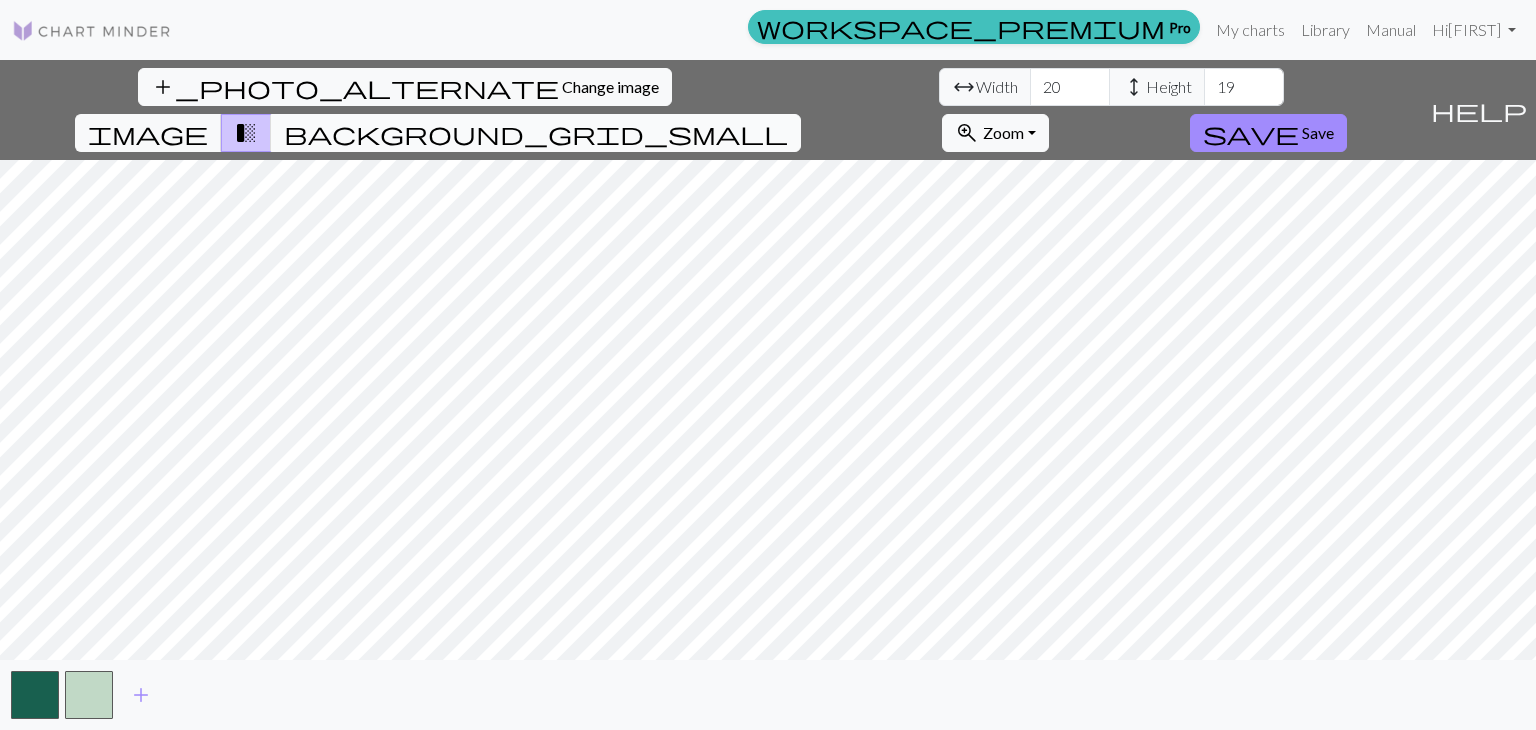 click on "background_grid_small" at bounding box center (536, 133) 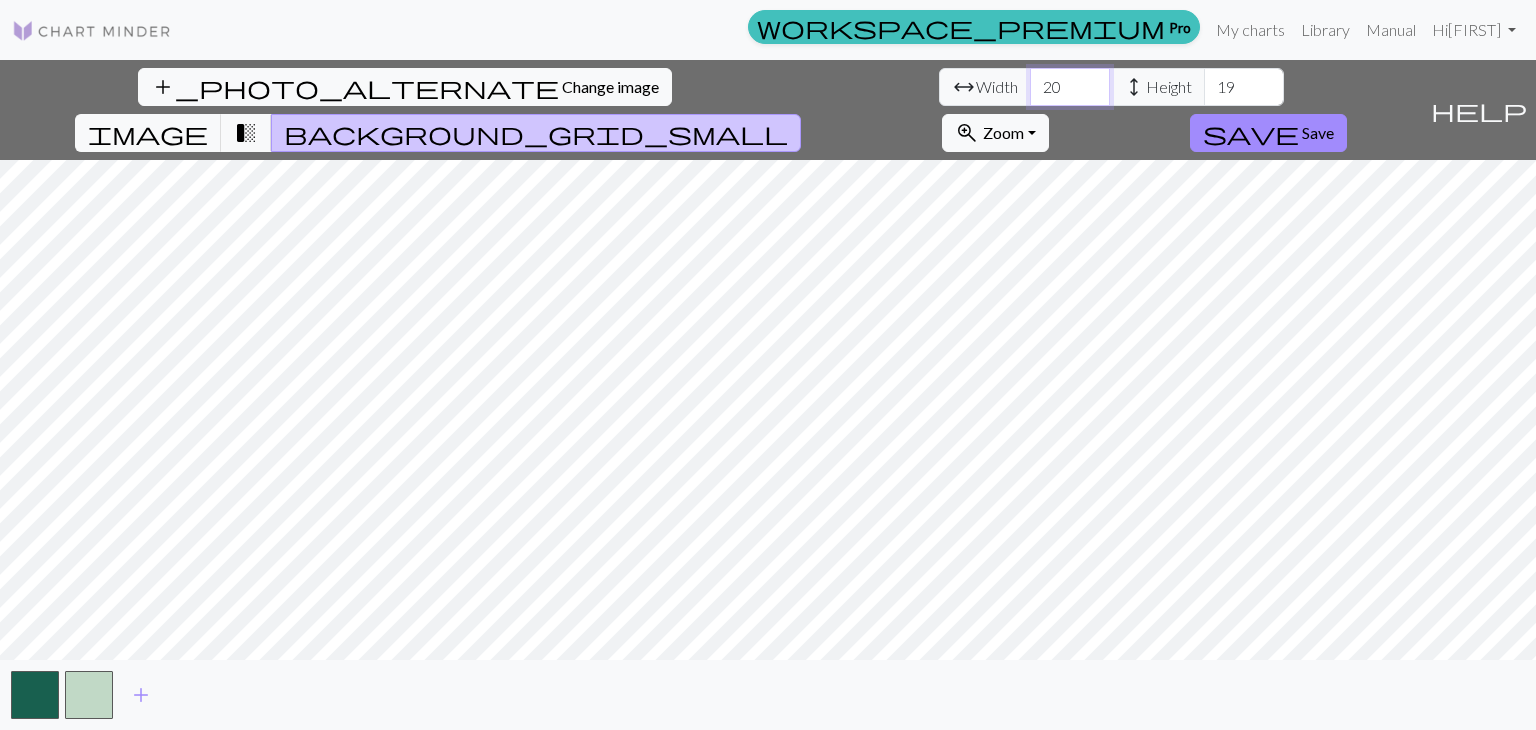 click on "20" at bounding box center (1070, 87) 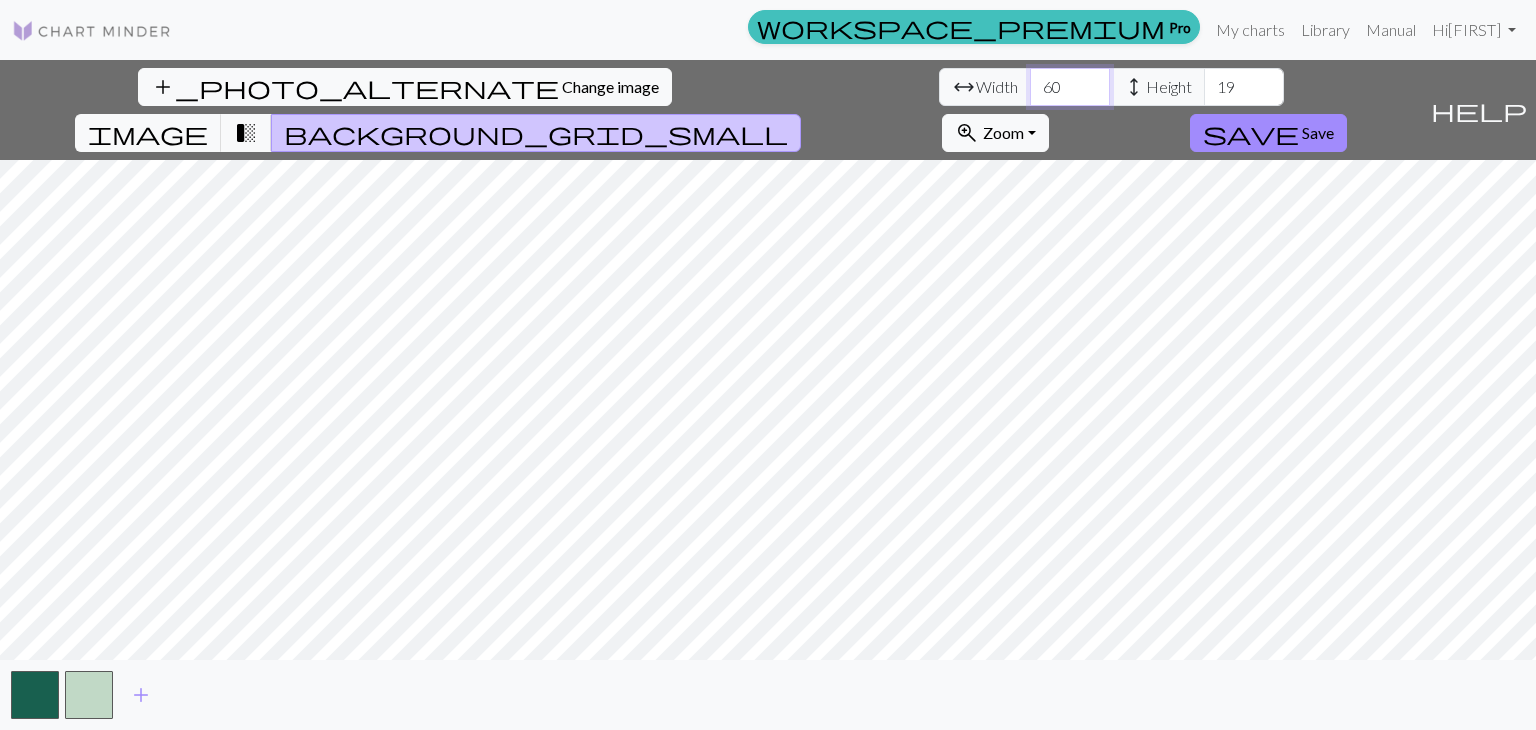 type on "60" 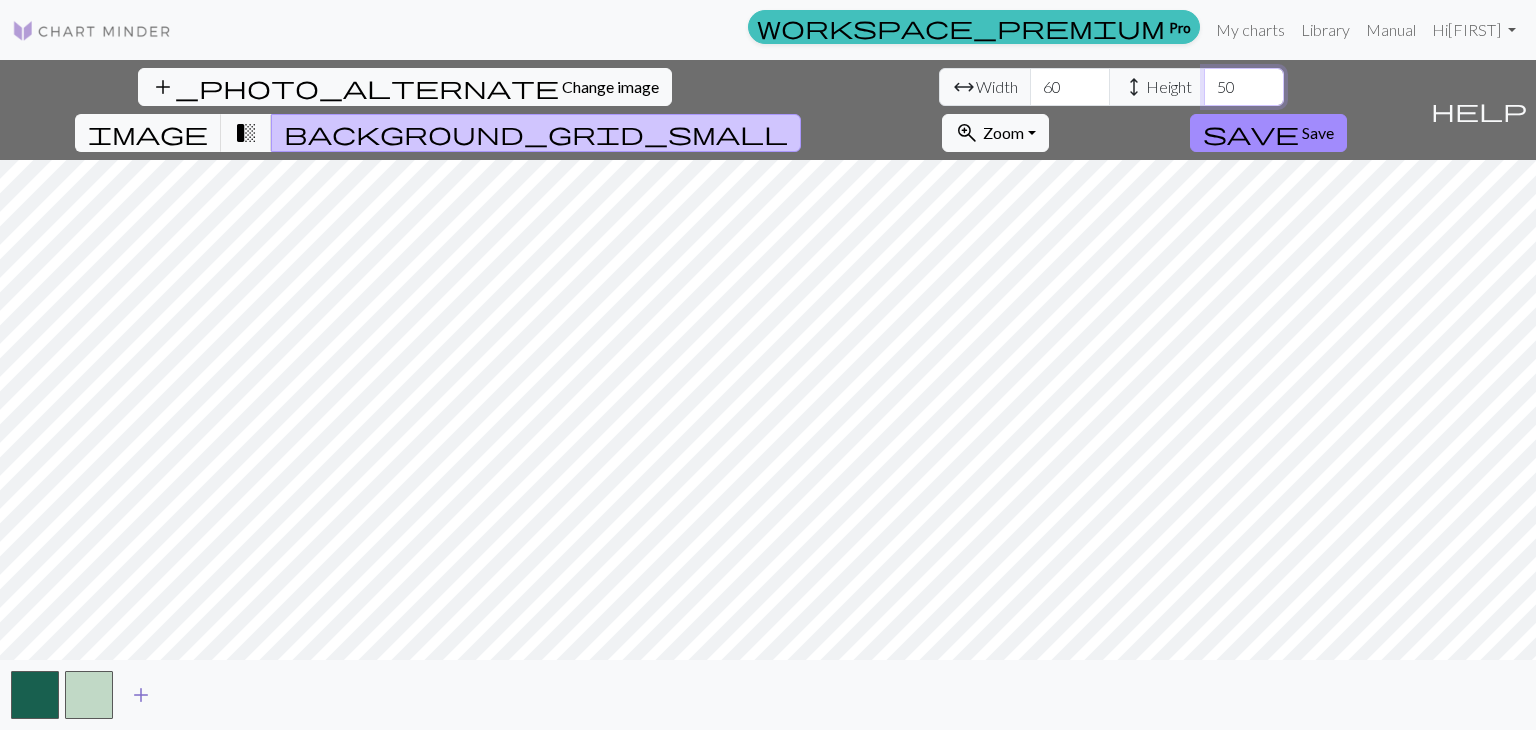 type on "50" 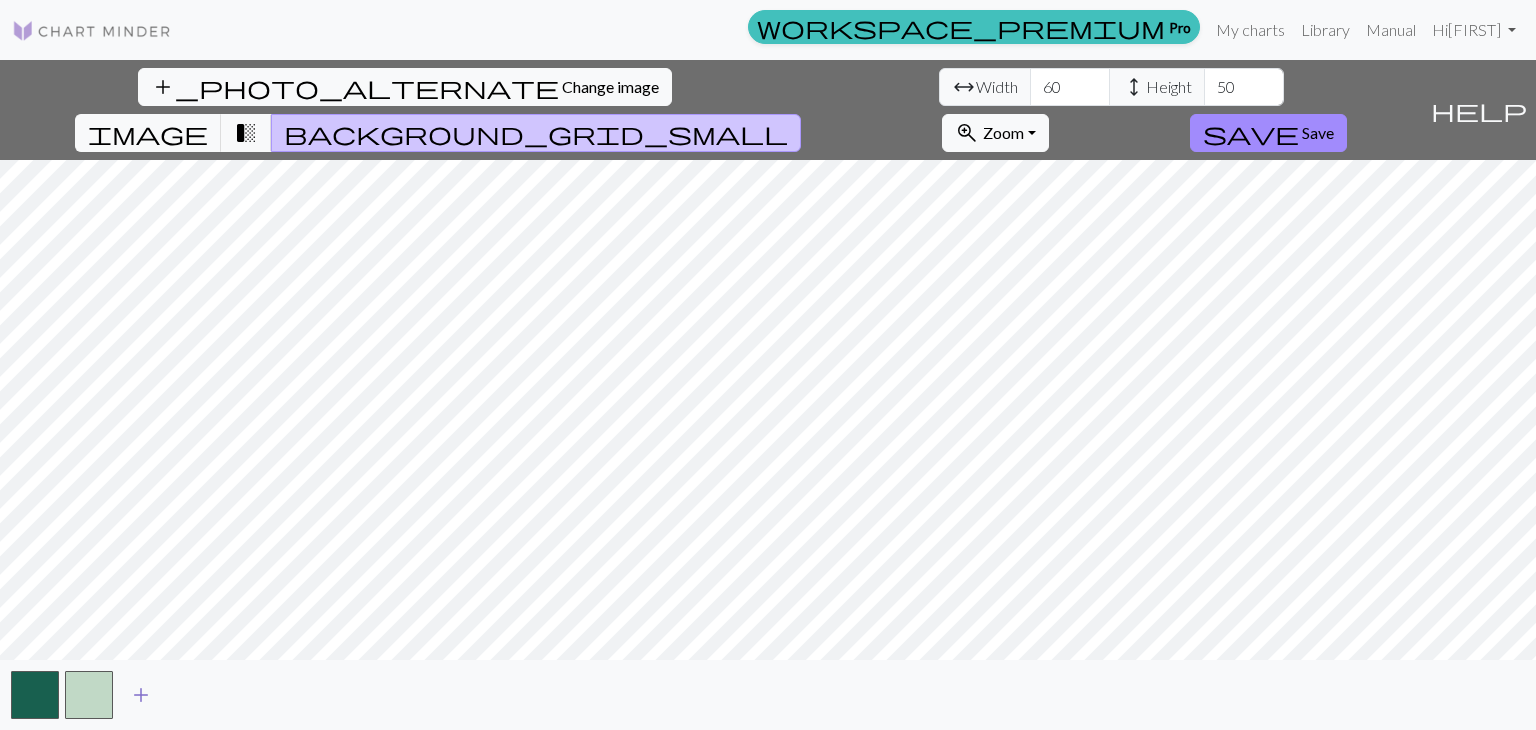 click on "add" at bounding box center [141, 695] 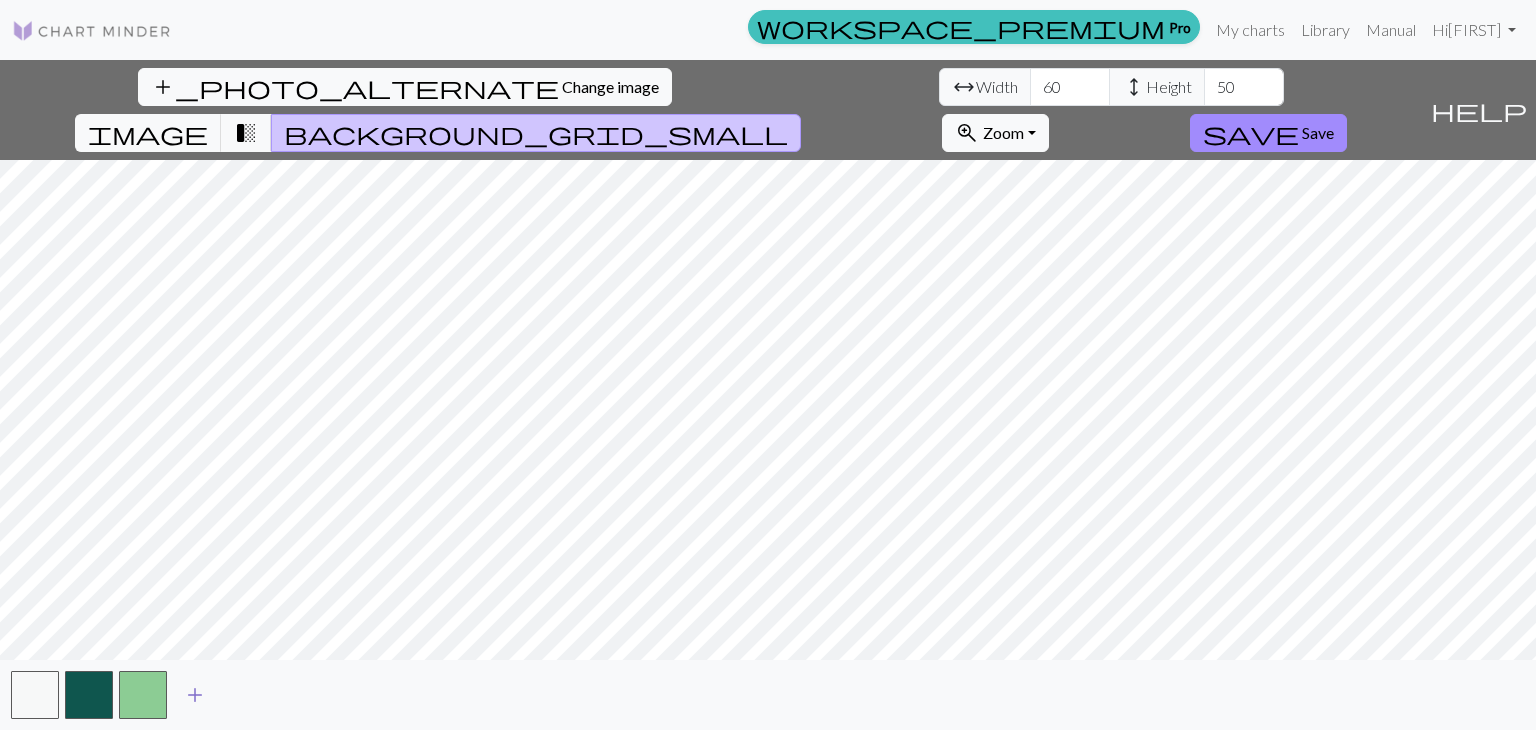 click at bounding box center (143, 695) 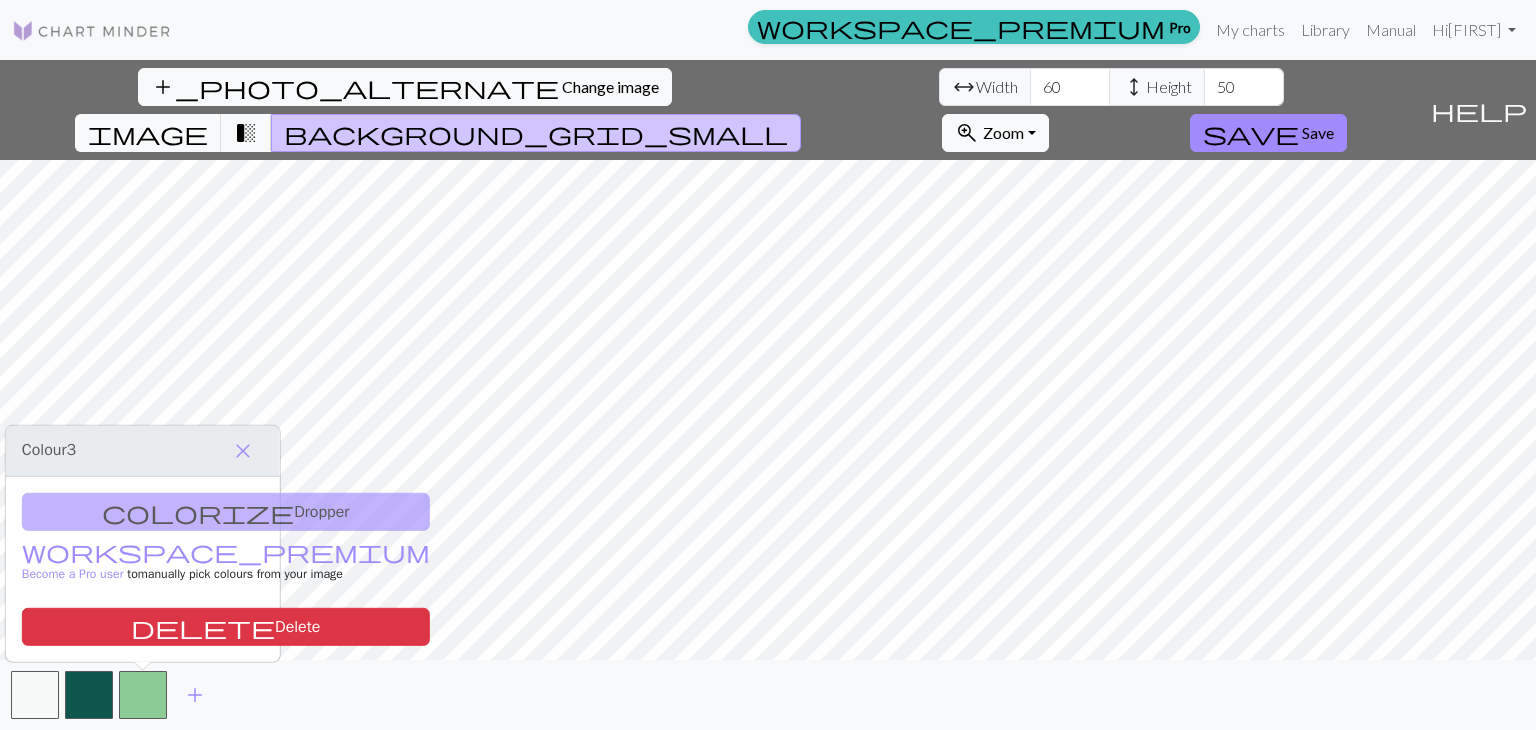 click on "add" at bounding box center (768, 695) 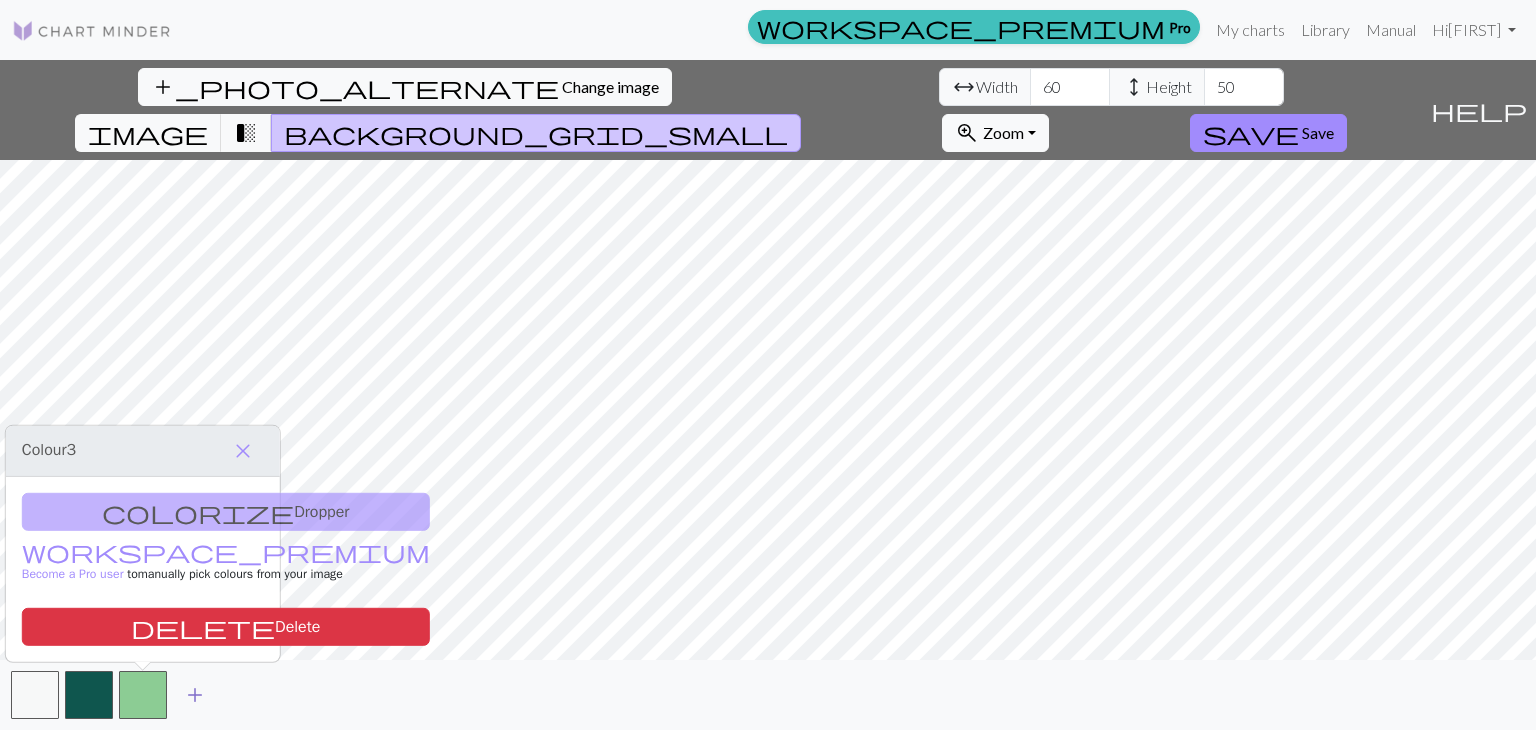 click on "add" at bounding box center [195, 695] 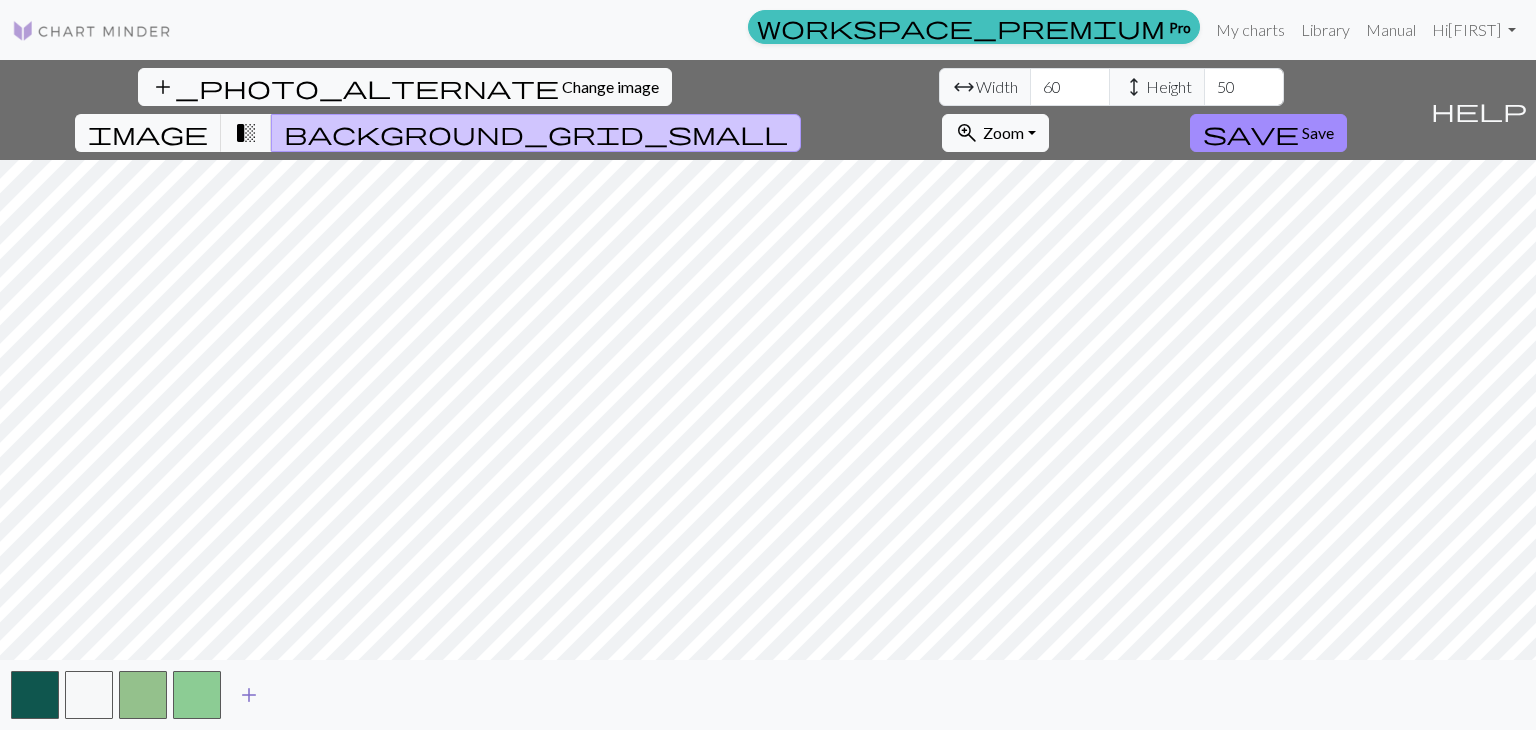 click on "add" at bounding box center (249, 695) 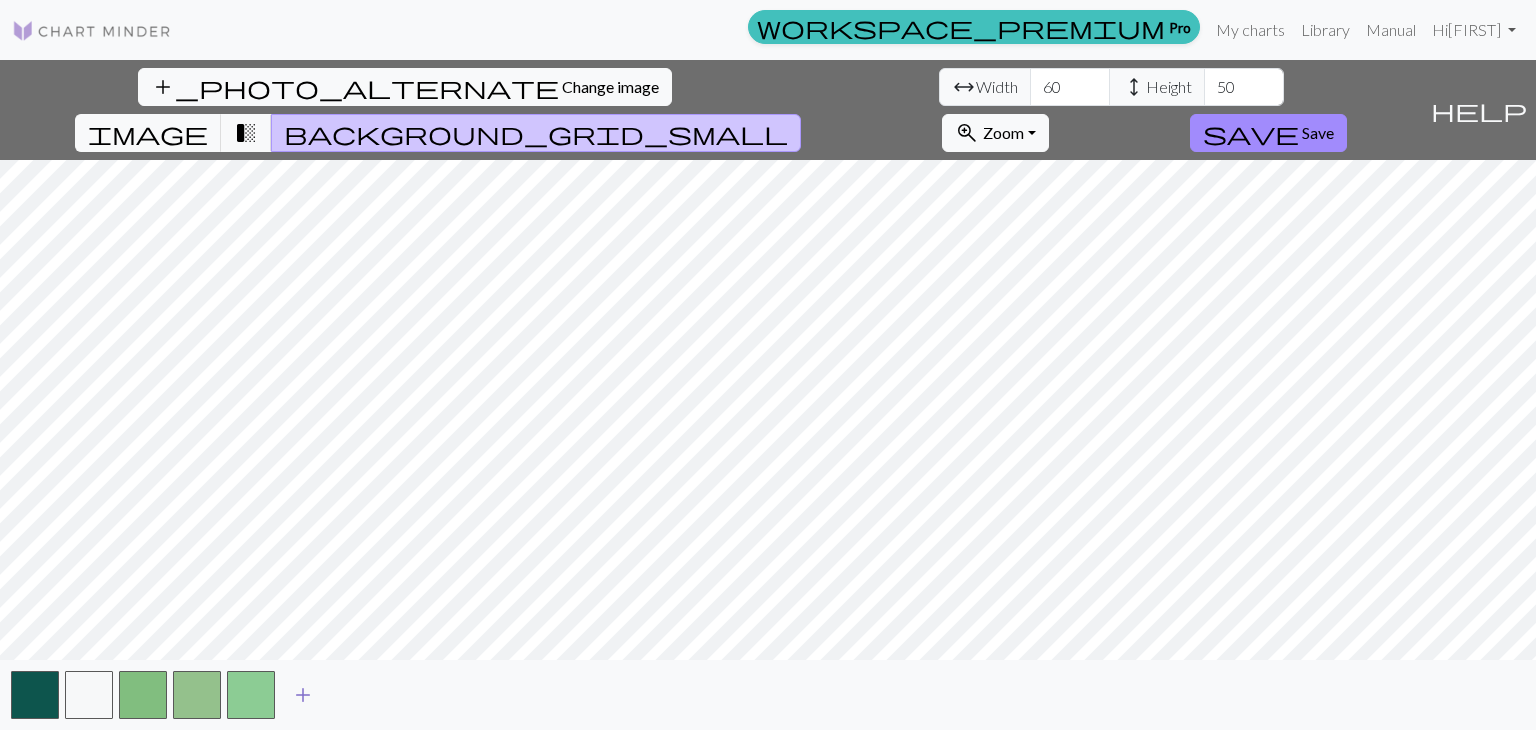 click on "add" at bounding box center [303, 695] 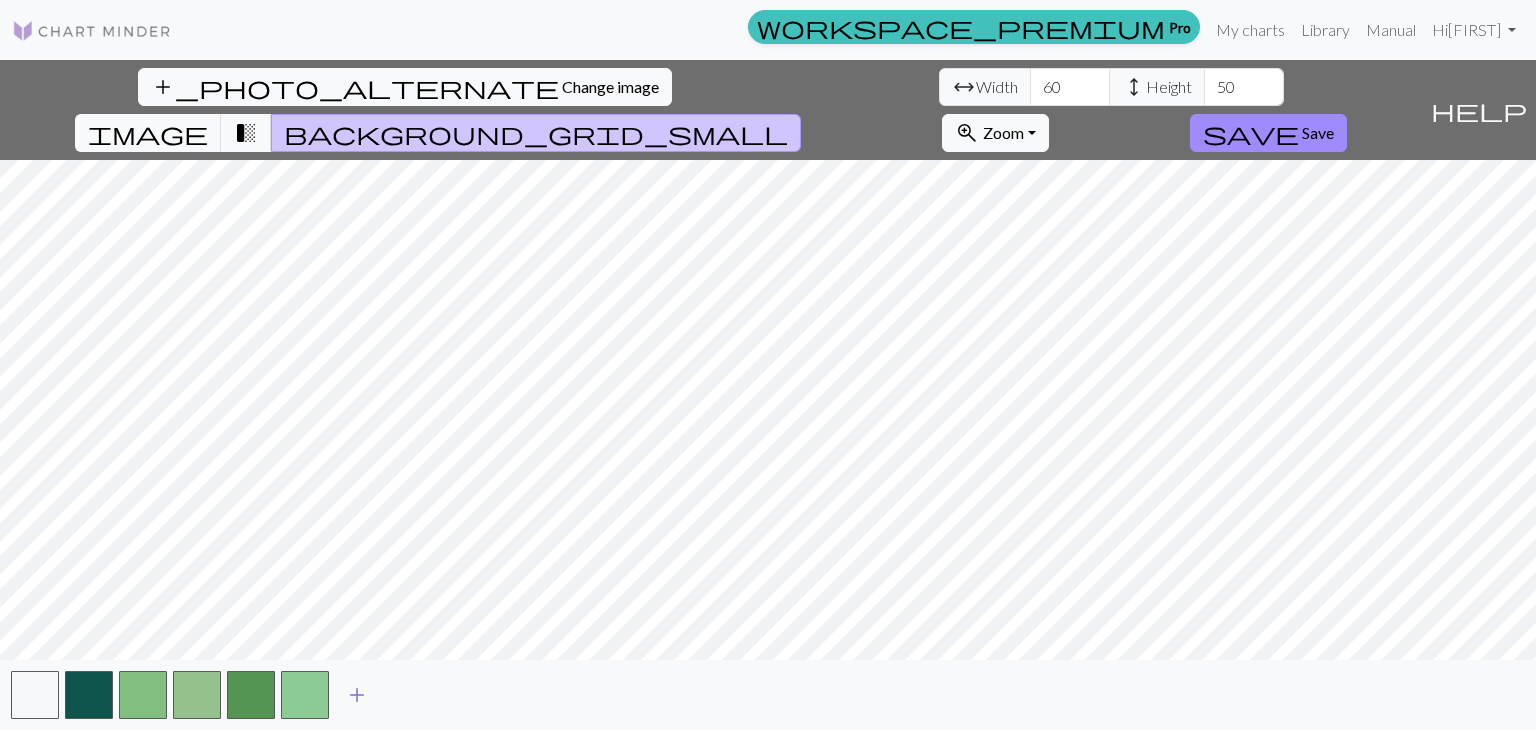 click on "add" at bounding box center (357, 695) 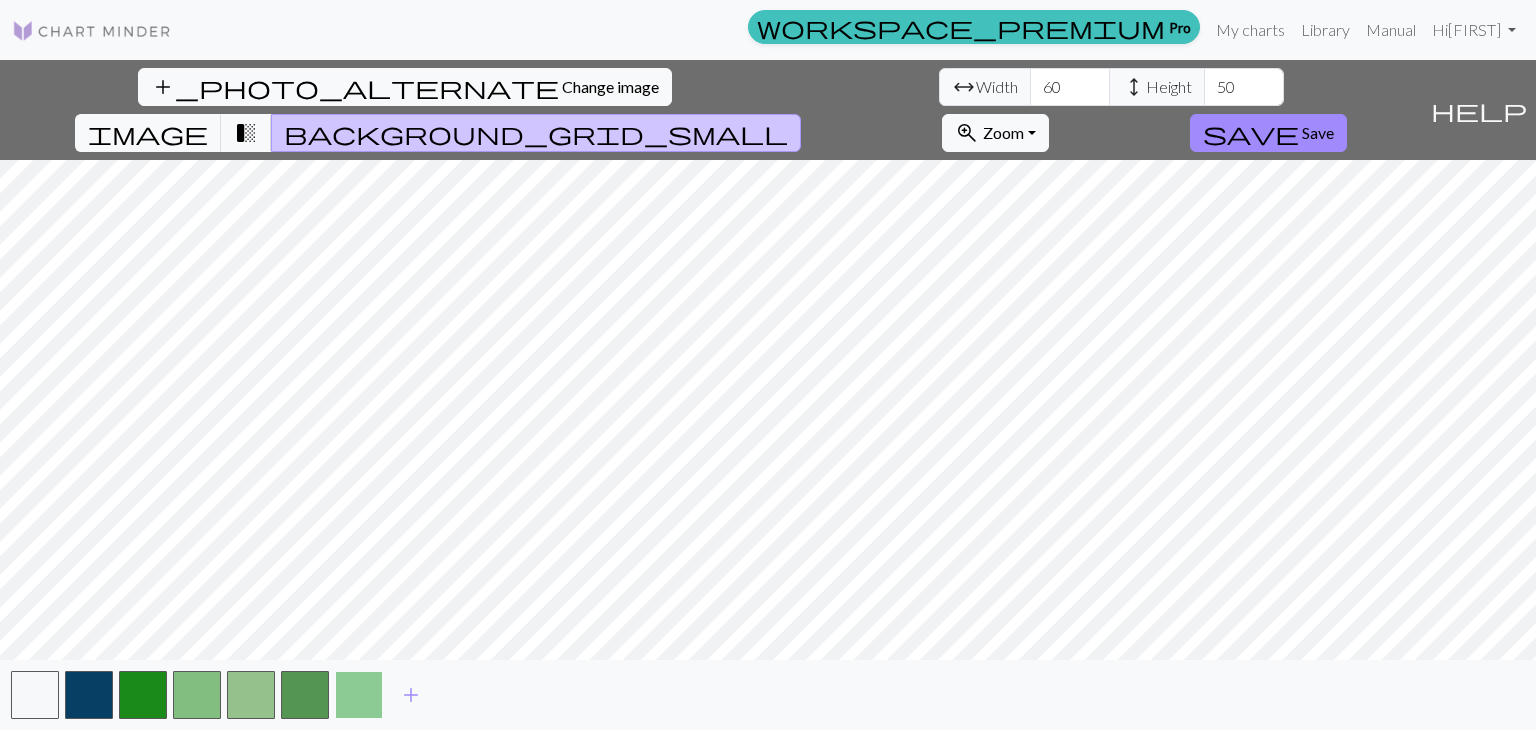 click at bounding box center [359, 695] 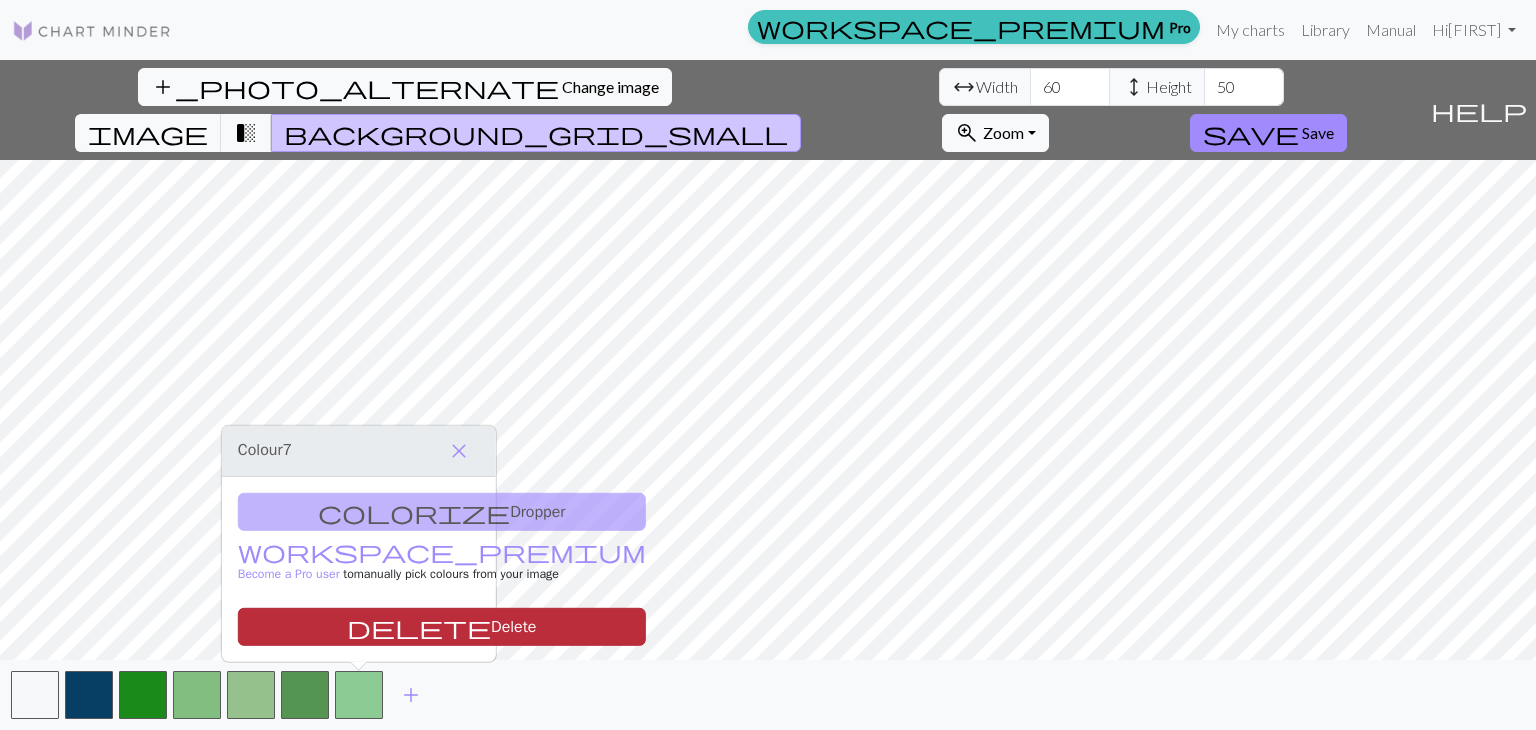 click on "delete Delete" at bounding box center (442, 627) 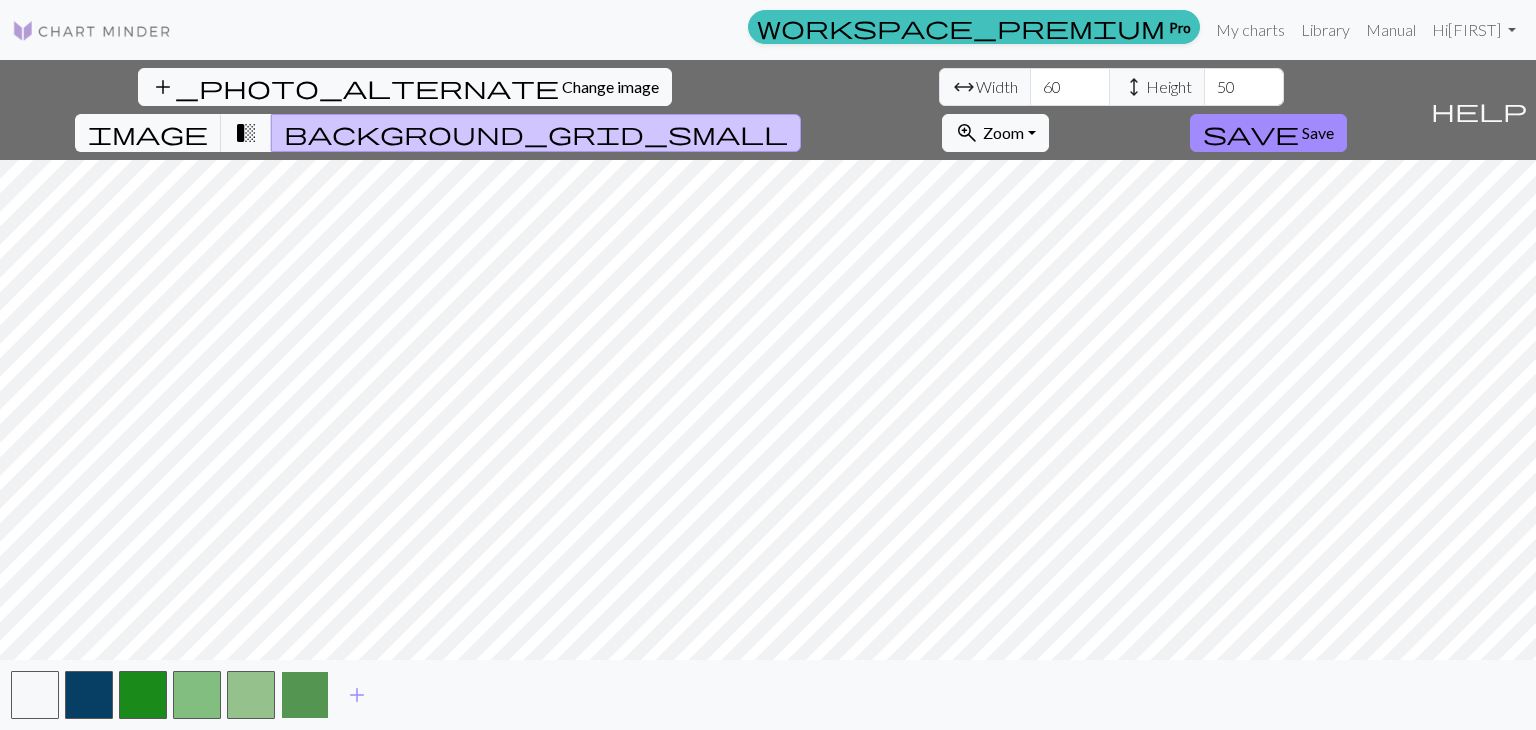 click at bounding box center (305, 695) 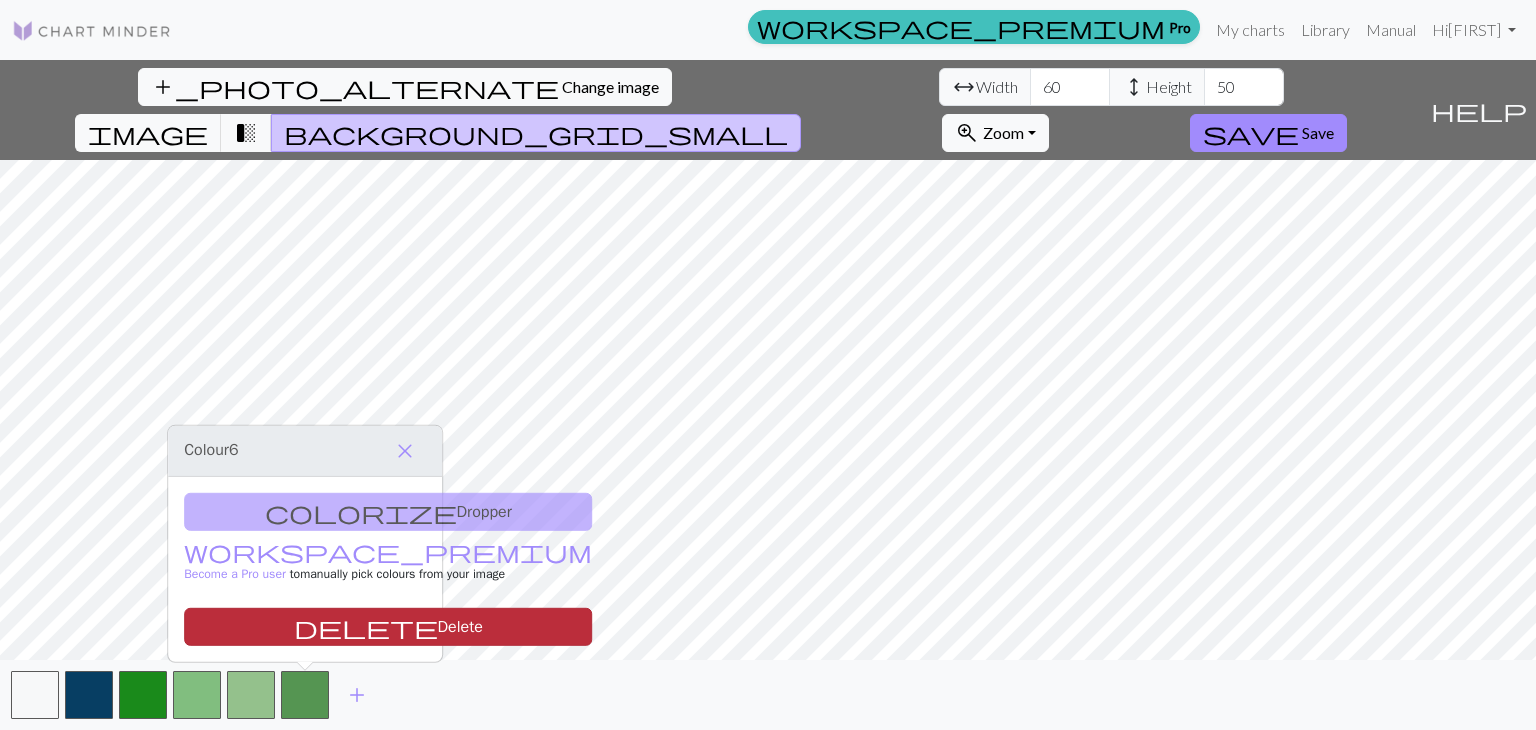 click on "delete Delete" at bounding box center (388, 627) 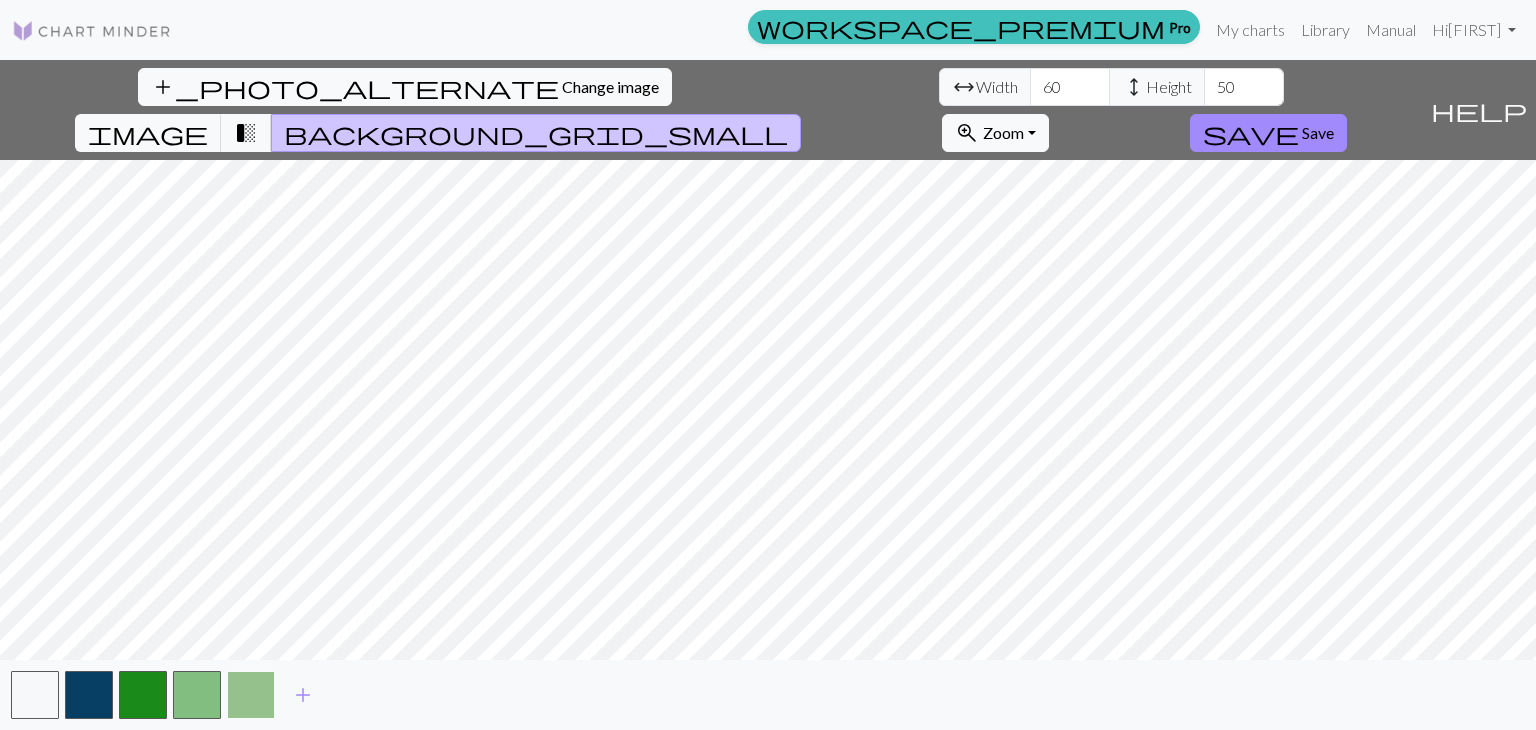 click at bounding box center (251, 695) 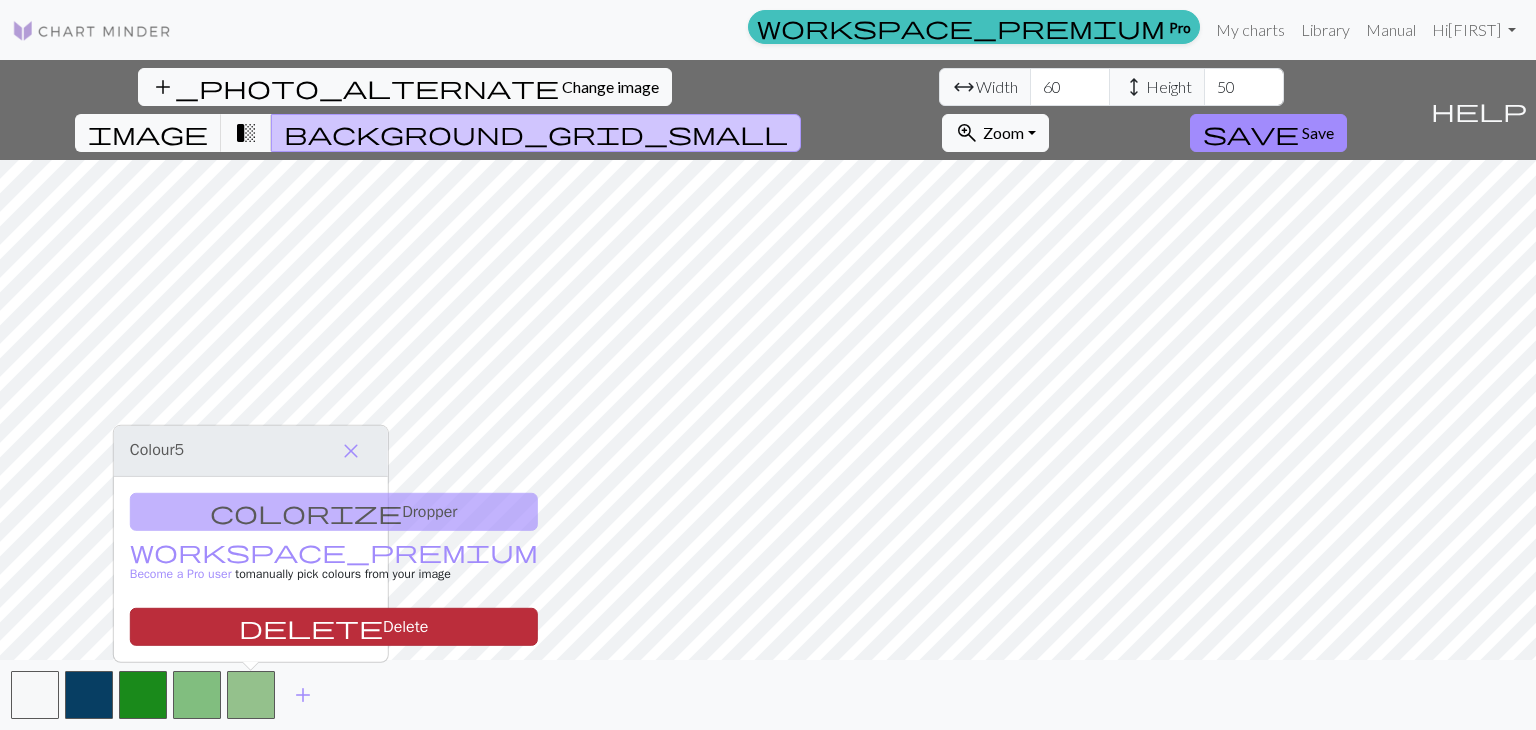 click on "delete Delete" at bounding box center (334, 627) 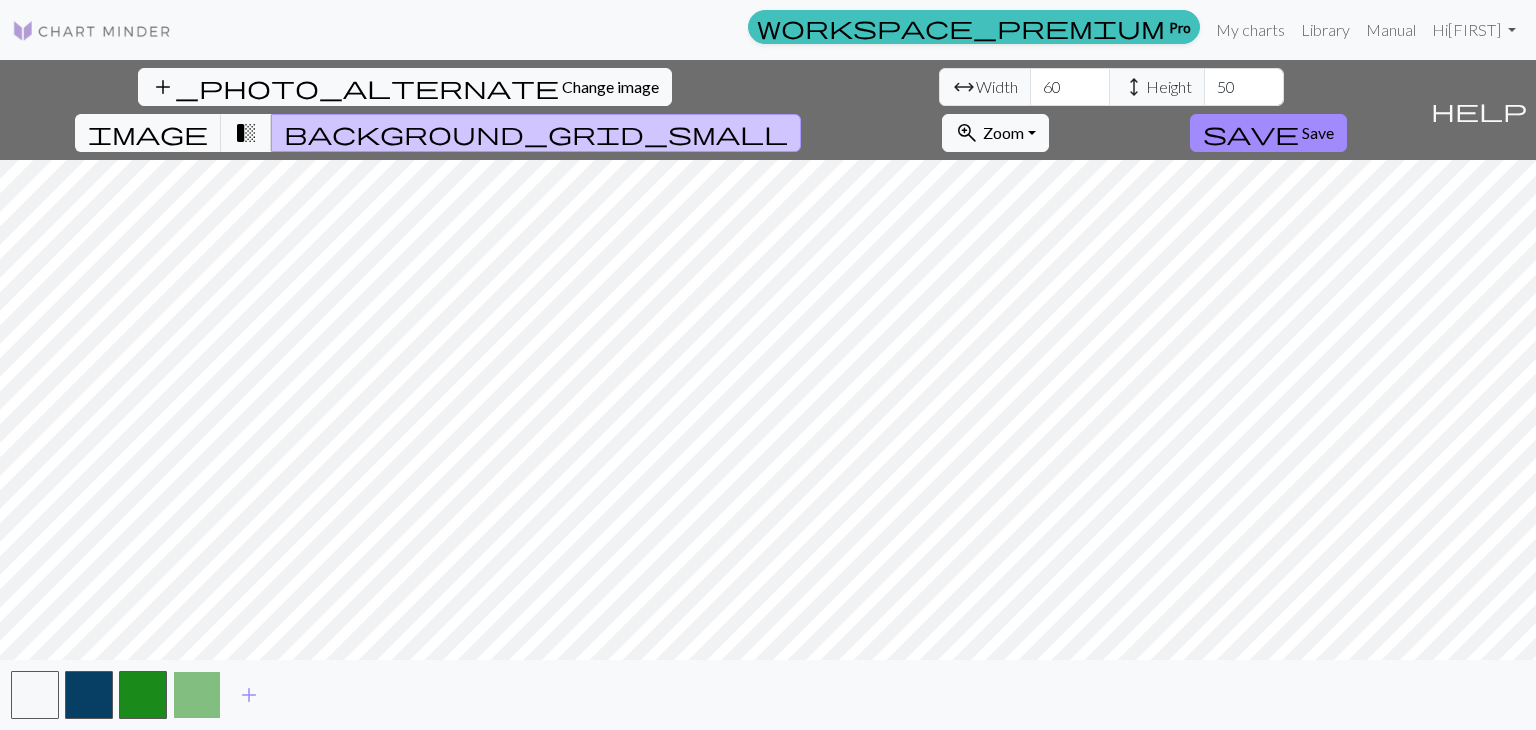 click at bounding box center (197, 695) 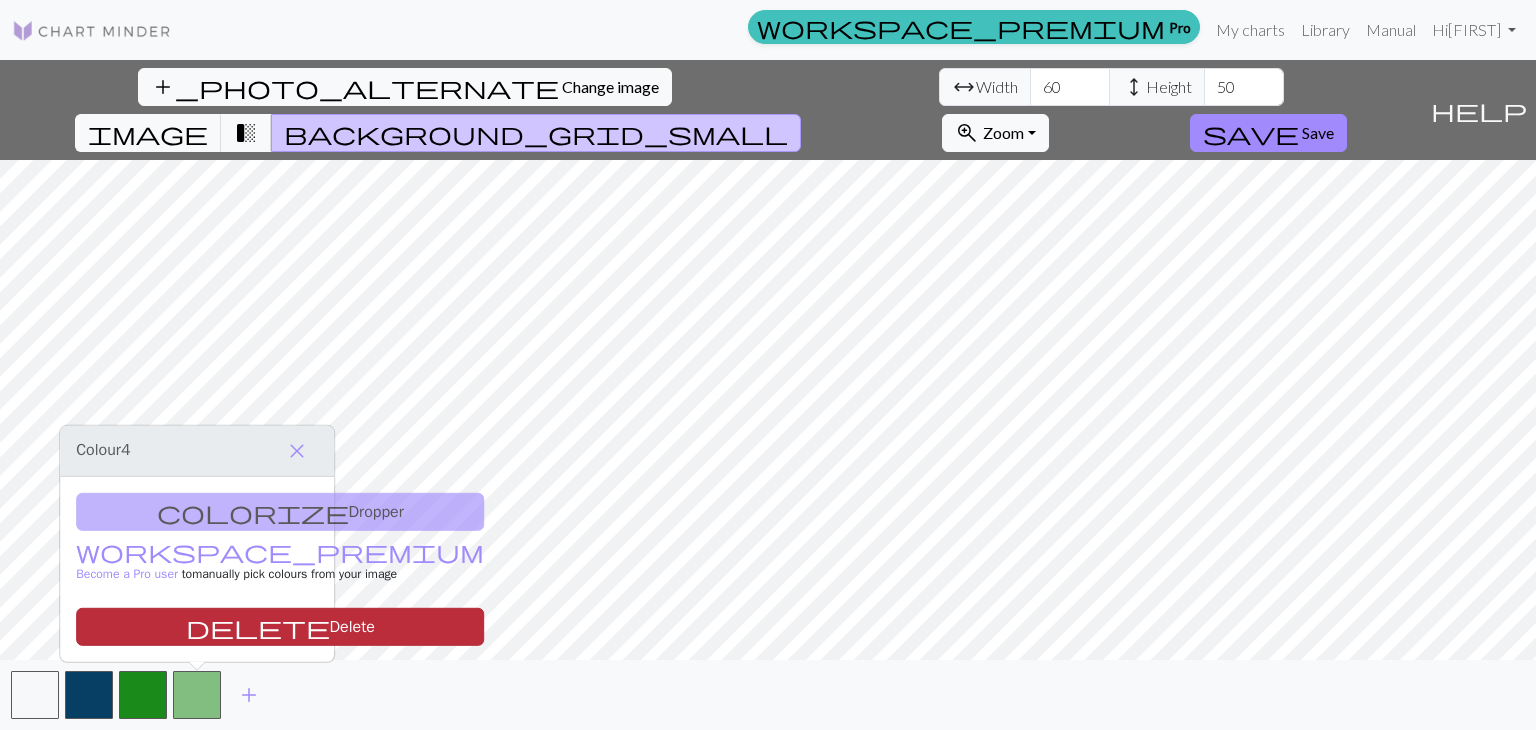 click on "delete Delete" at bounding box center [280, 627] 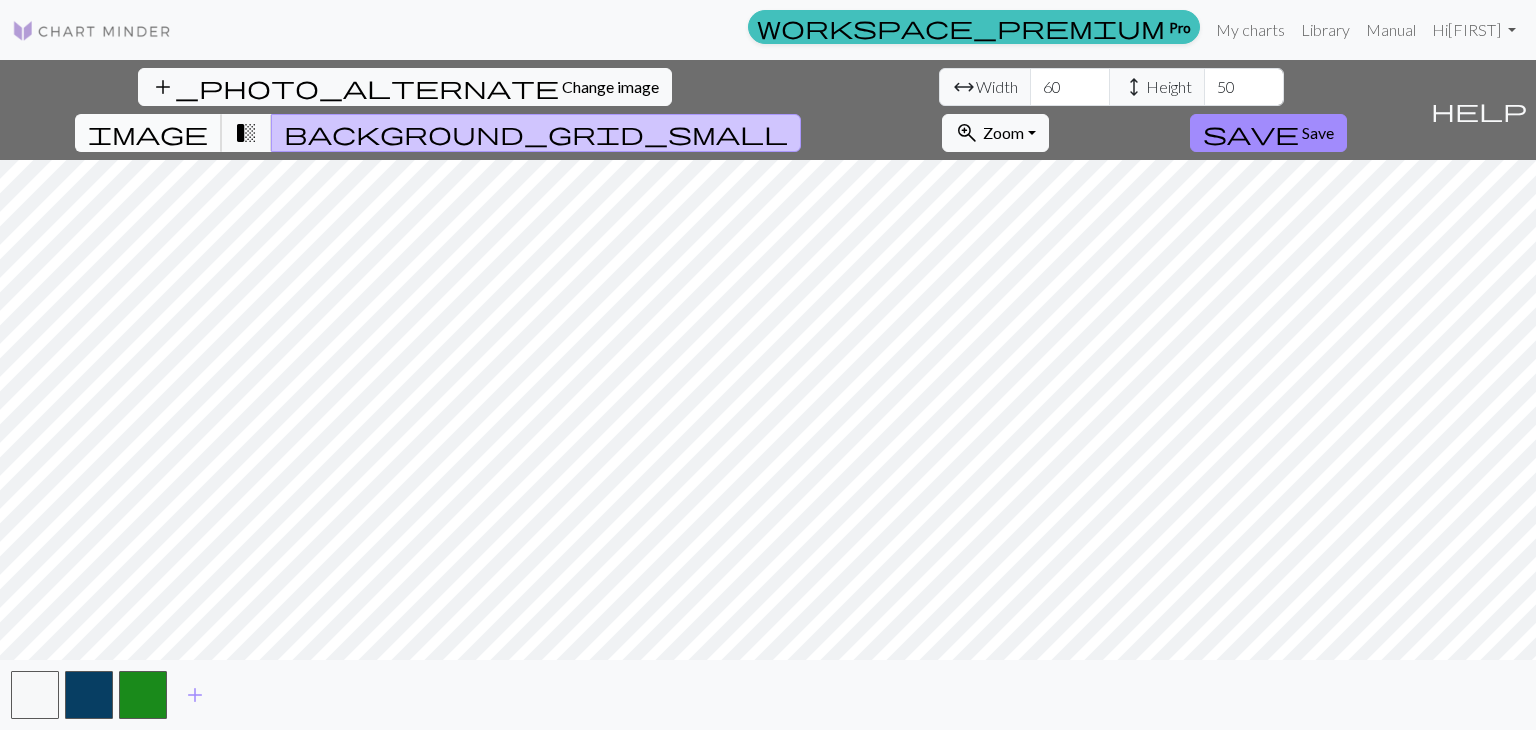 click on "image" at bounding box center (148, 133) 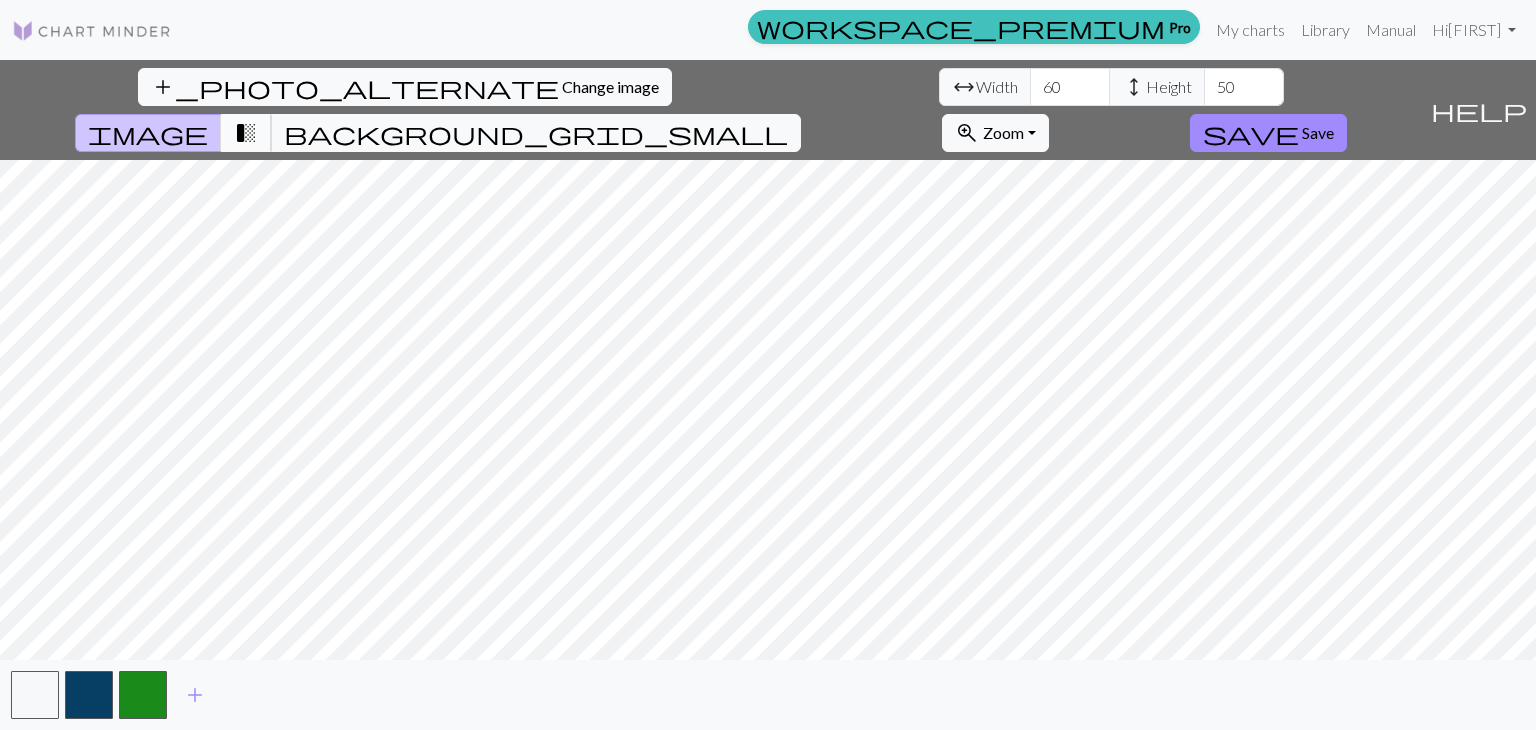 click on "transition_fade" at bounding box center (246, 133) 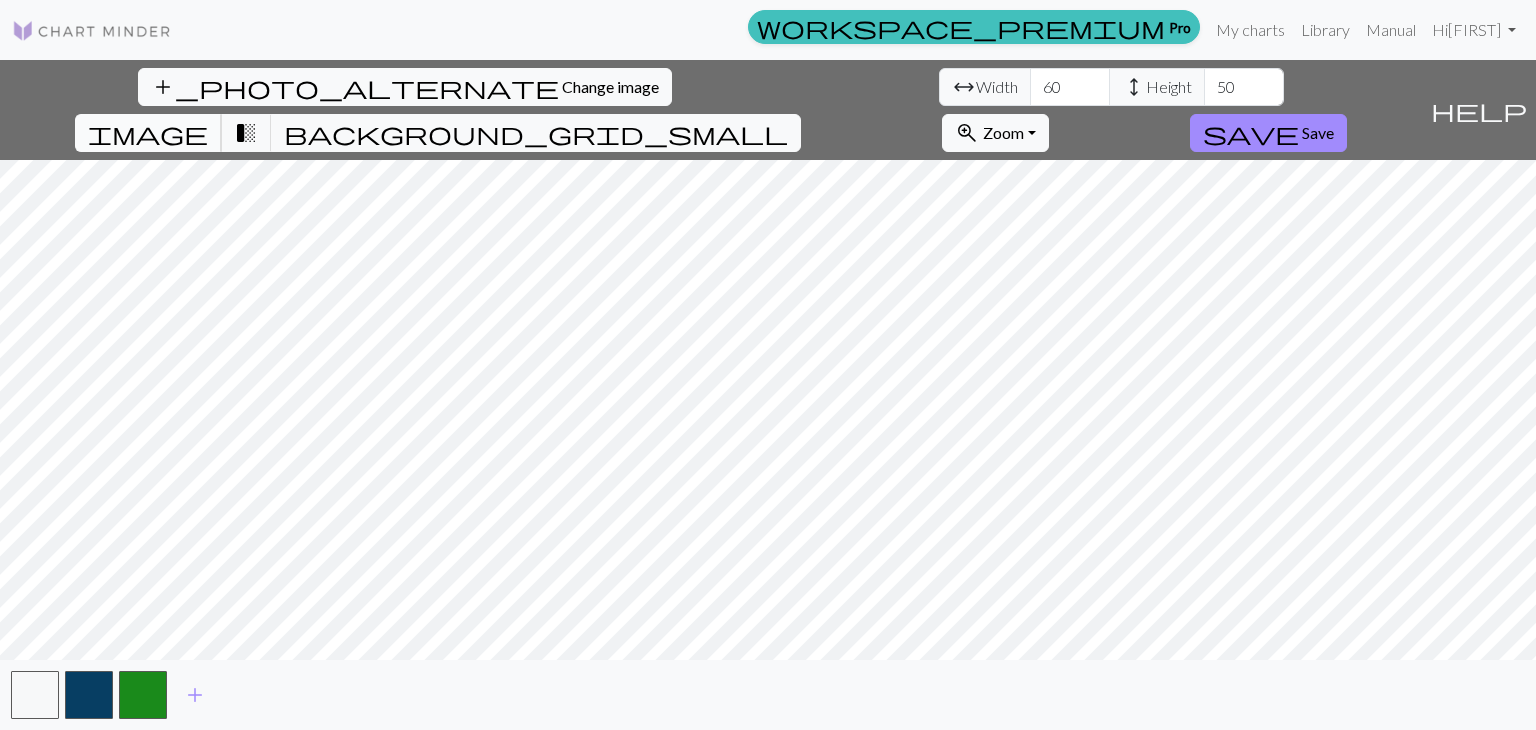 click on "image" at bounding box center [148, 133] 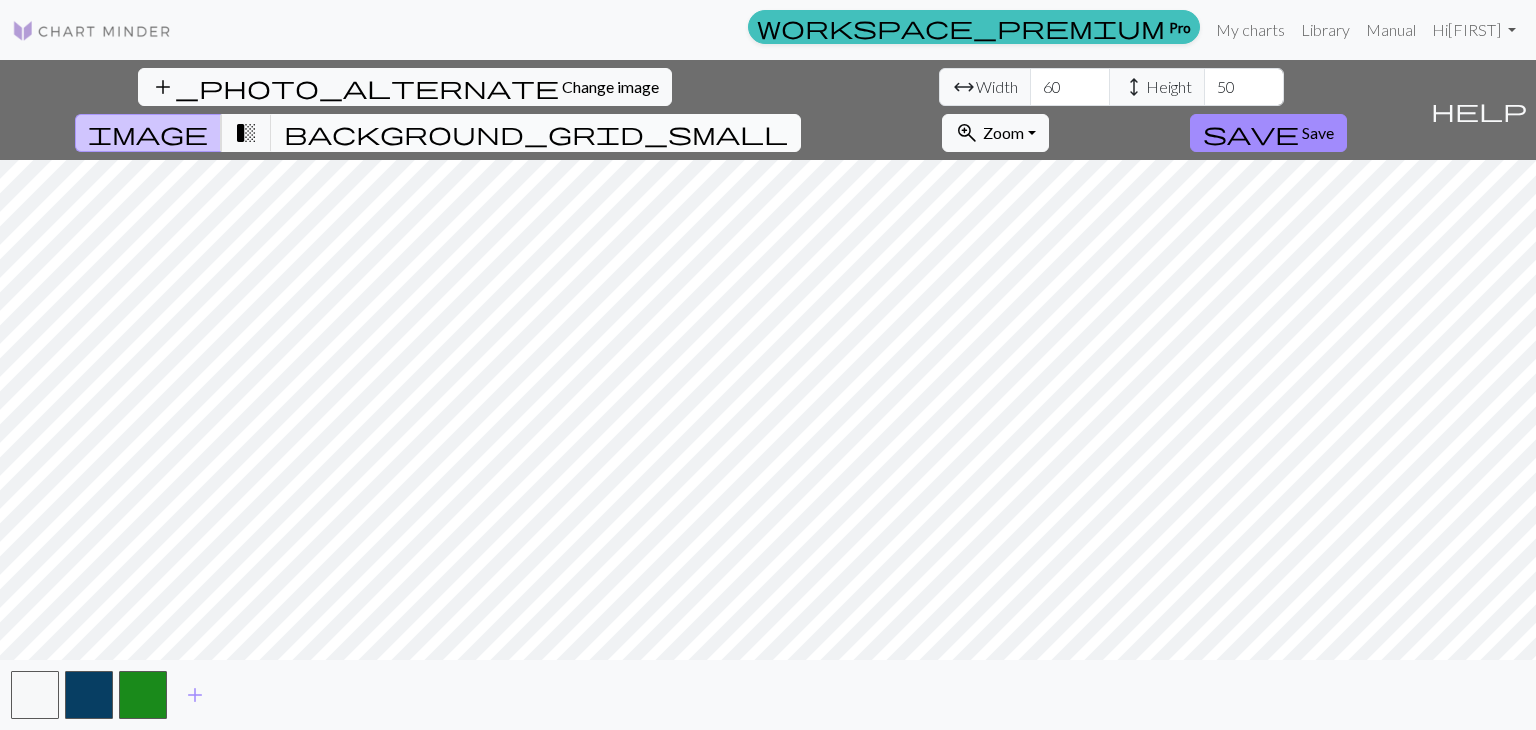 click on "background_grid_small" at bounding box center [536, 133] 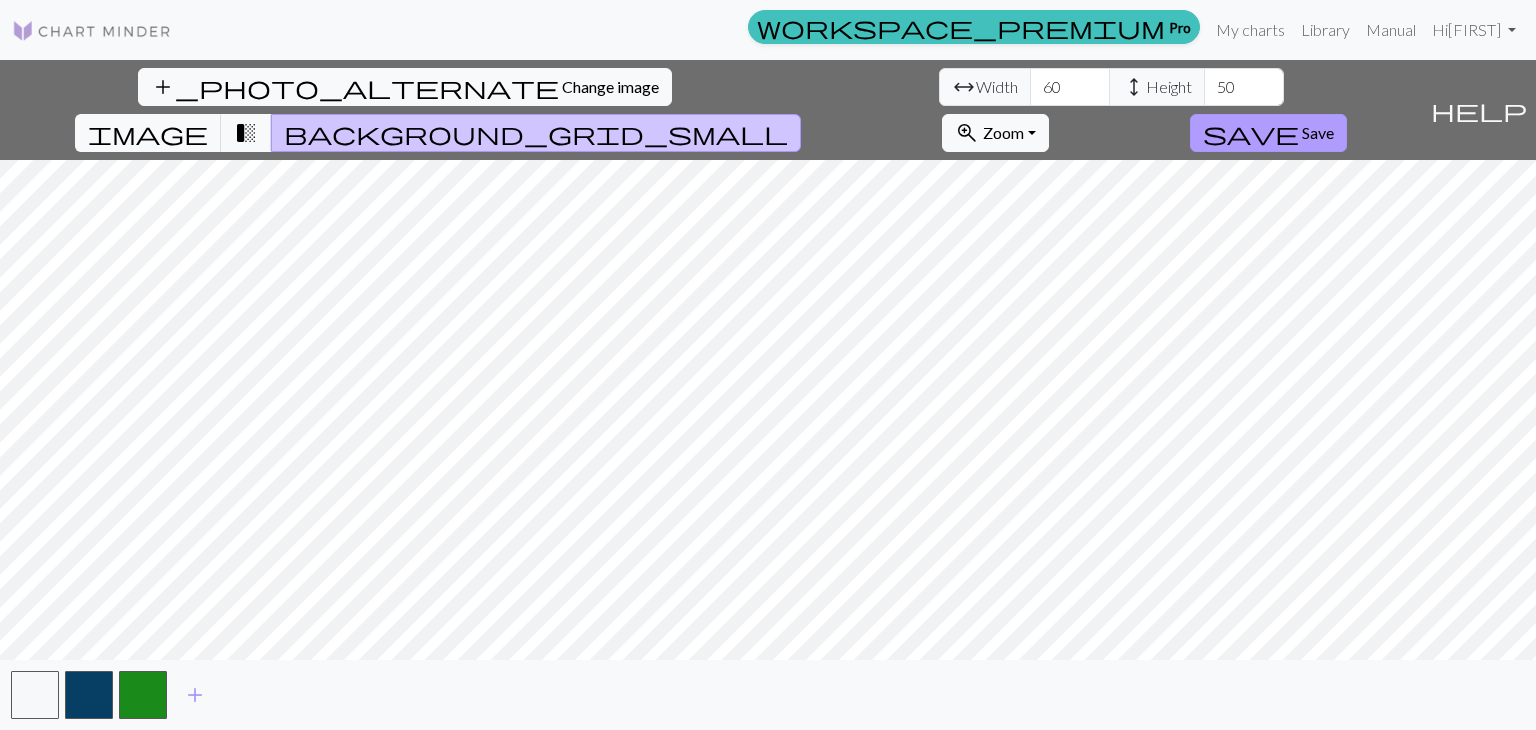 click on "save   Save" at bounding box center [1268, 133] 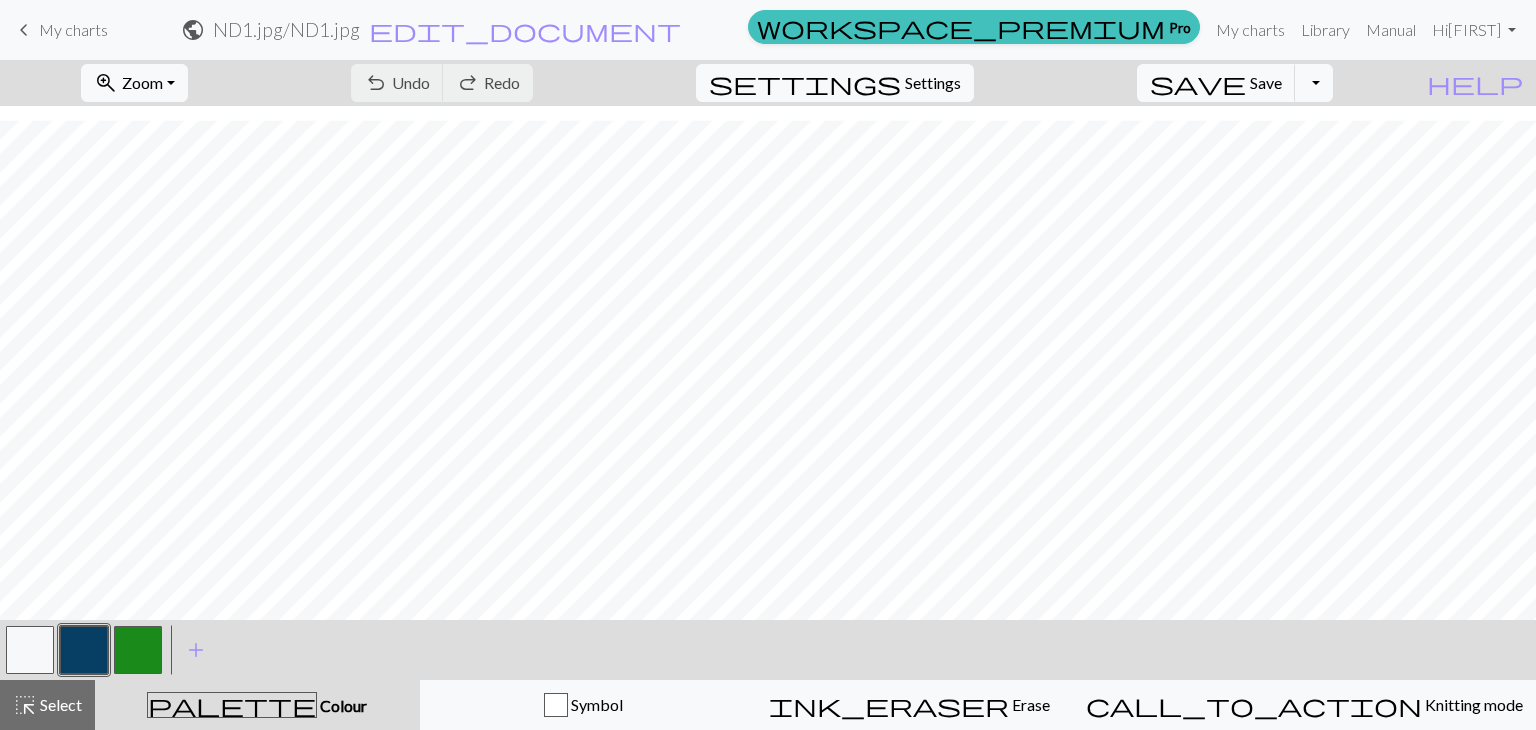 scroll, scrollTop: 220, scrollLeft: 0, axis: vertical 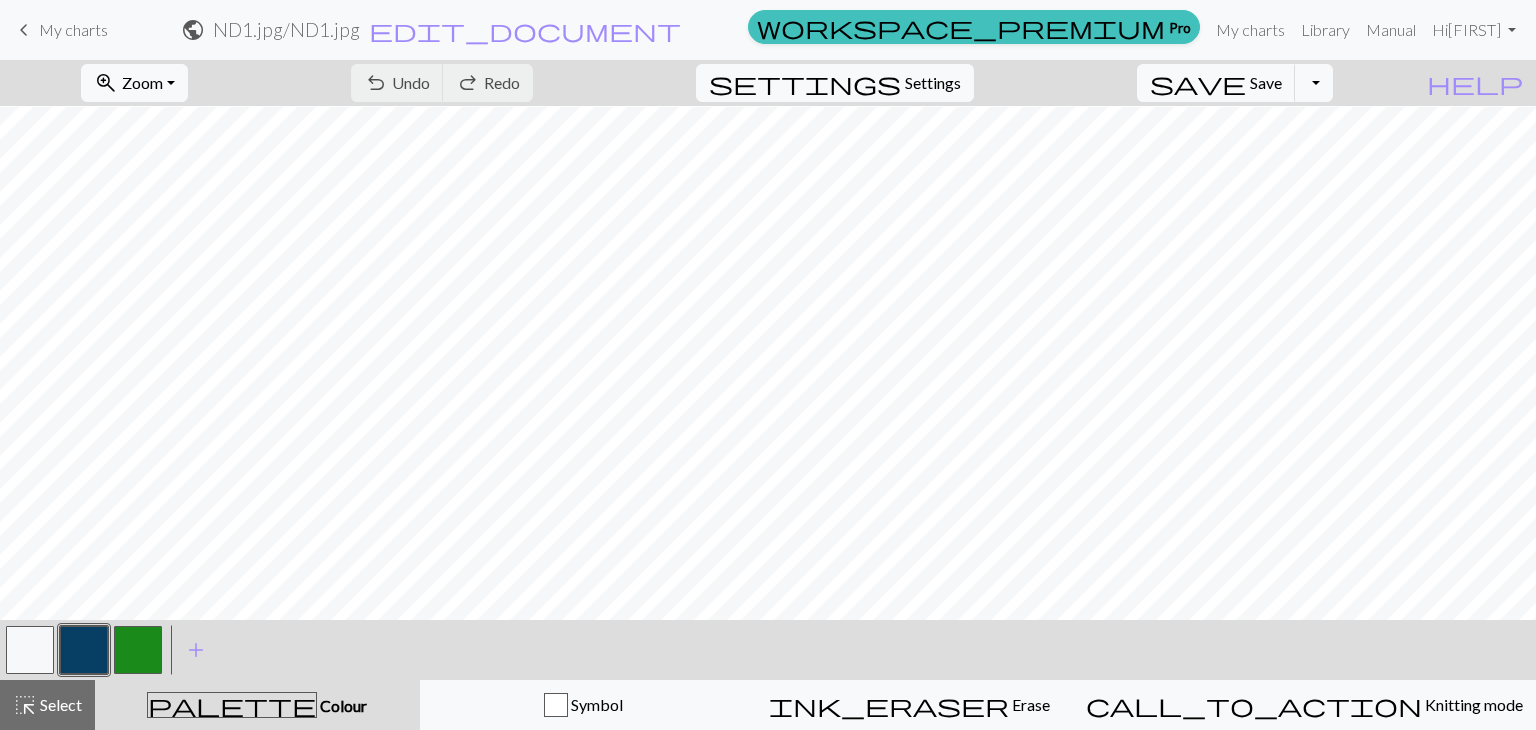 click at bounding box center (138, 650) 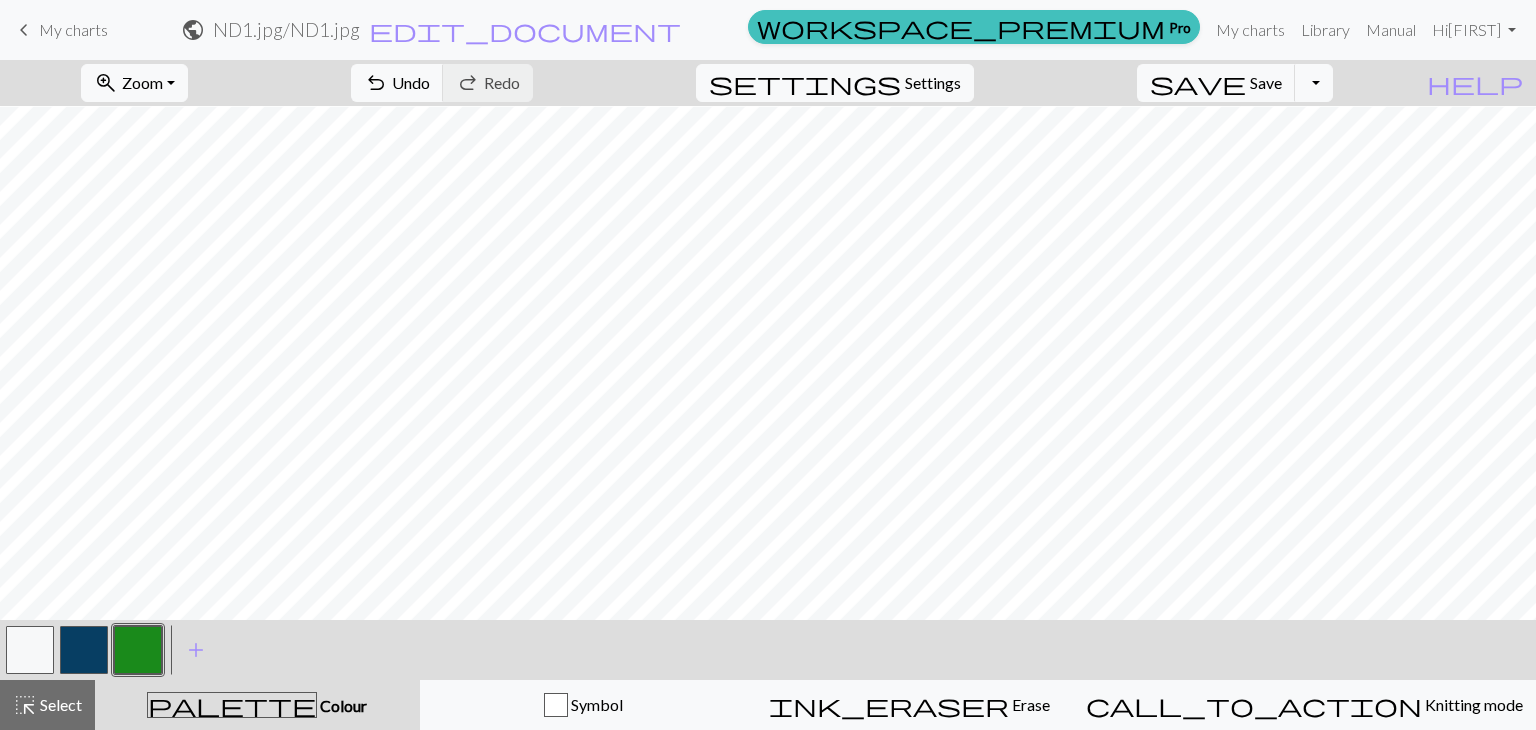 click at bounding box center (30, 650) 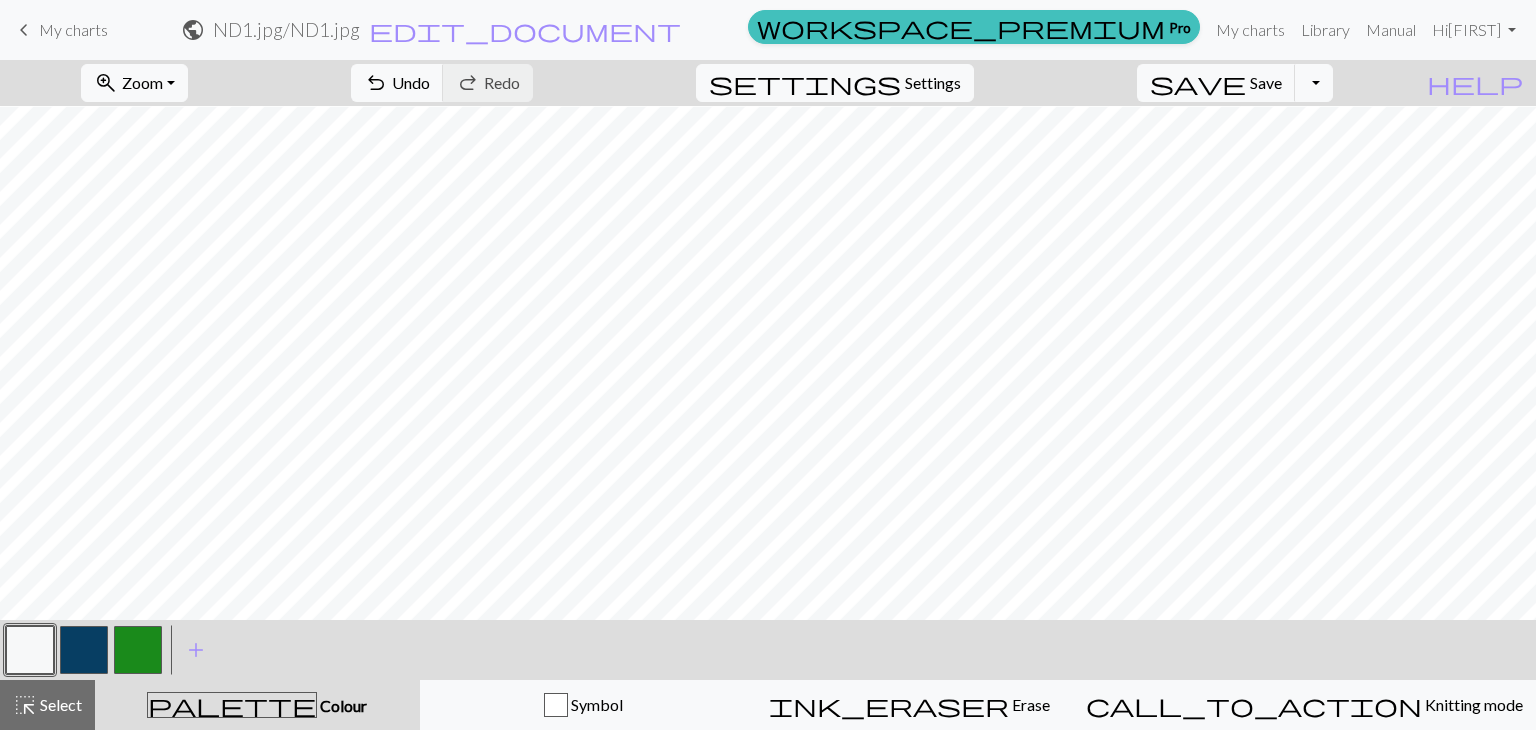 click at bounding box center [84, 650] 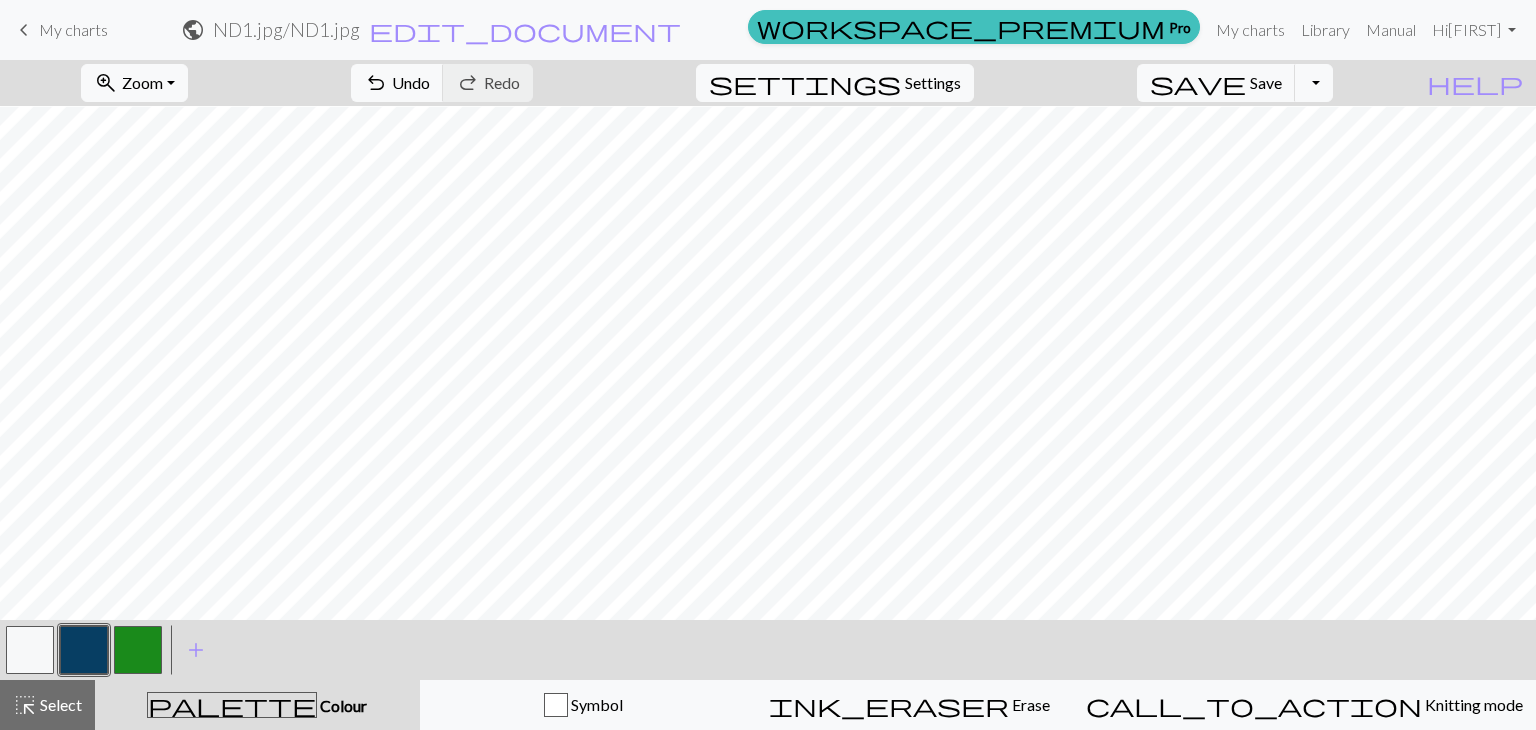 click at bounding box center [138, 650] 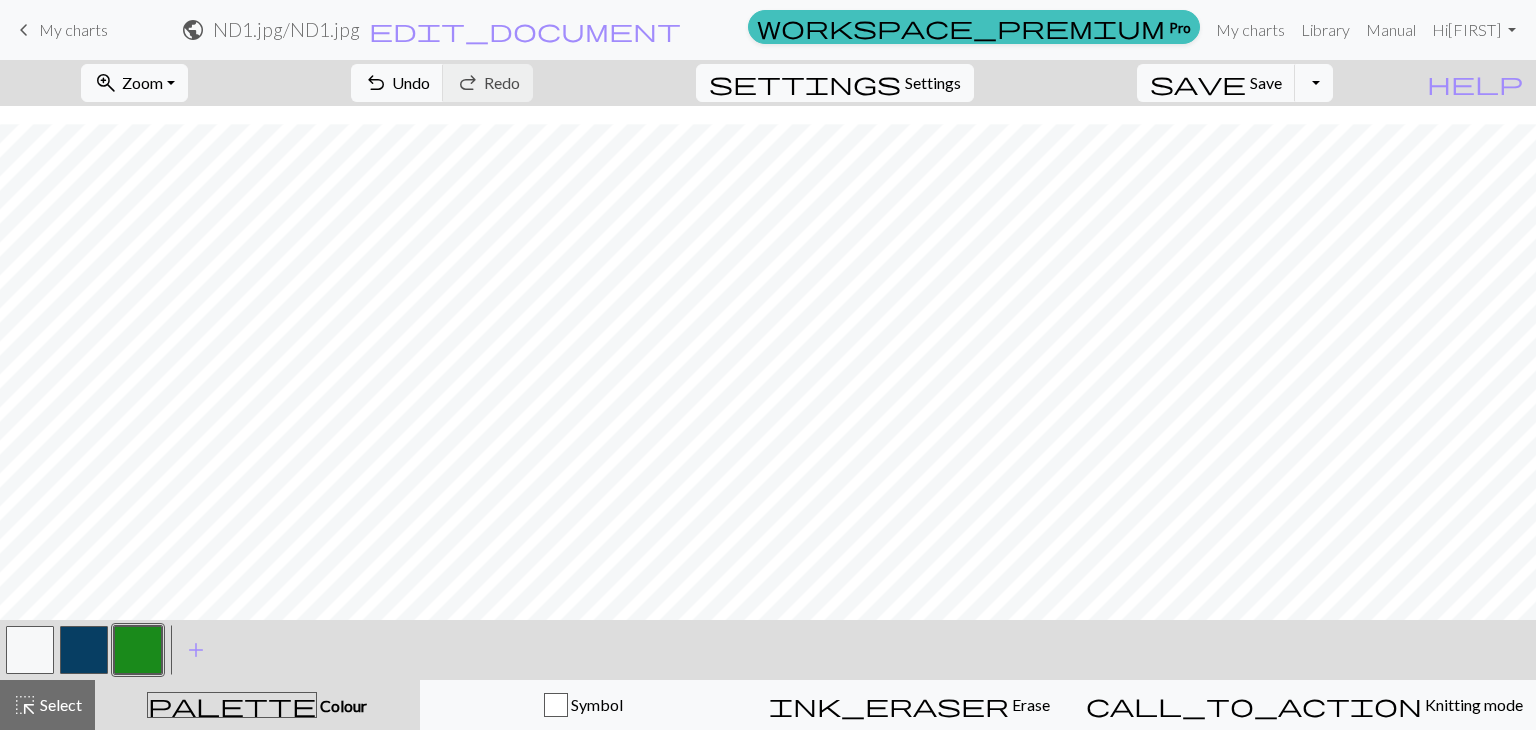 scroll, scrollTop: 642, scrollLeft: 0, axis: vertical 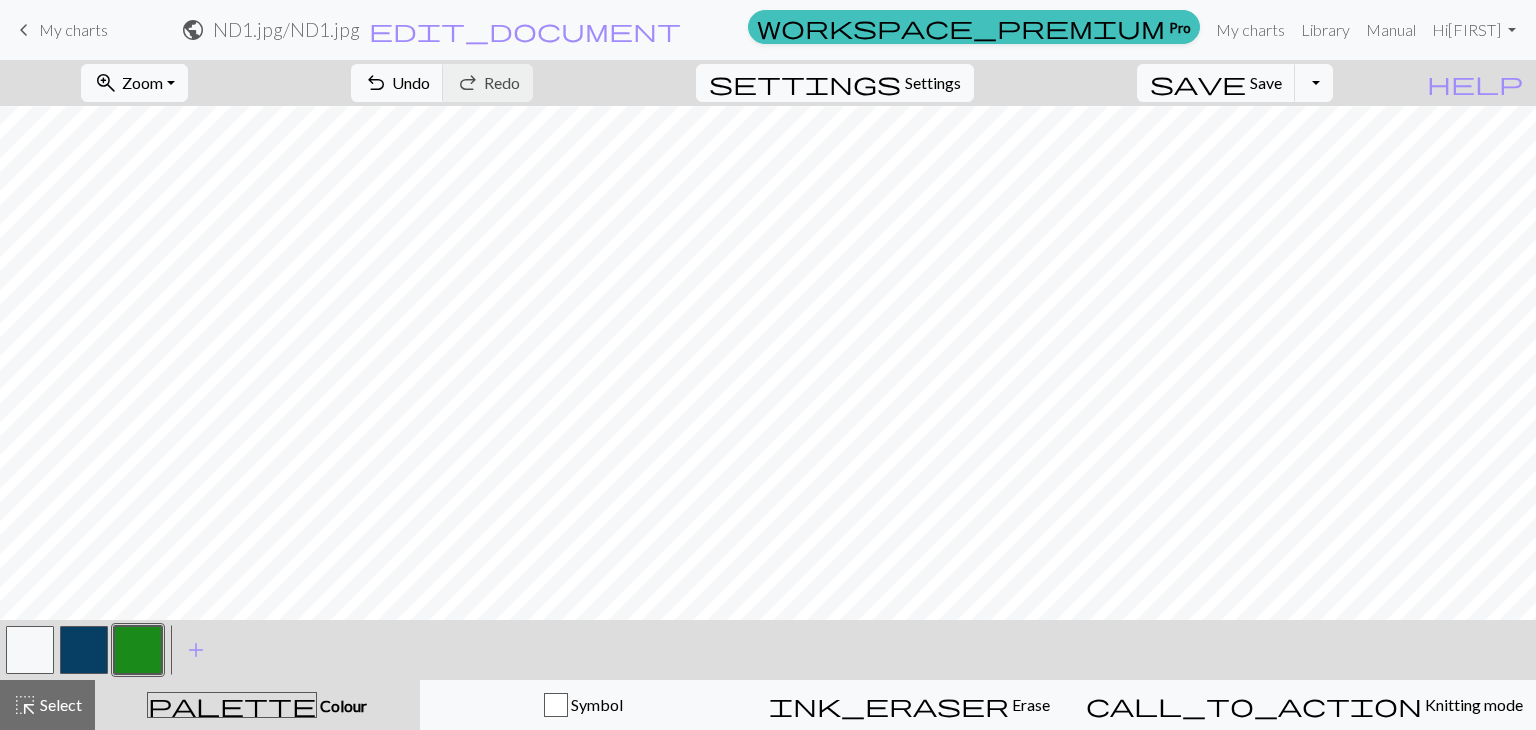 click at bounding box center (84, 650) 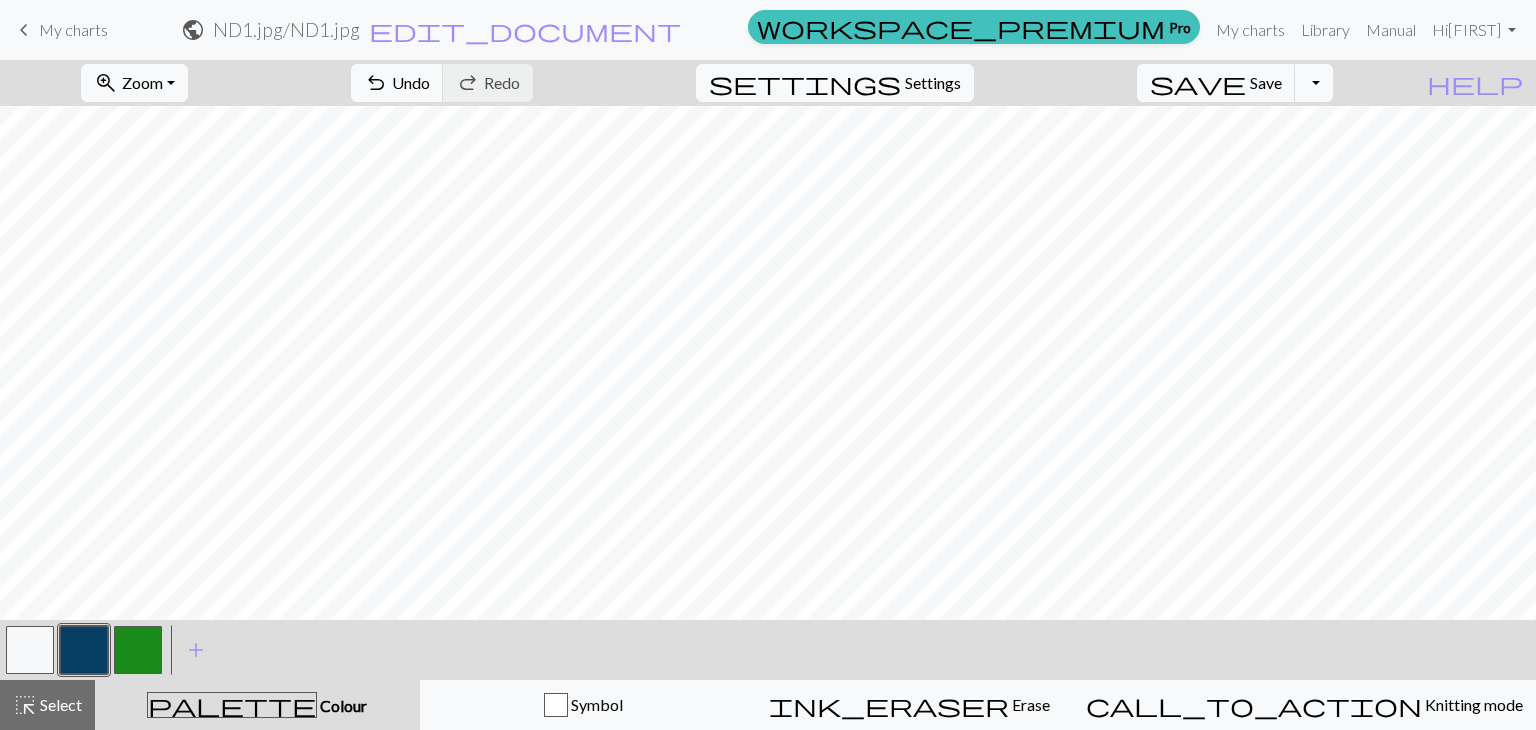 click at bounding box center (84, 650) 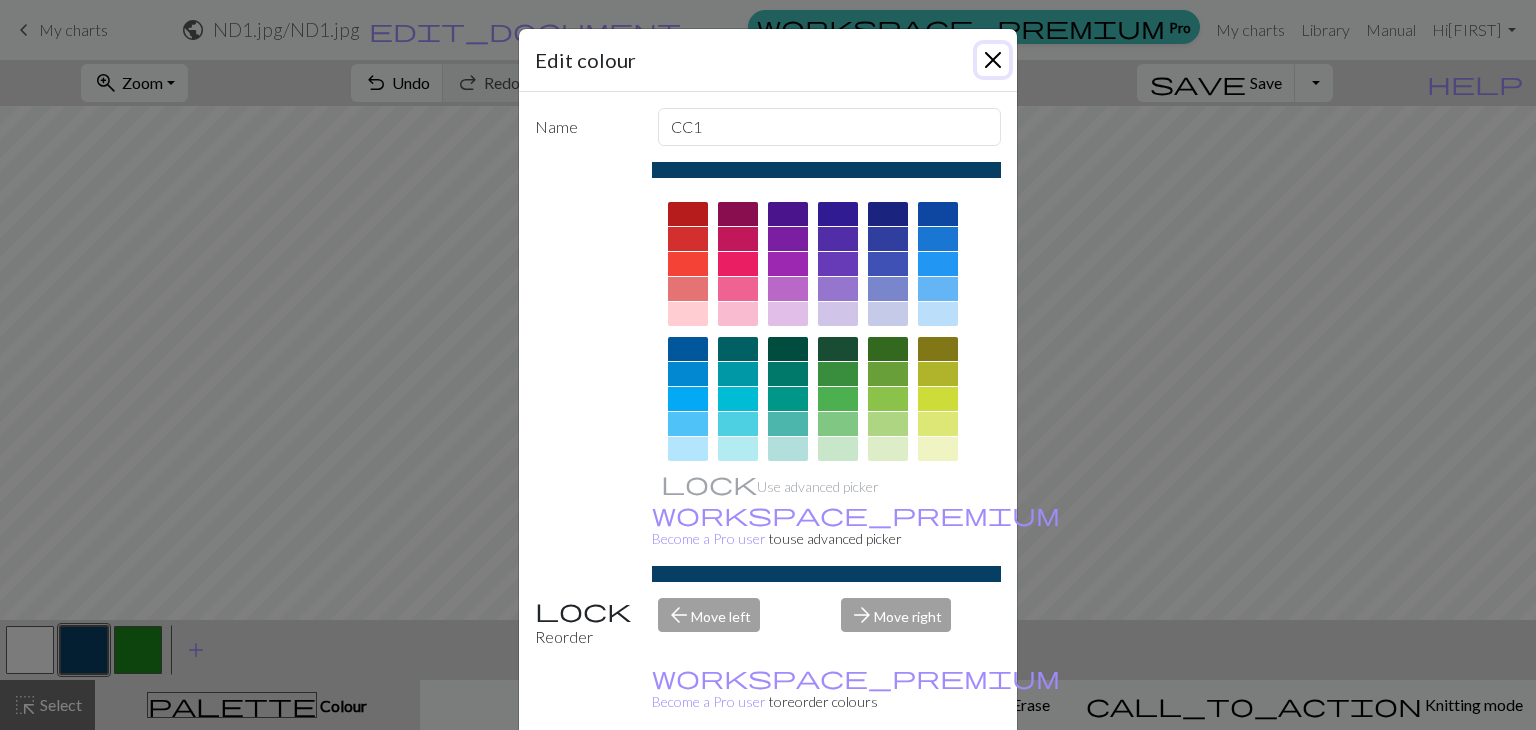 click at bounding box center [993, 60] 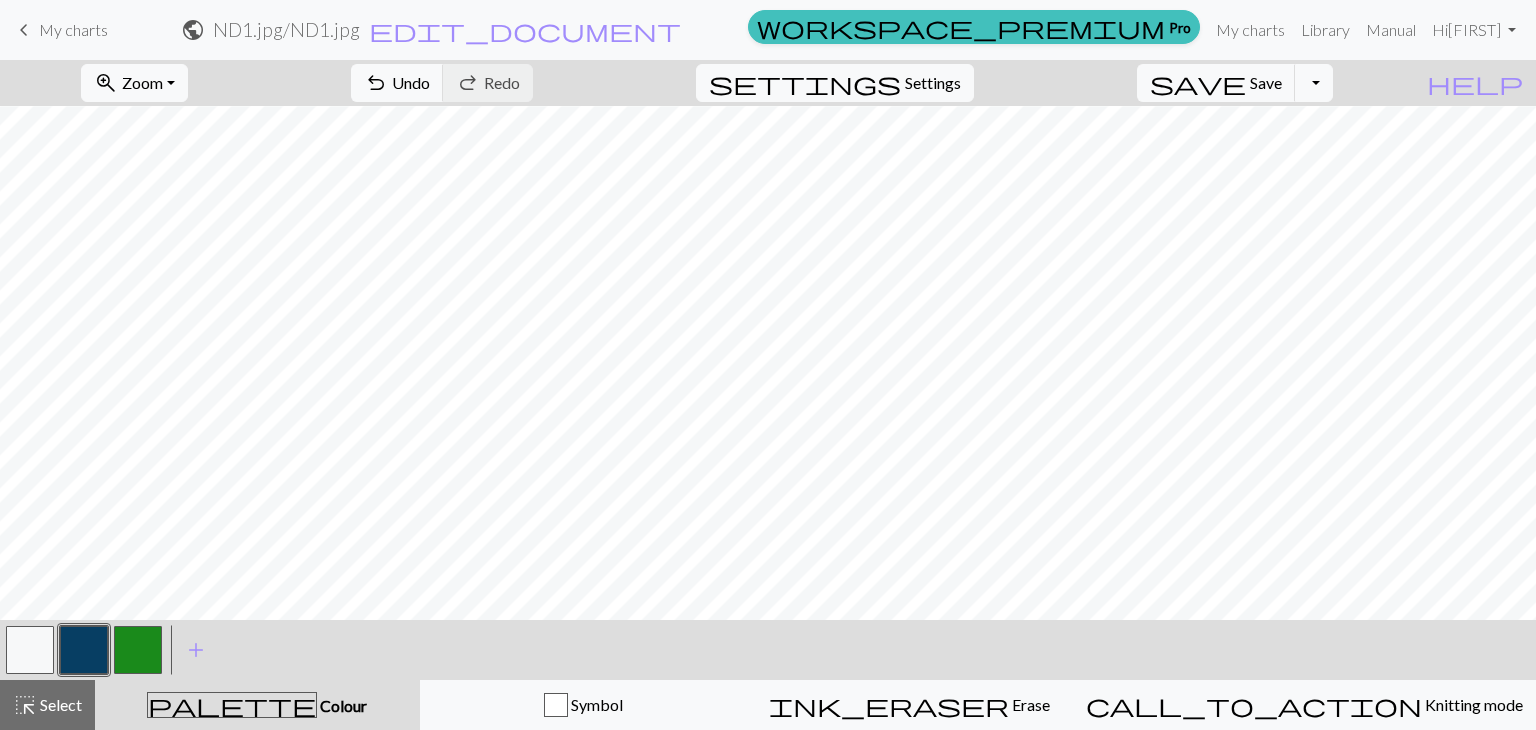 click at bounding box center [138, 650] 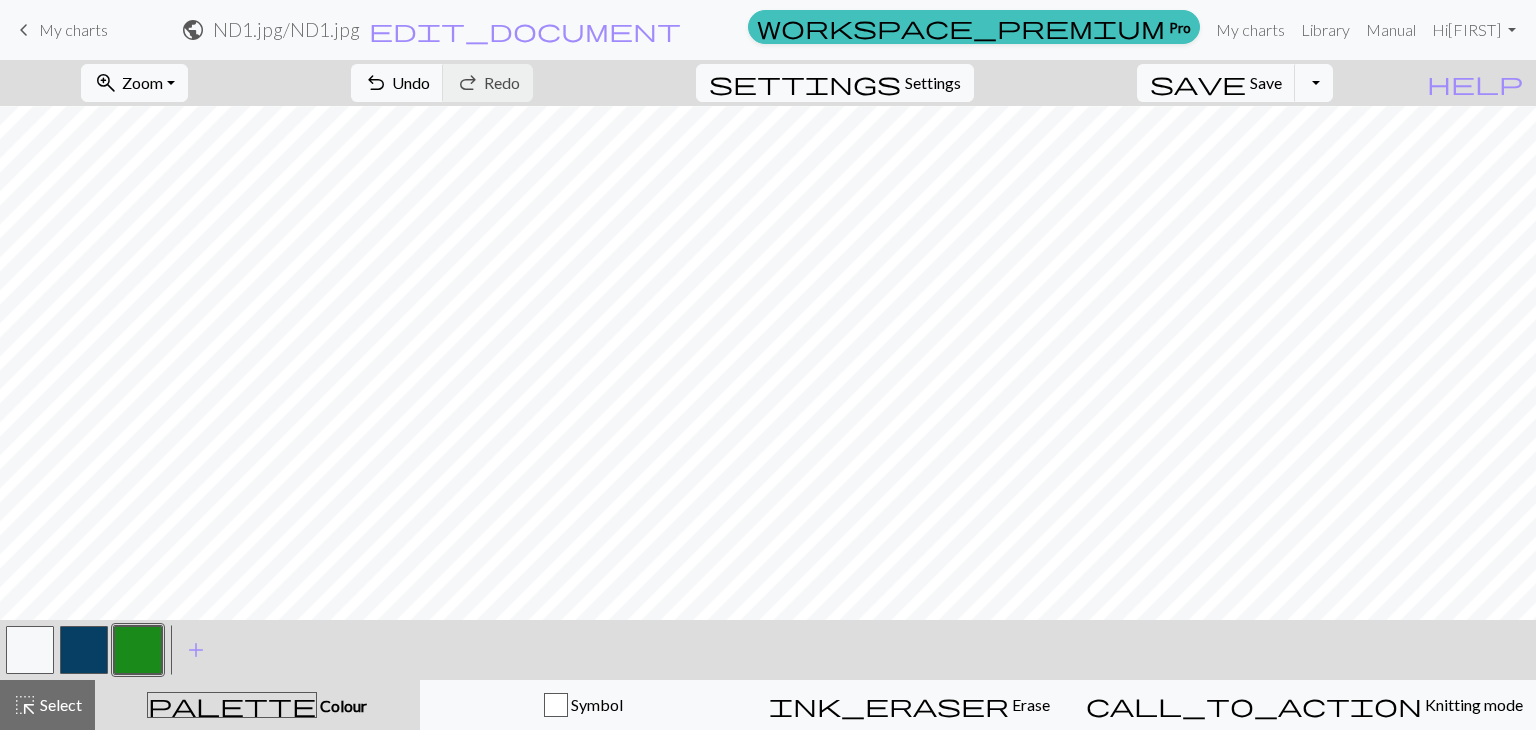 click at bounding box center [84, 650] 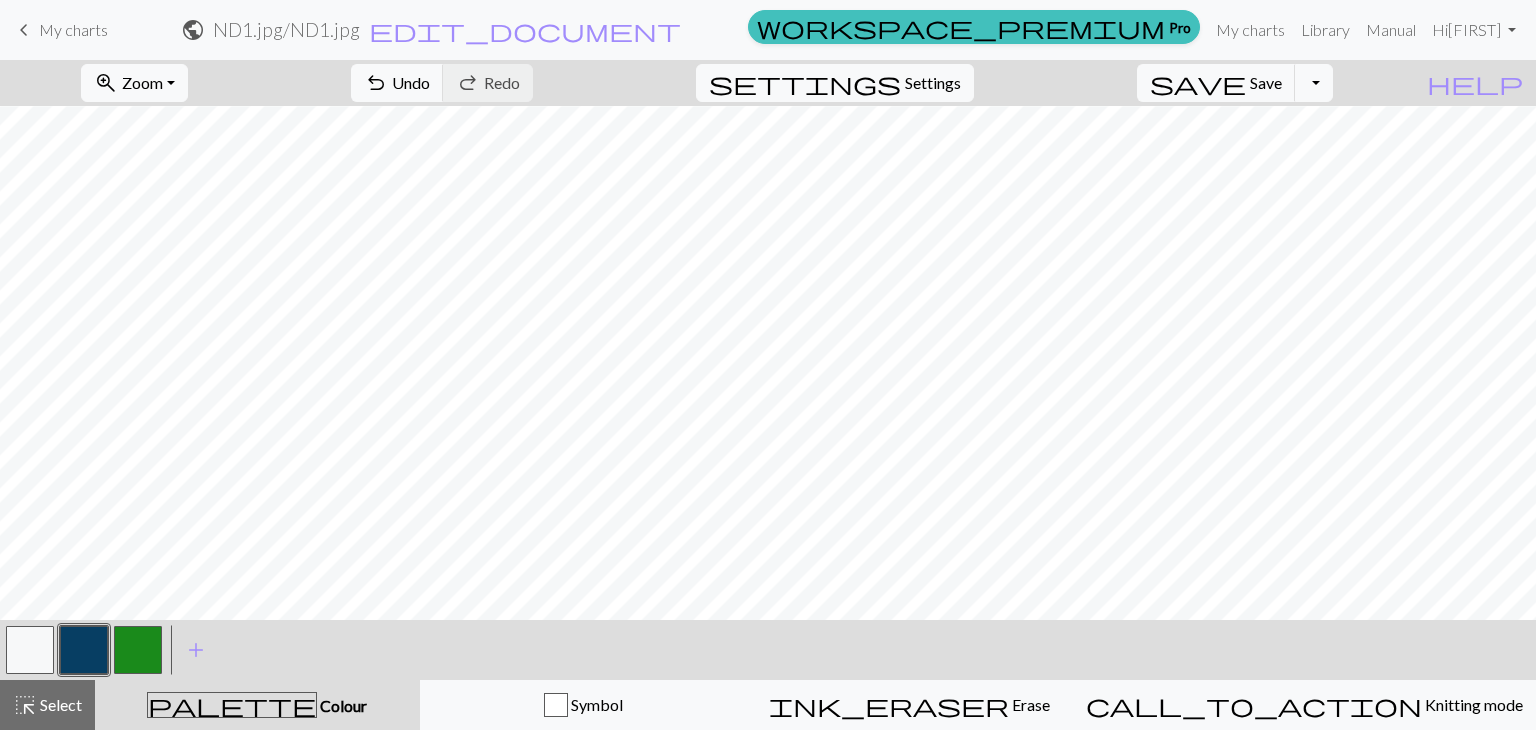 click at bounding box center [138, 650] 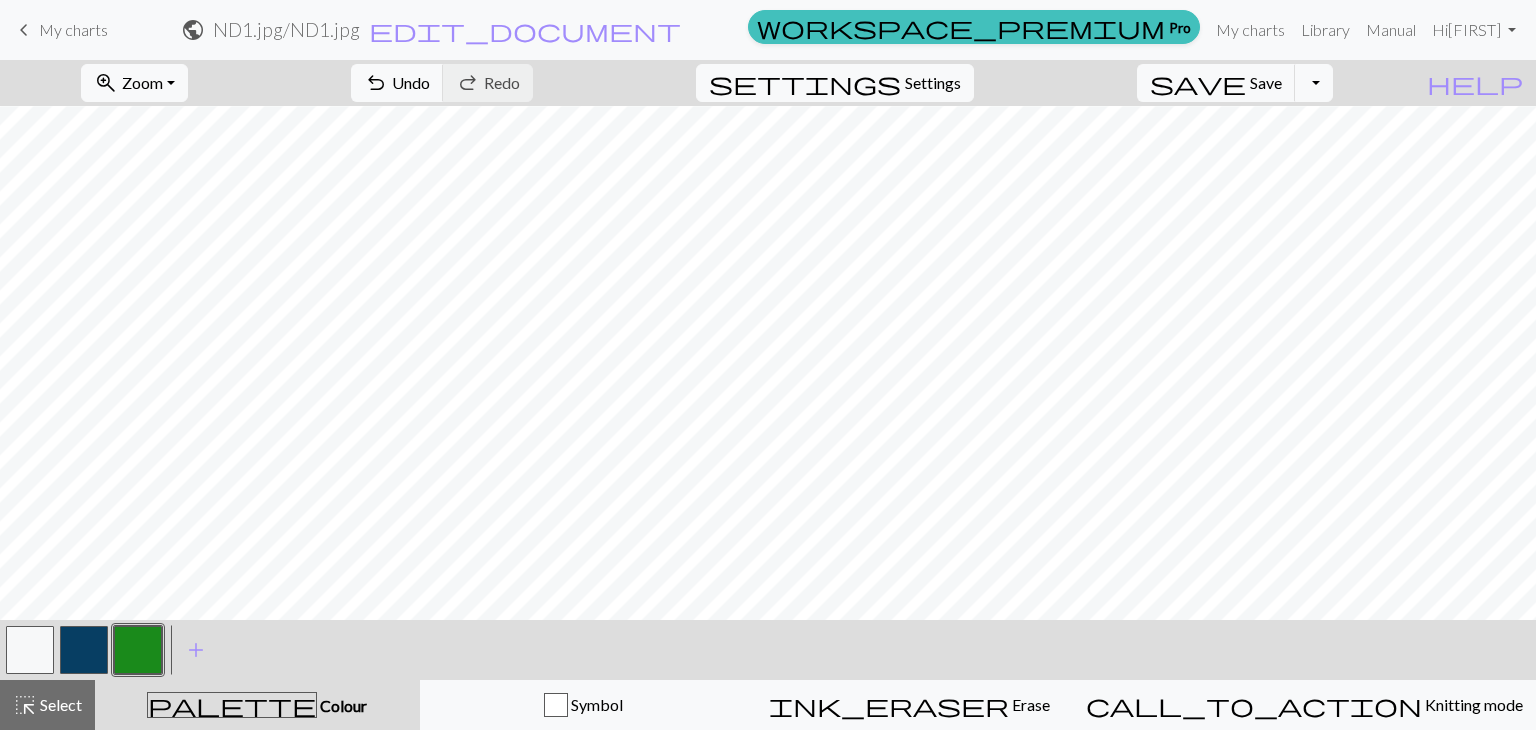 click at bounding box center [84, 650] 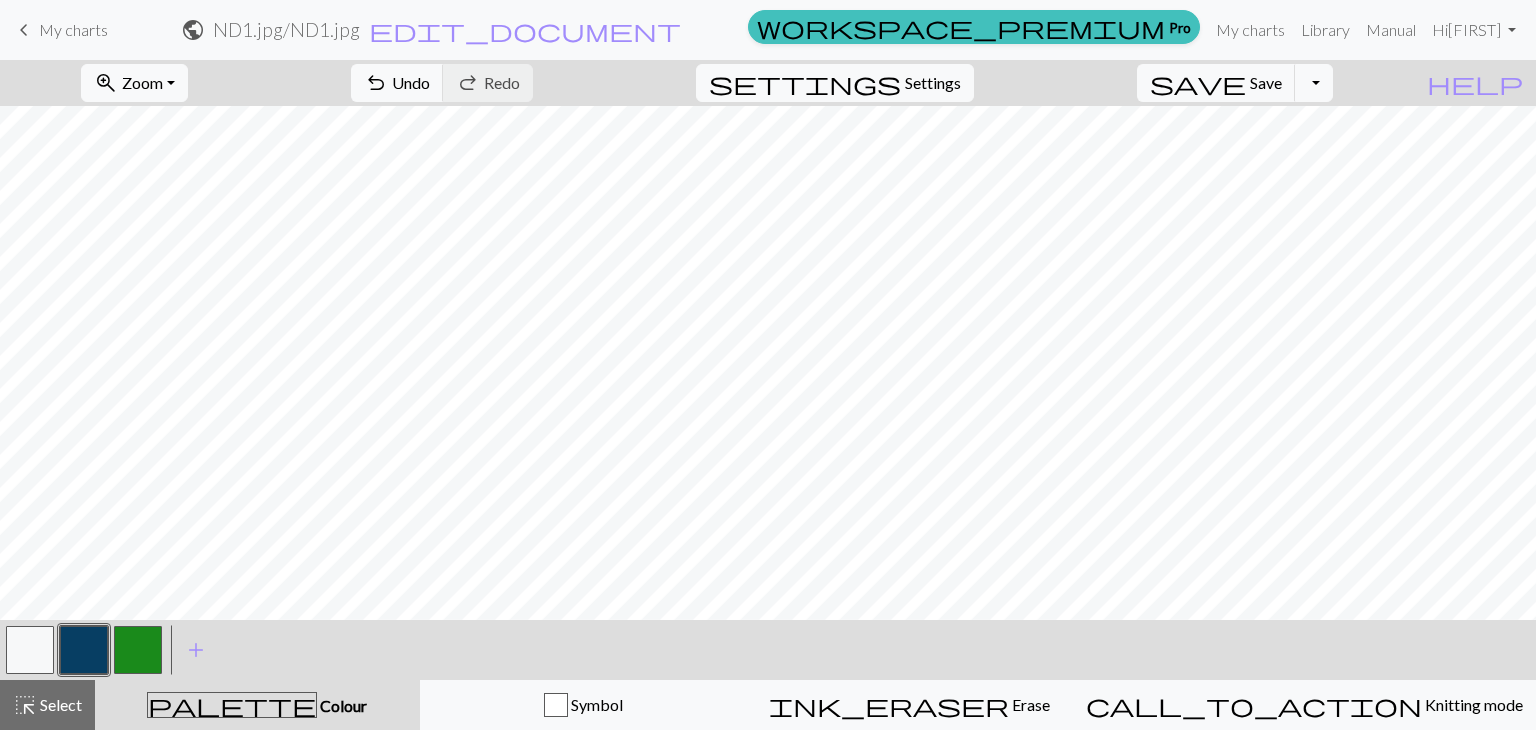 scroll, scrollTop: 152, scrollLeft: 0, axis: vertical 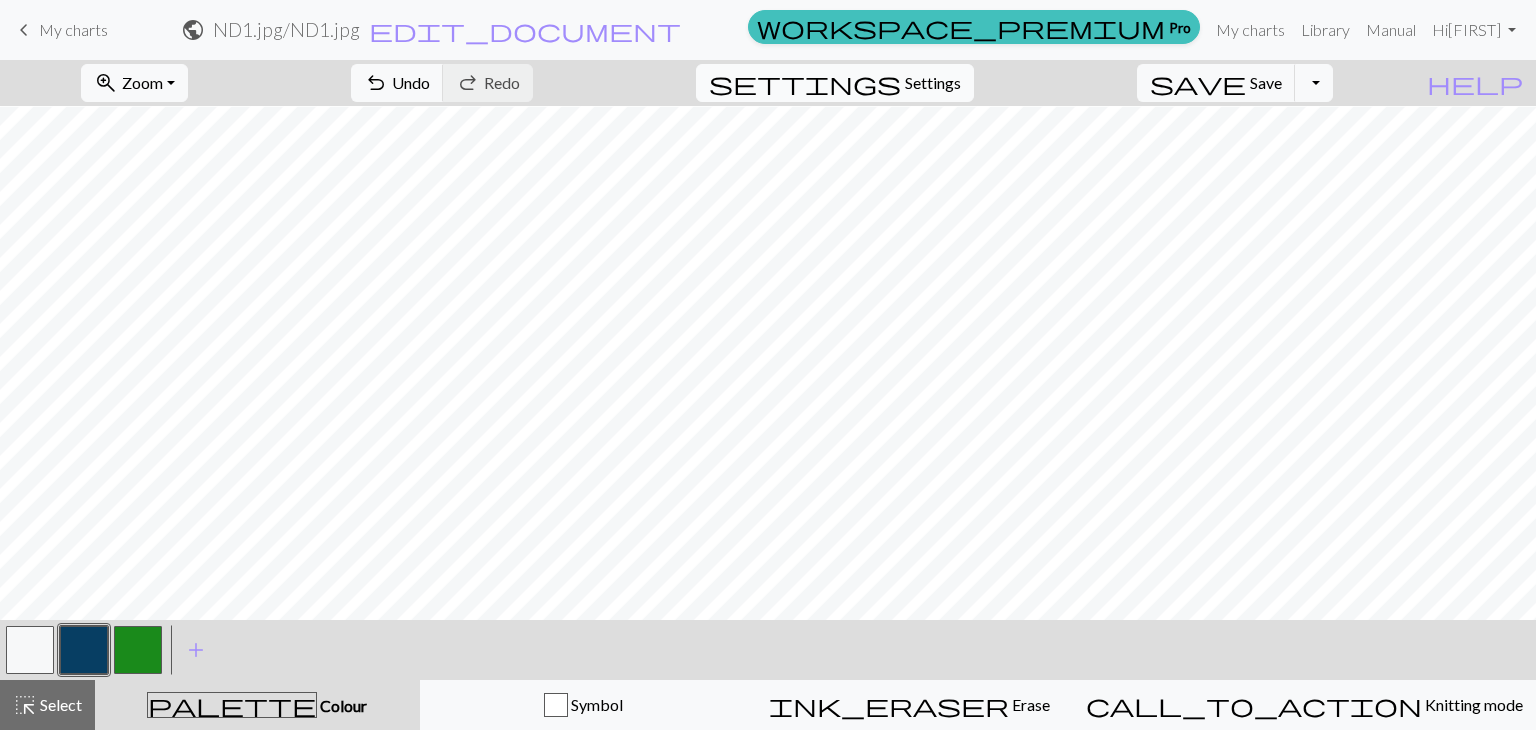 click on "Settings" at bounding box center [933, 83] 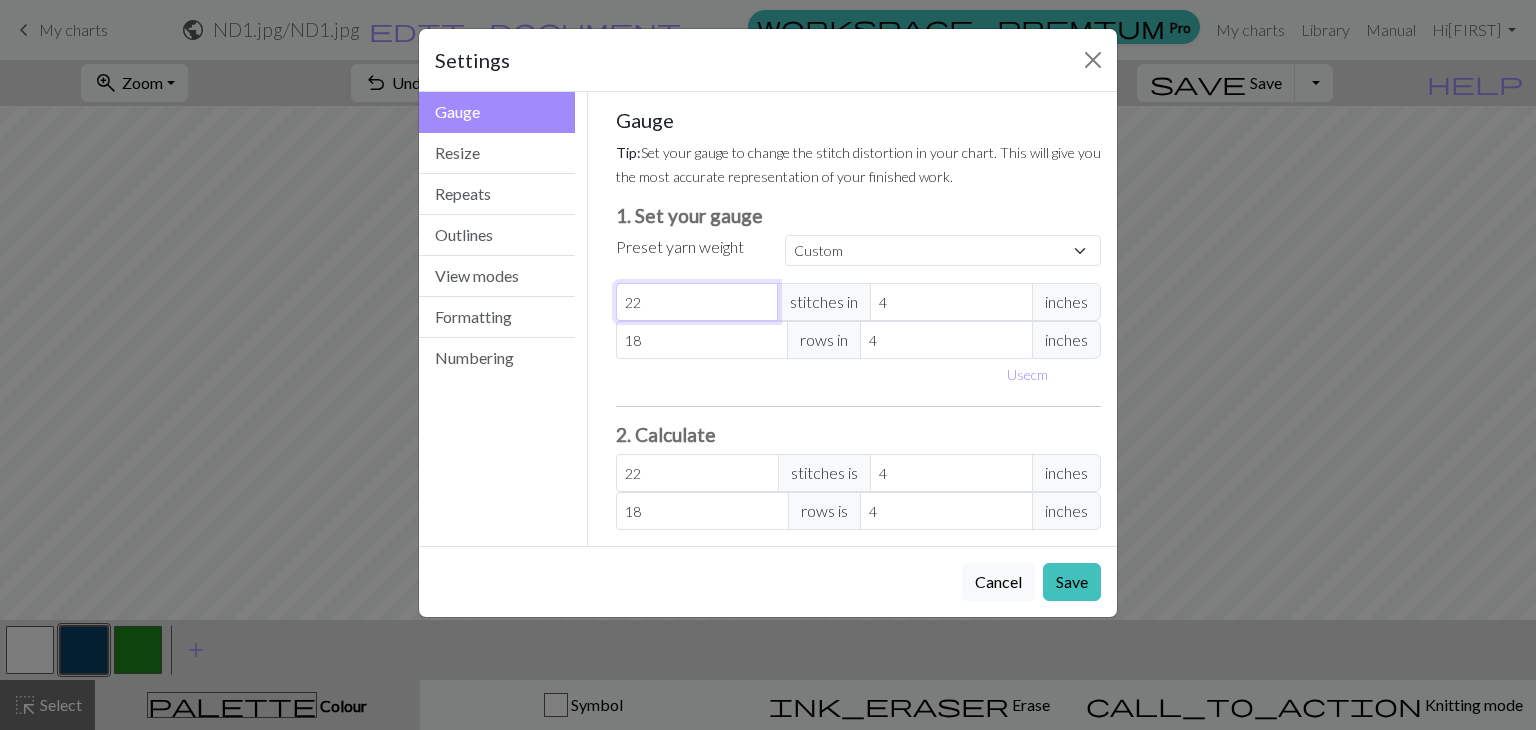 click on "22" at bounding box center (697, 302) 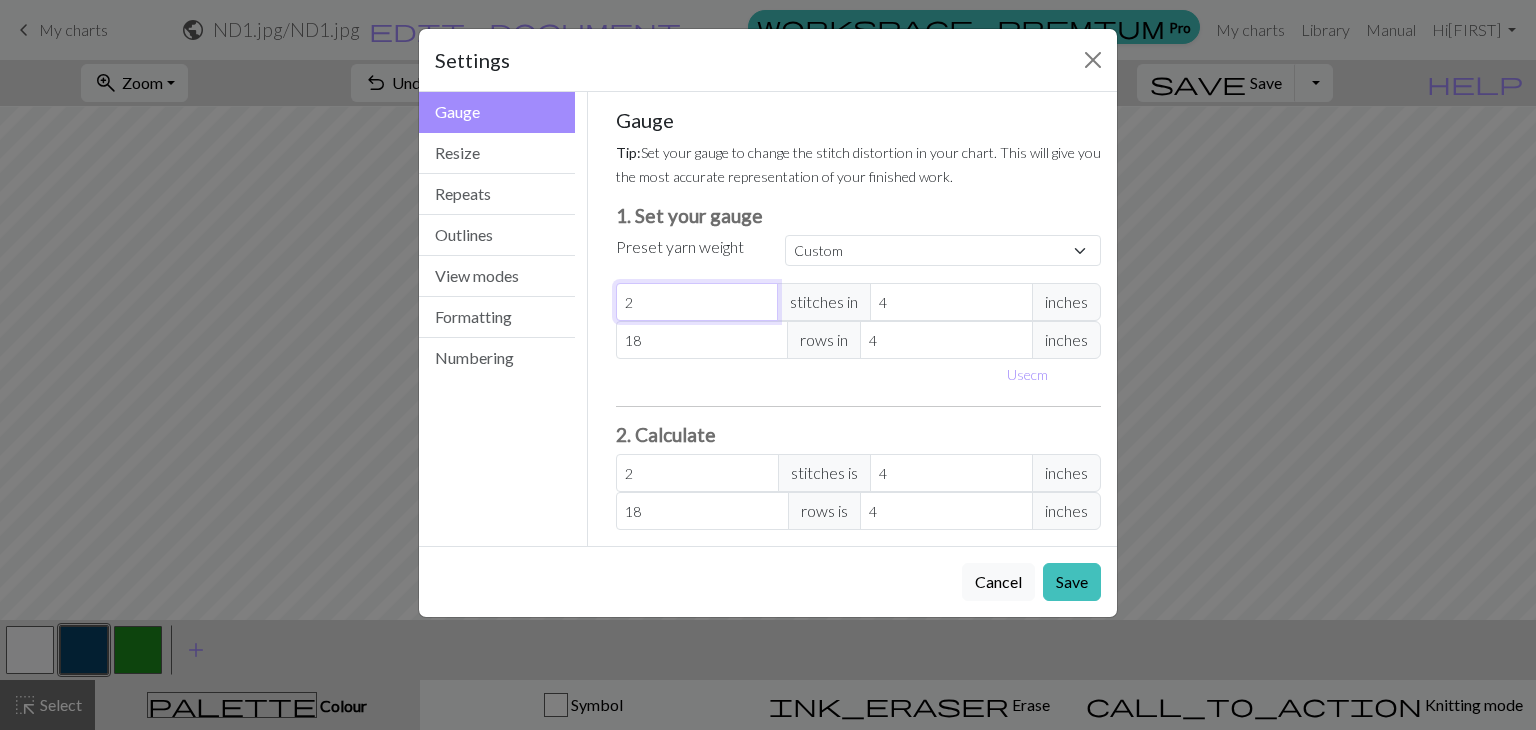 type 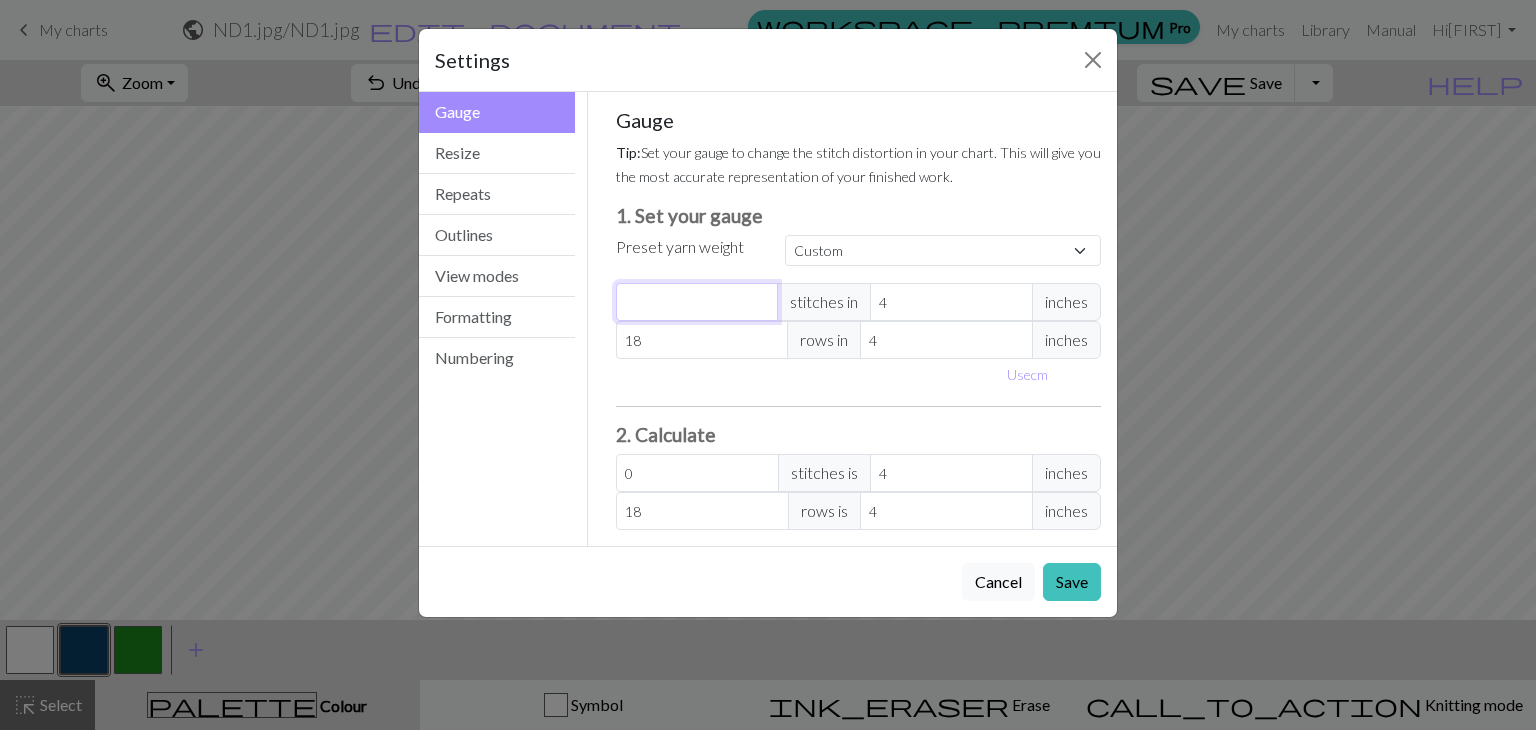 type on "4" 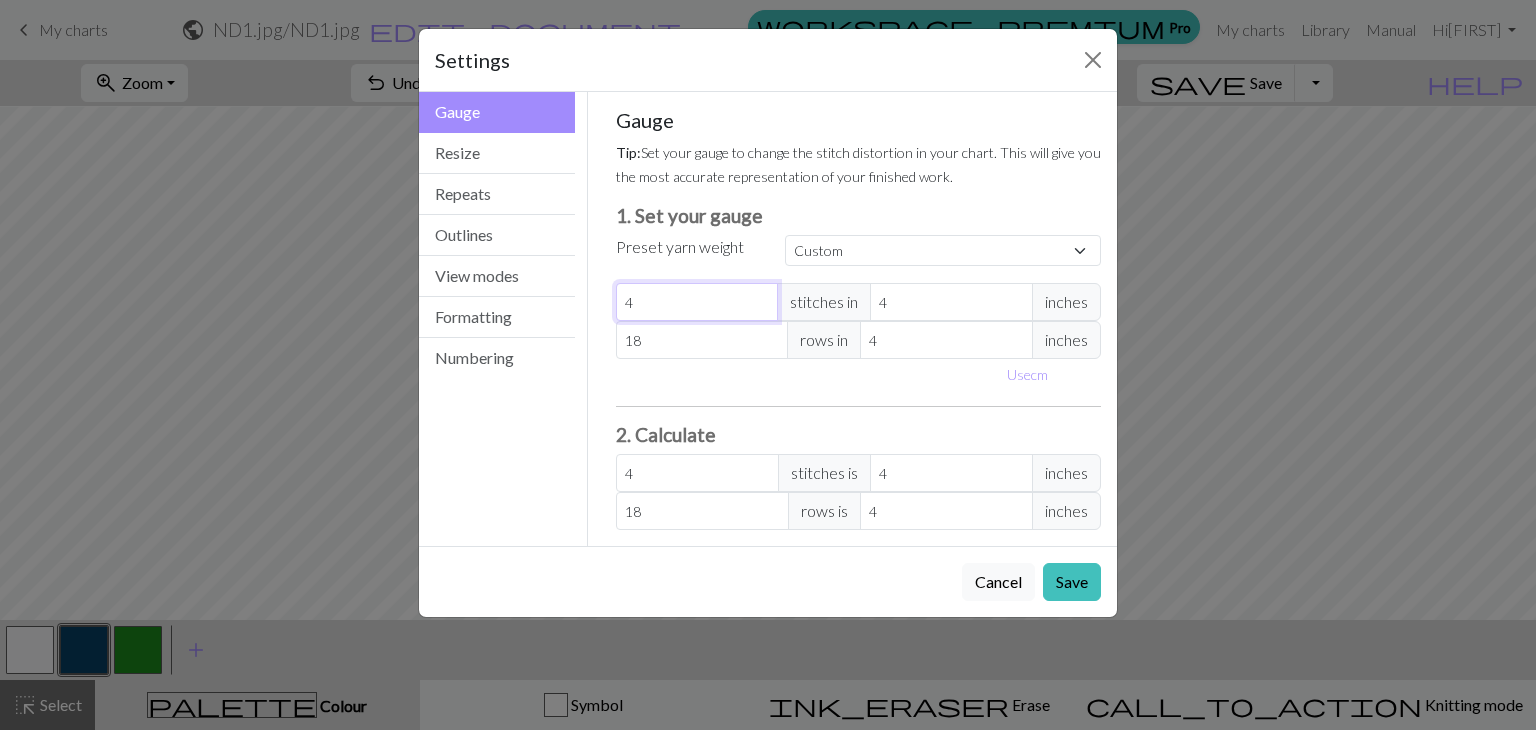 type on "4" 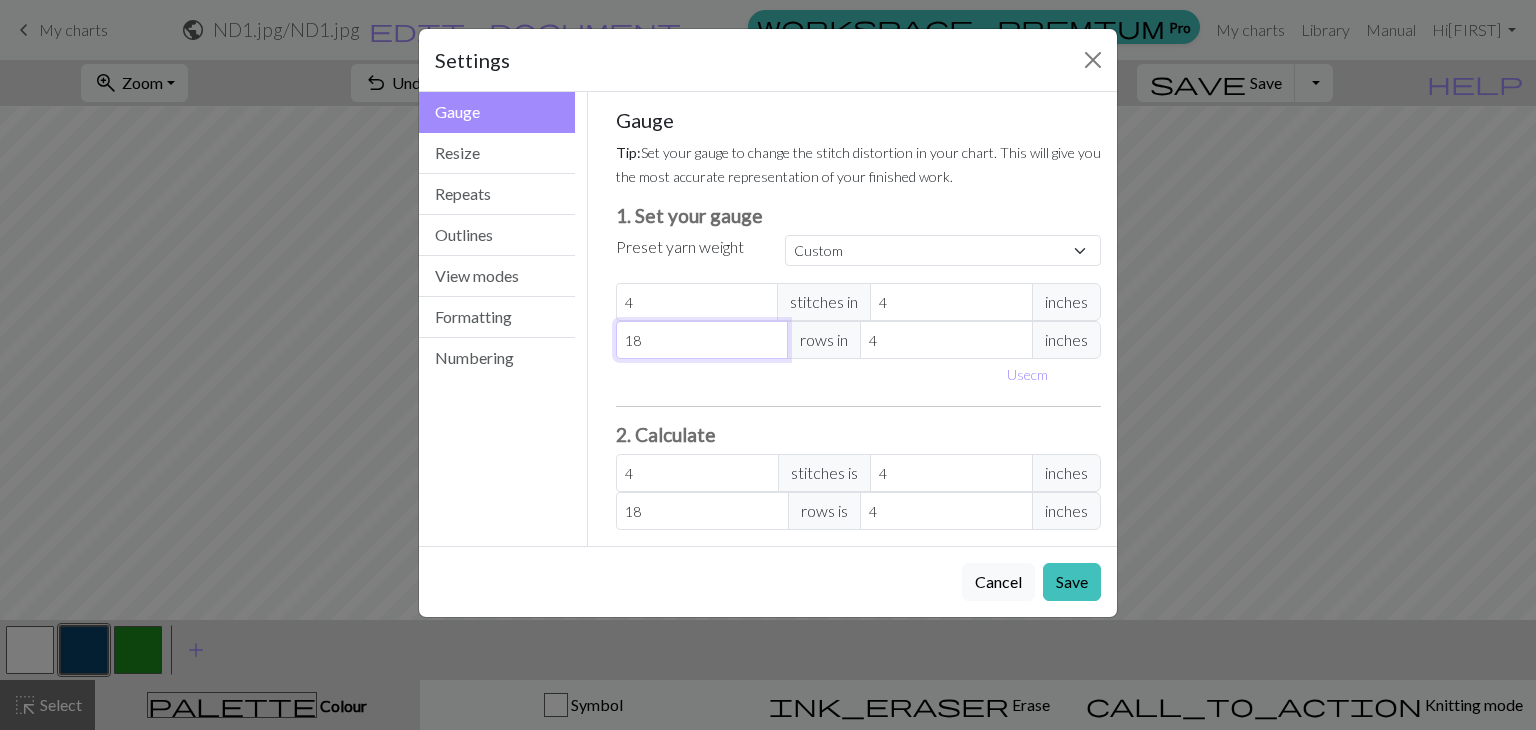 type on "4" 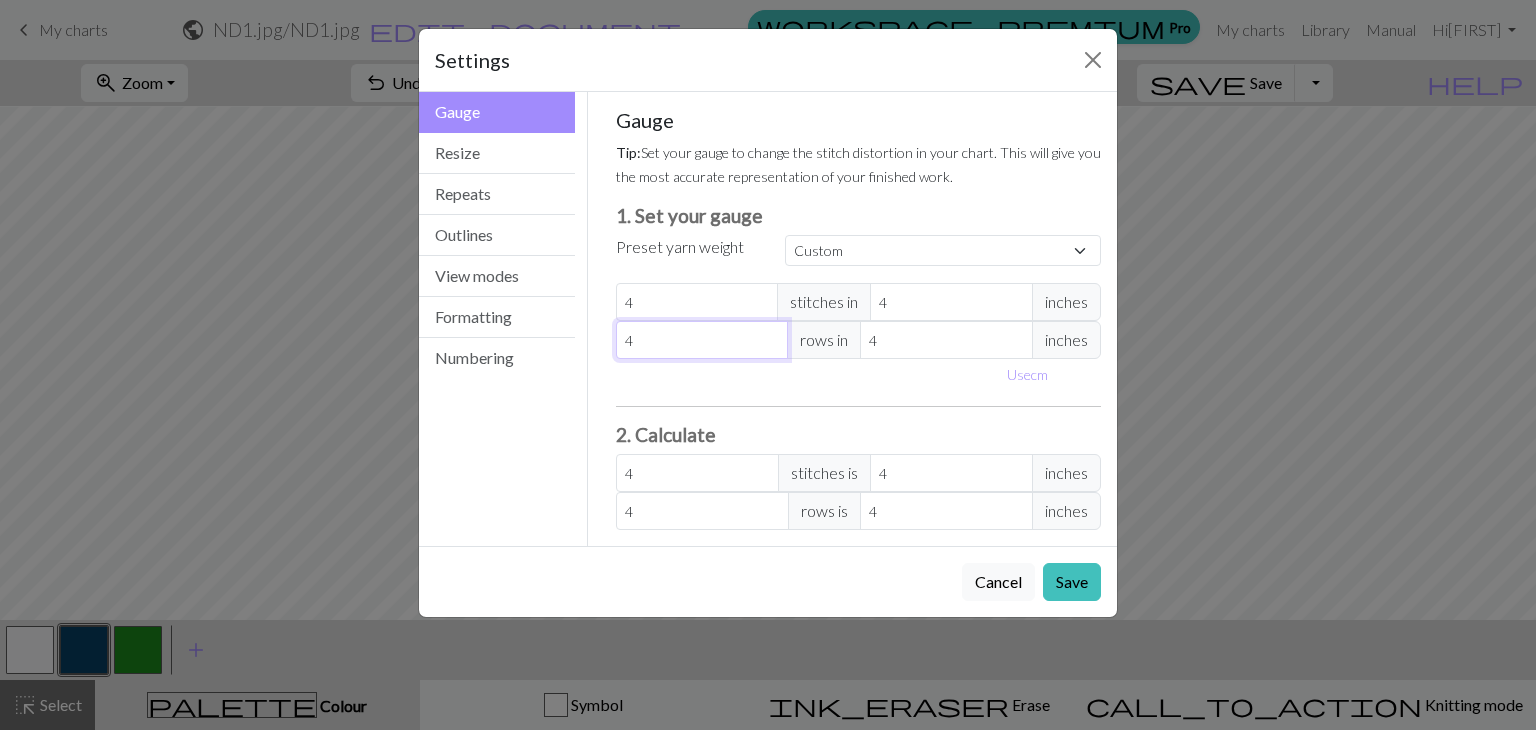 type on "4" 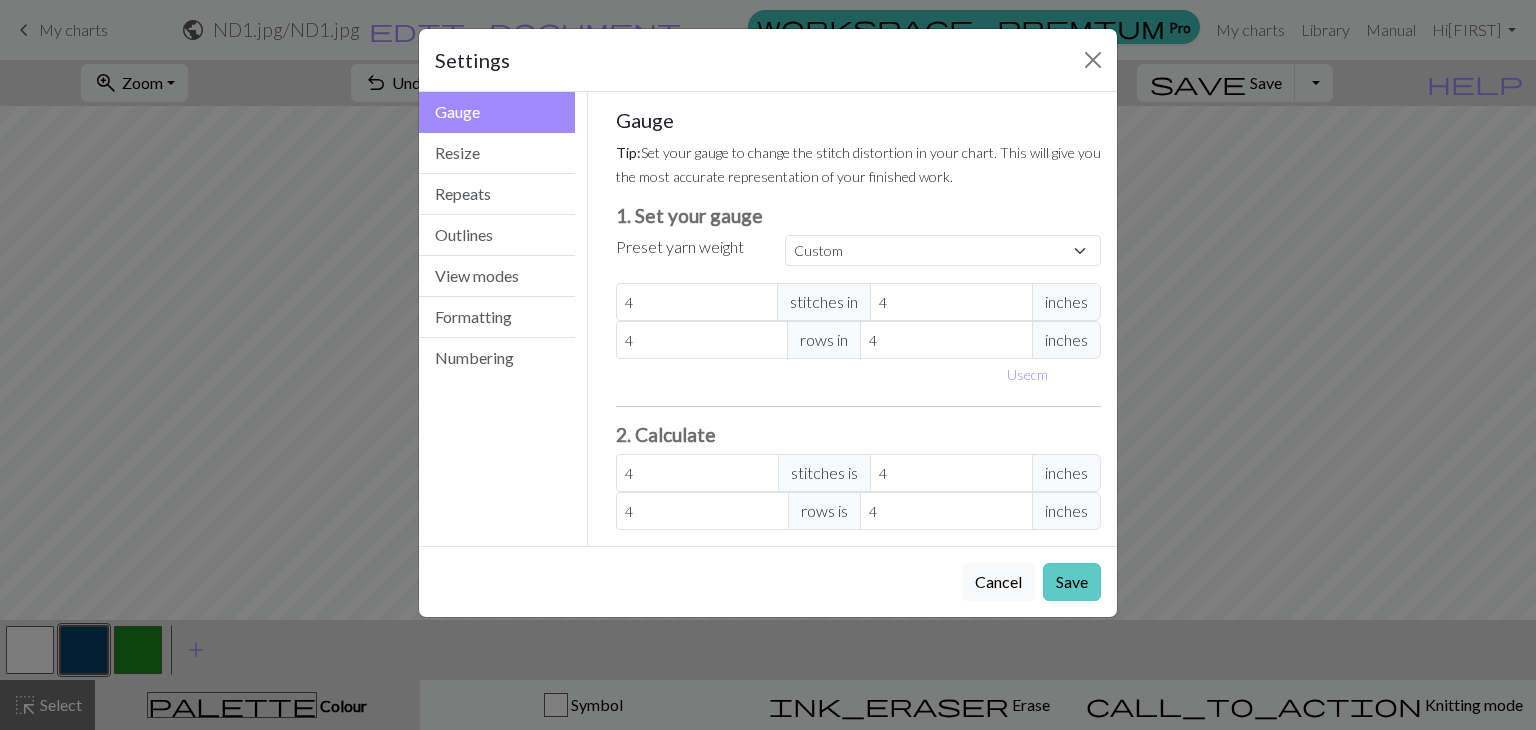 click on "Save" at bounding box center (1072, 582) 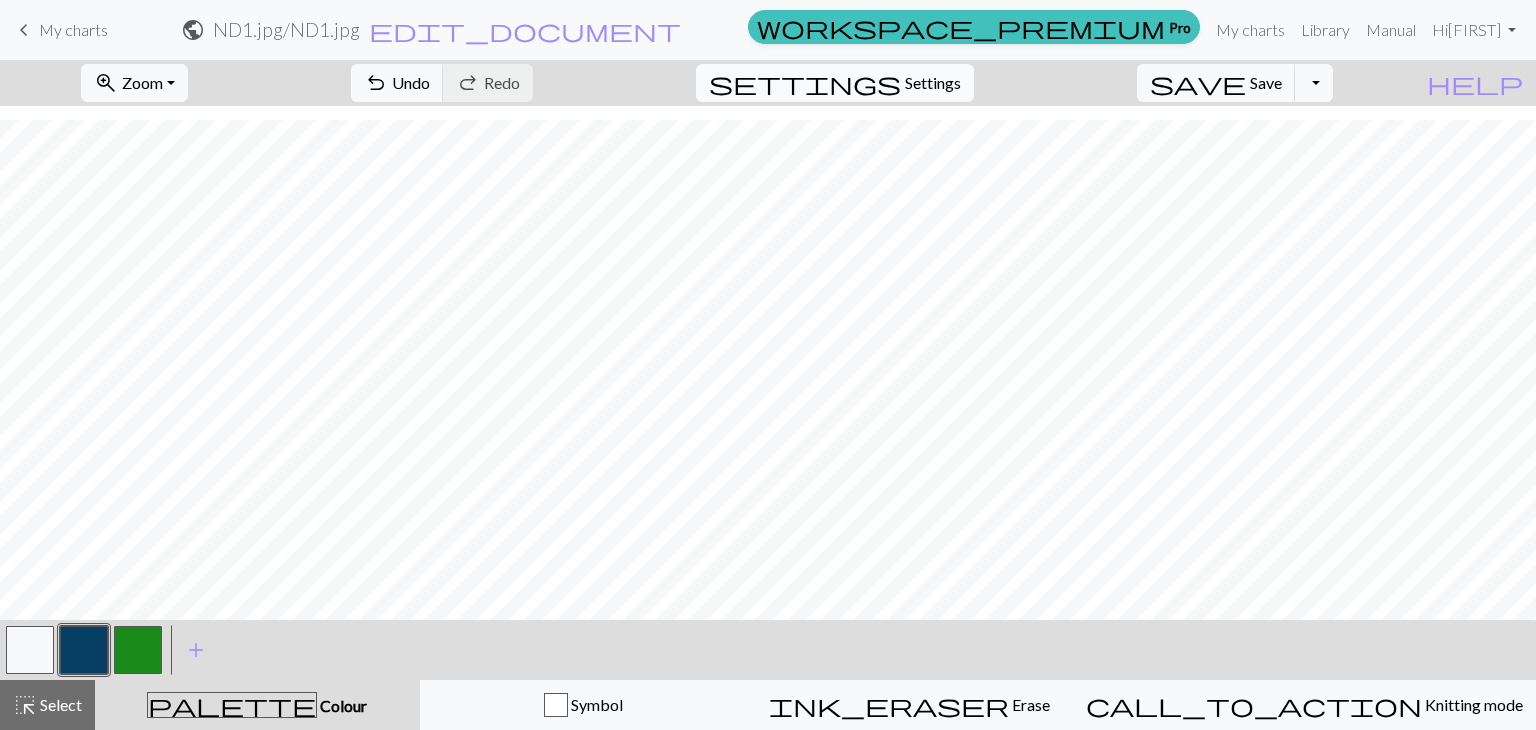 click on "Settings" at bounding box center [933, 83] 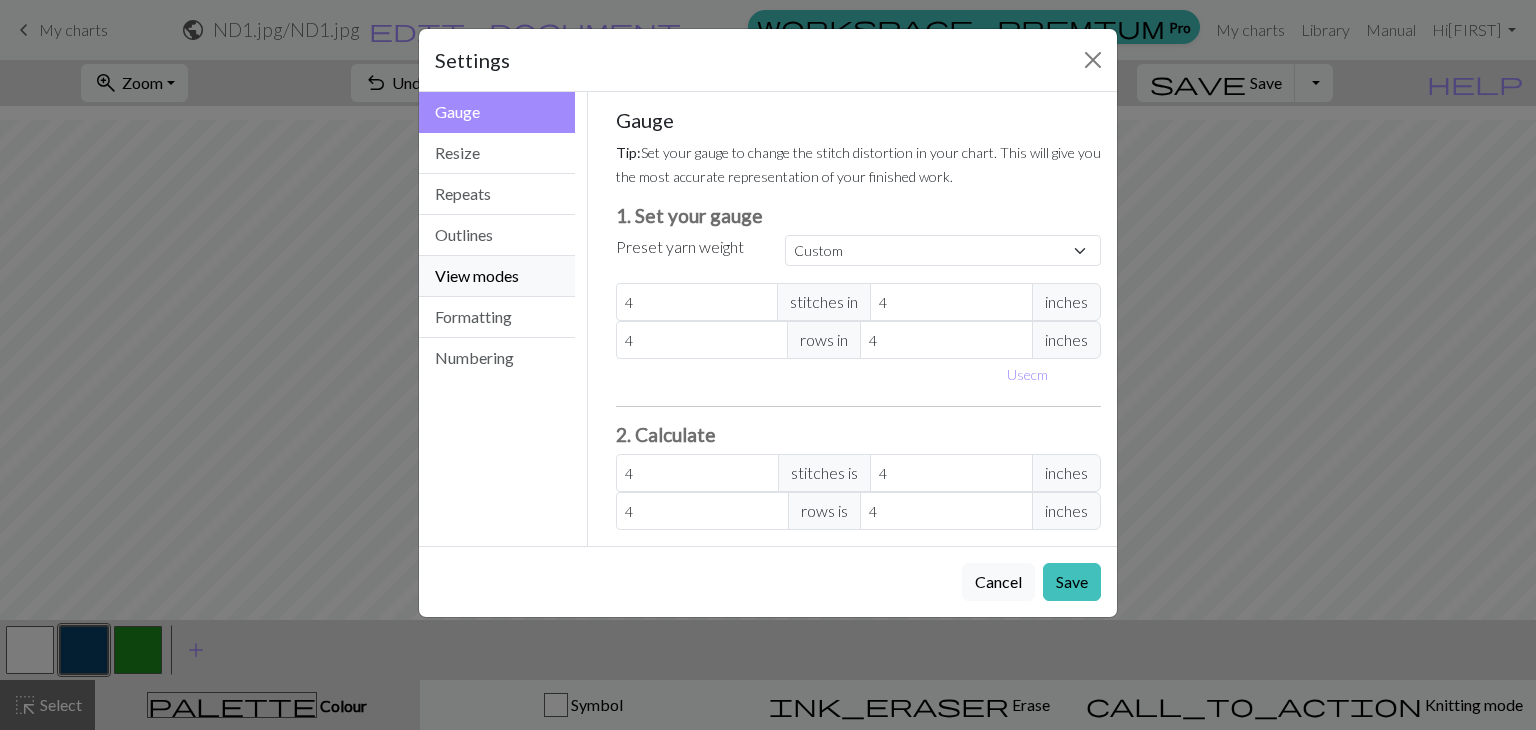 click on "View modes" at bounding box center [497, 276] 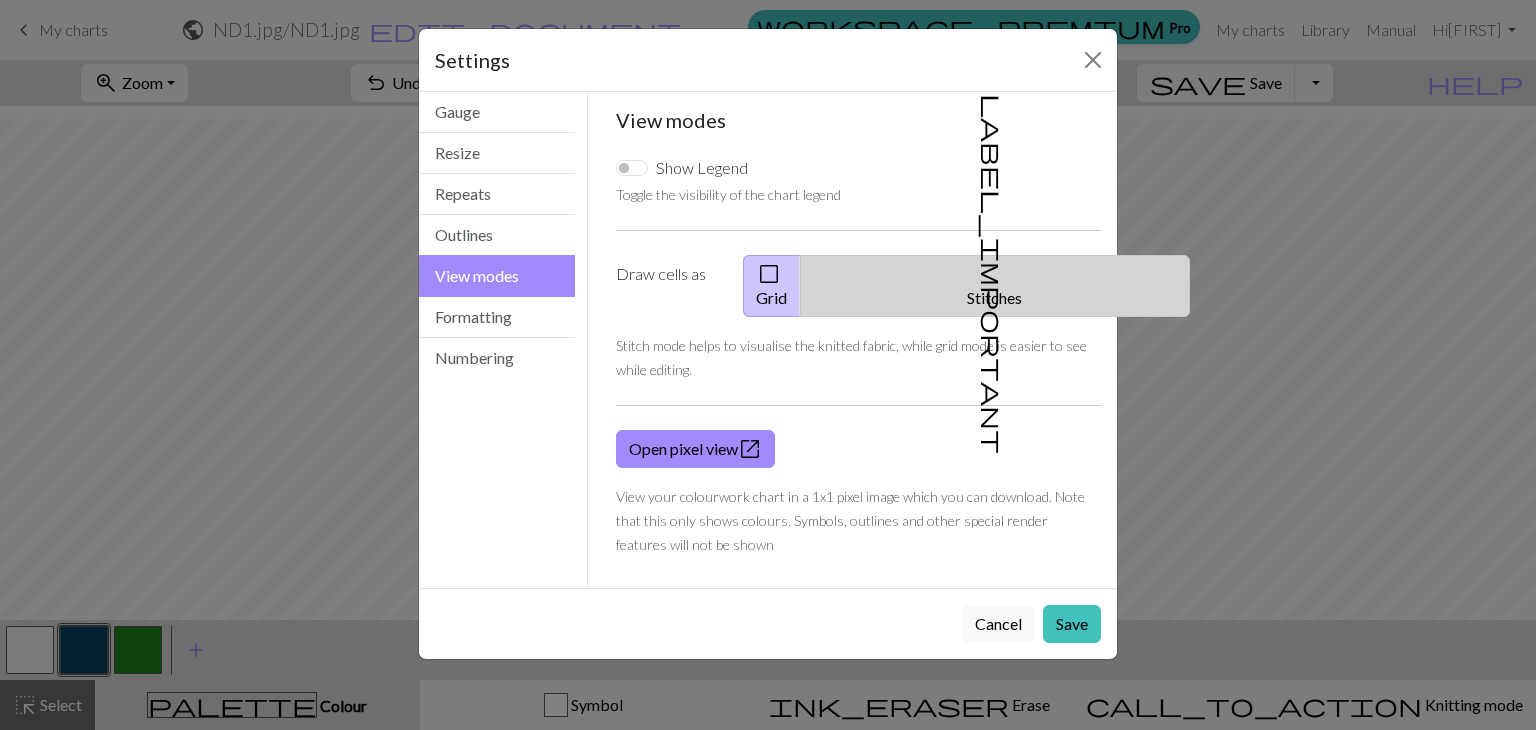 click on "label_important Stitches" at bounding box center (995, 286) 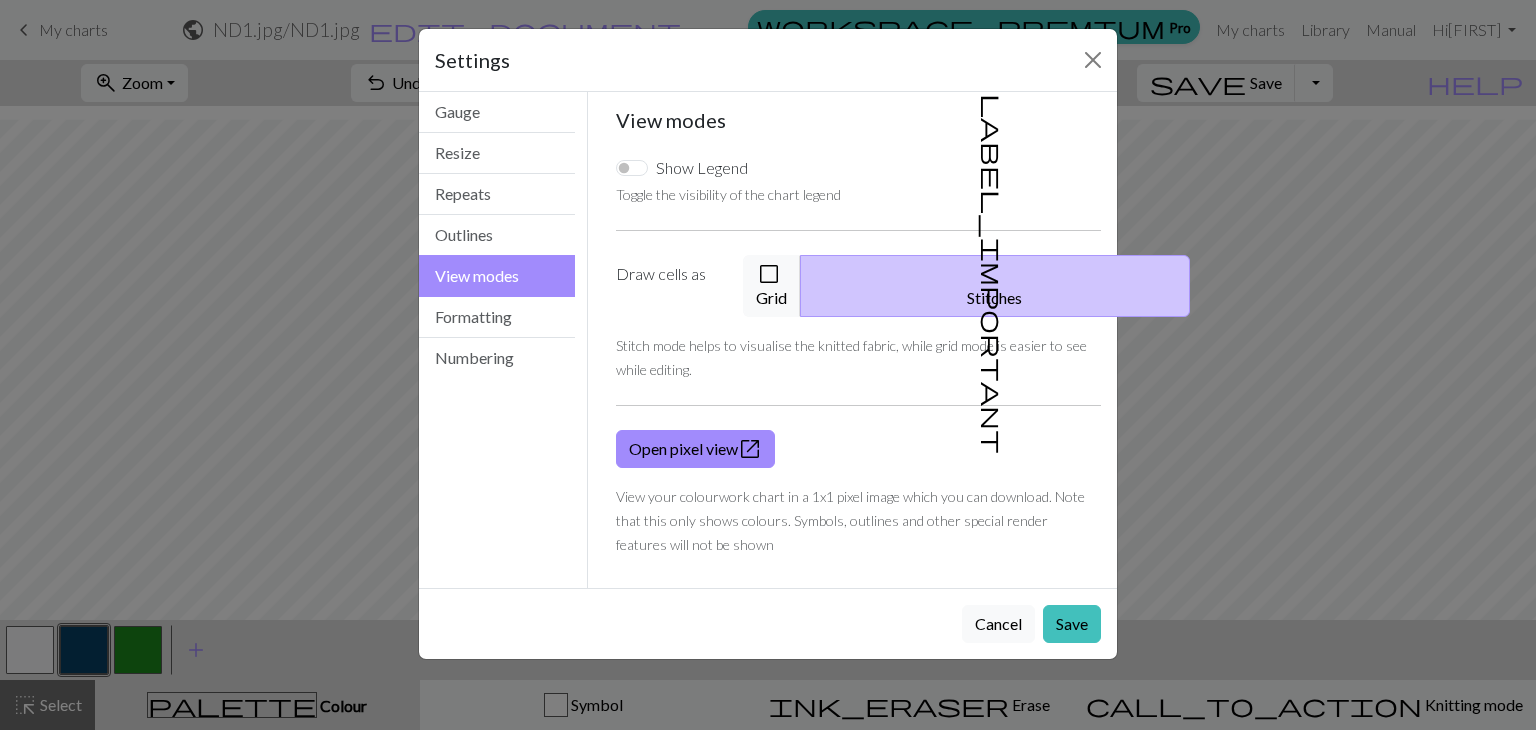 click on "Cancel Save" at bounding box center (768, 623) 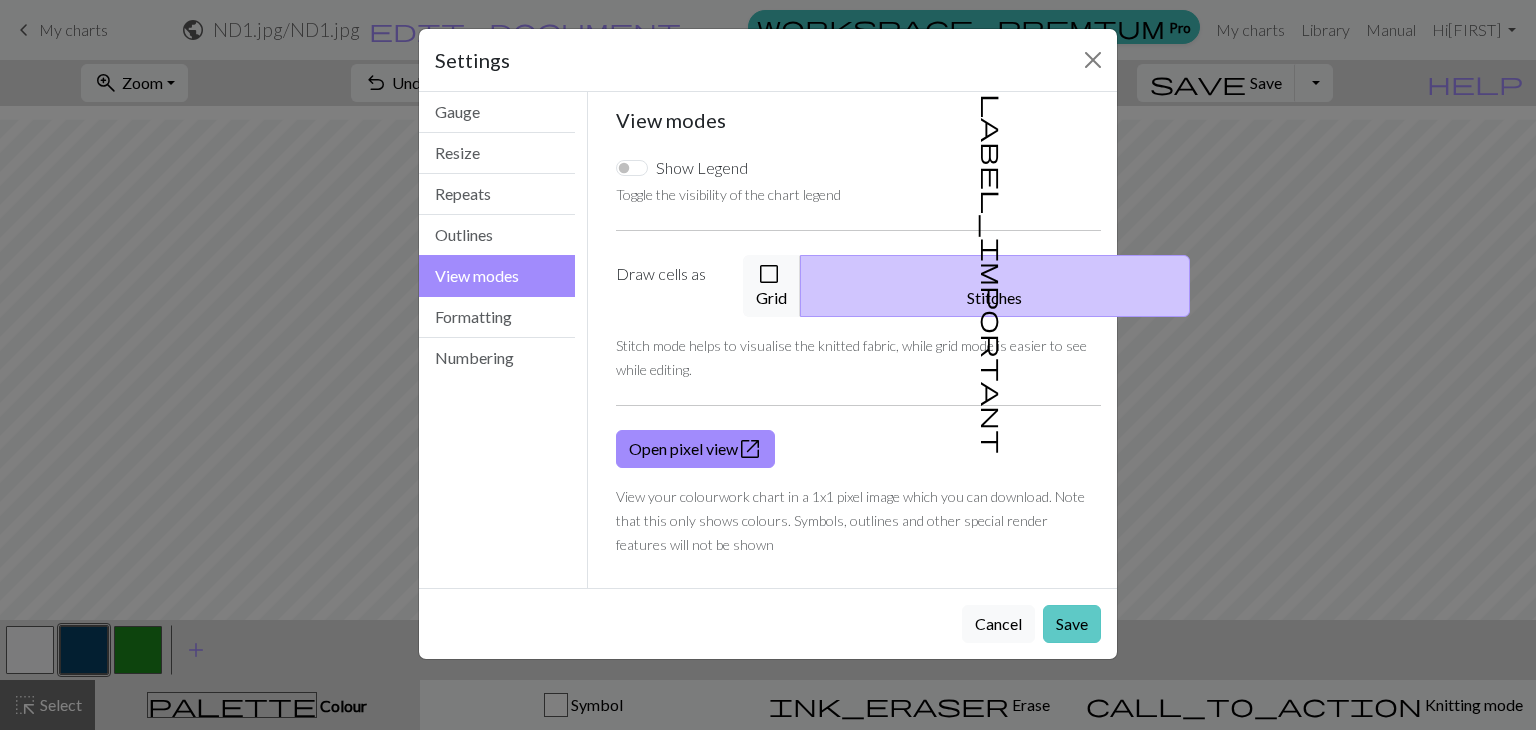 click on "Save" at bounding box center (1072, 624) 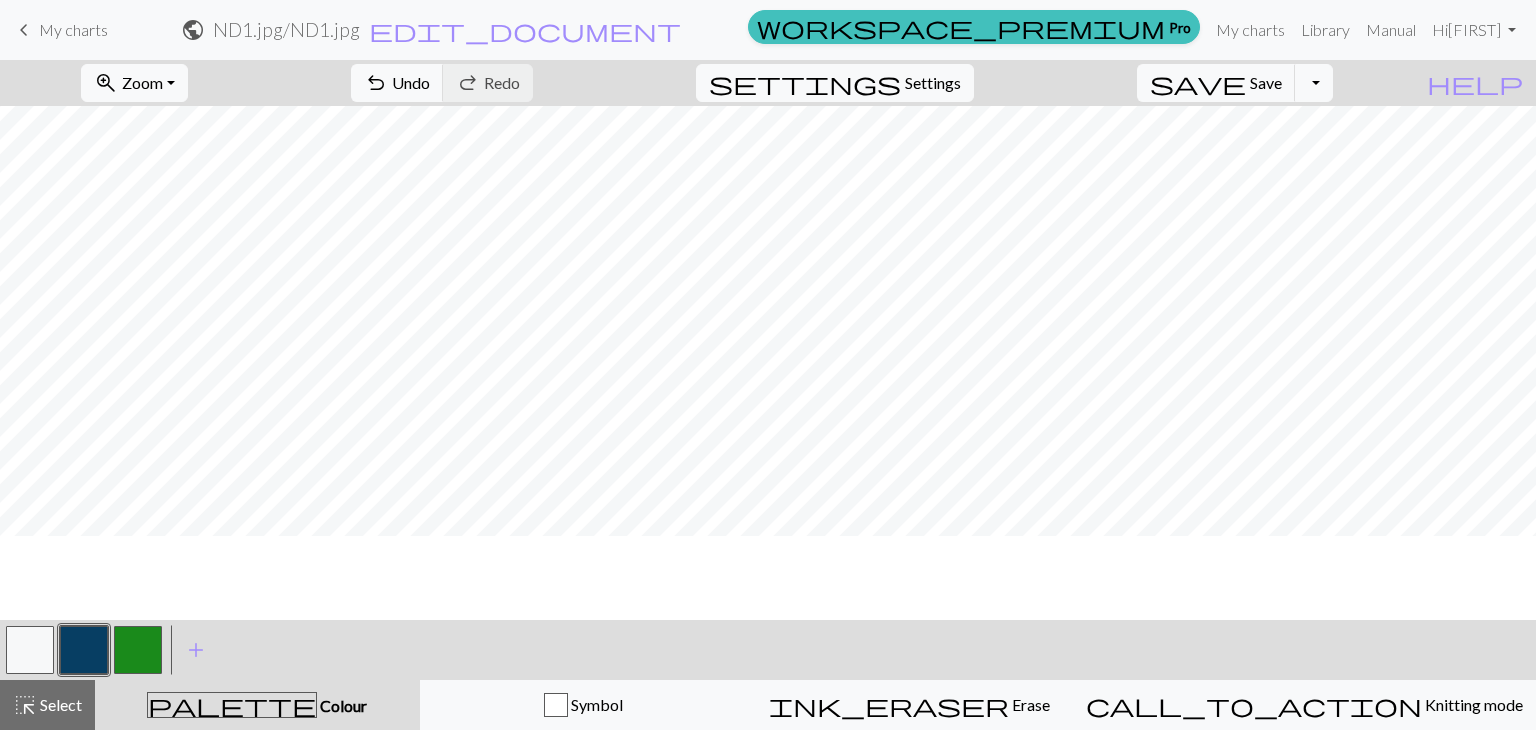 scroll, scrollTop: 52, scrollLeft: 0, axis: vertical 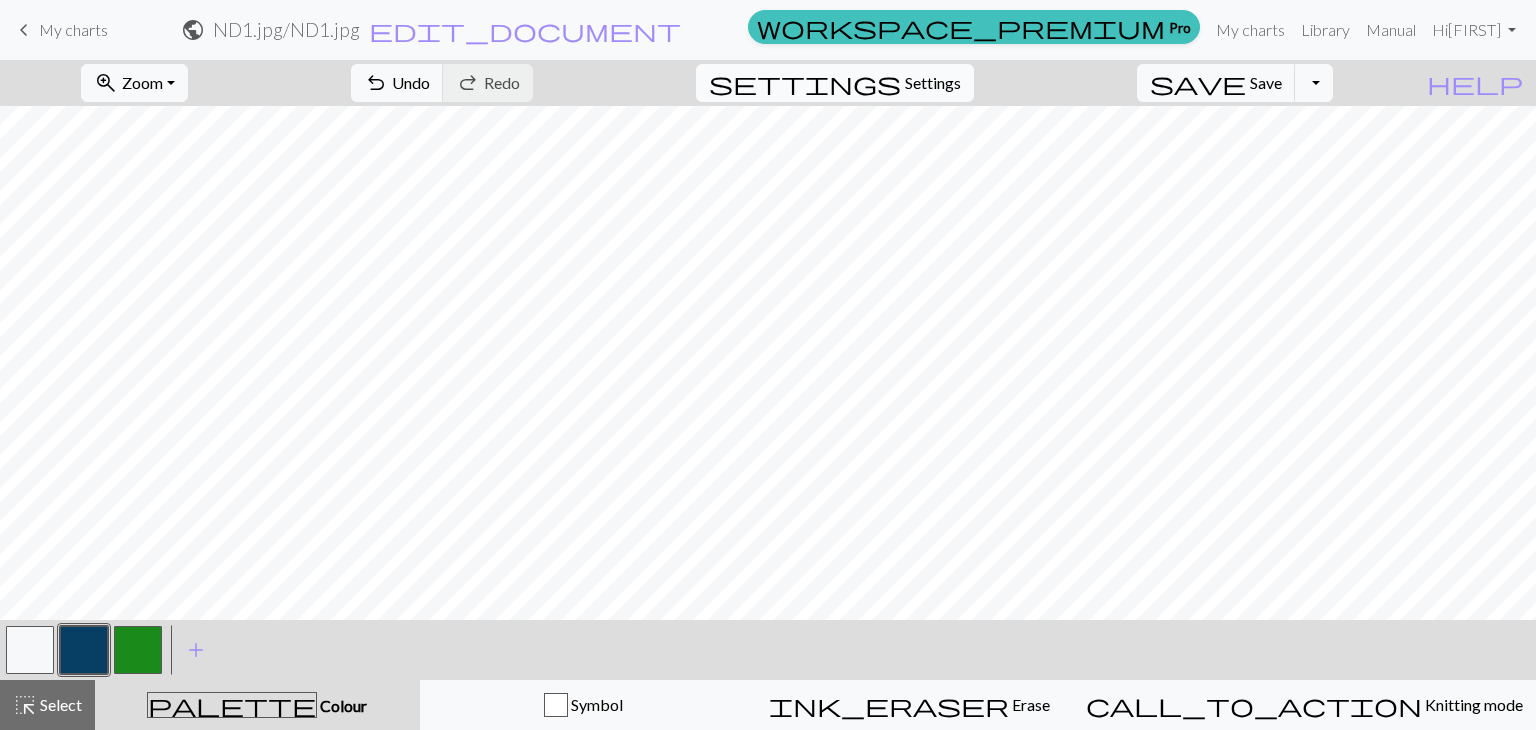 click on "settings" at bounding box center (805, 83) 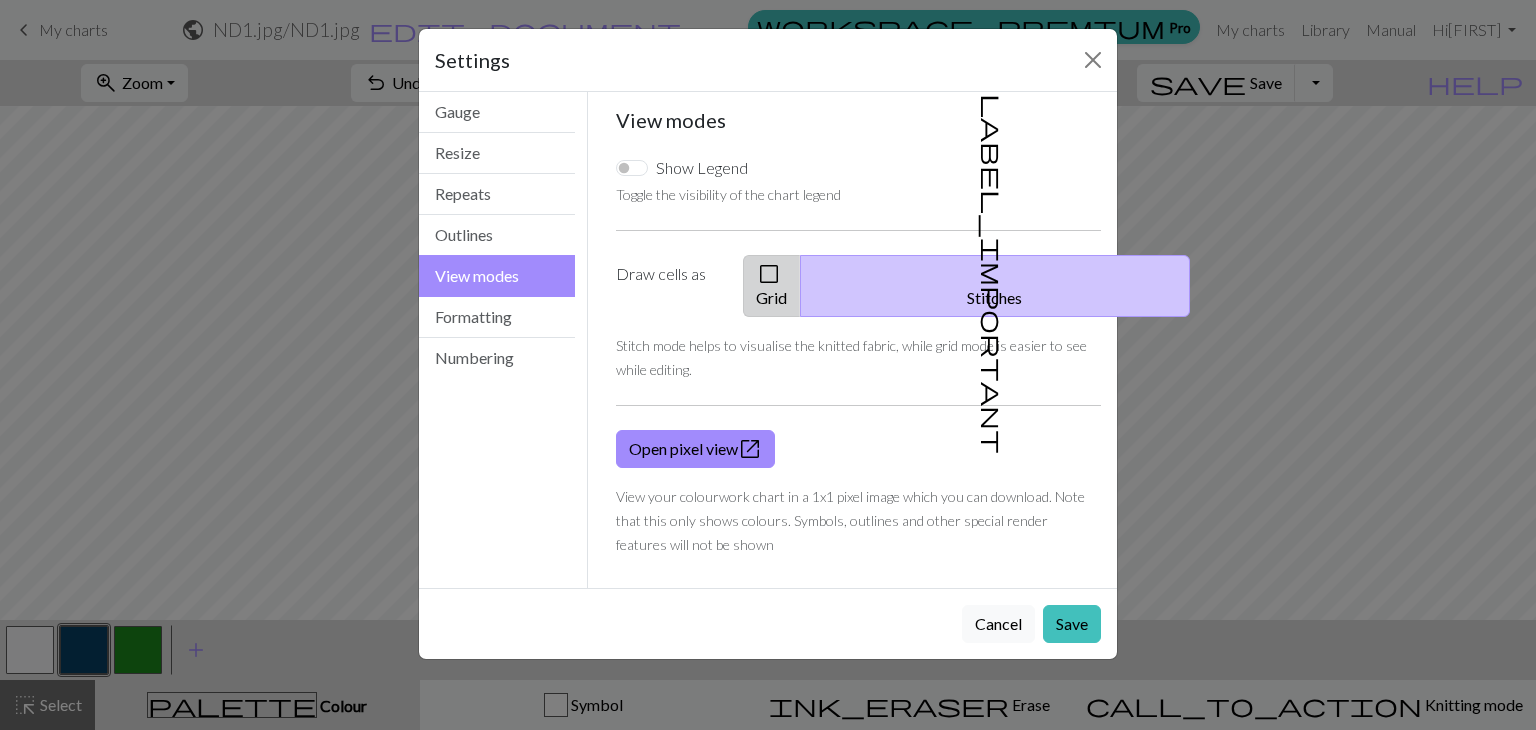 click on "check_box_outline_blank Grid" at bounding box center [772, 286] 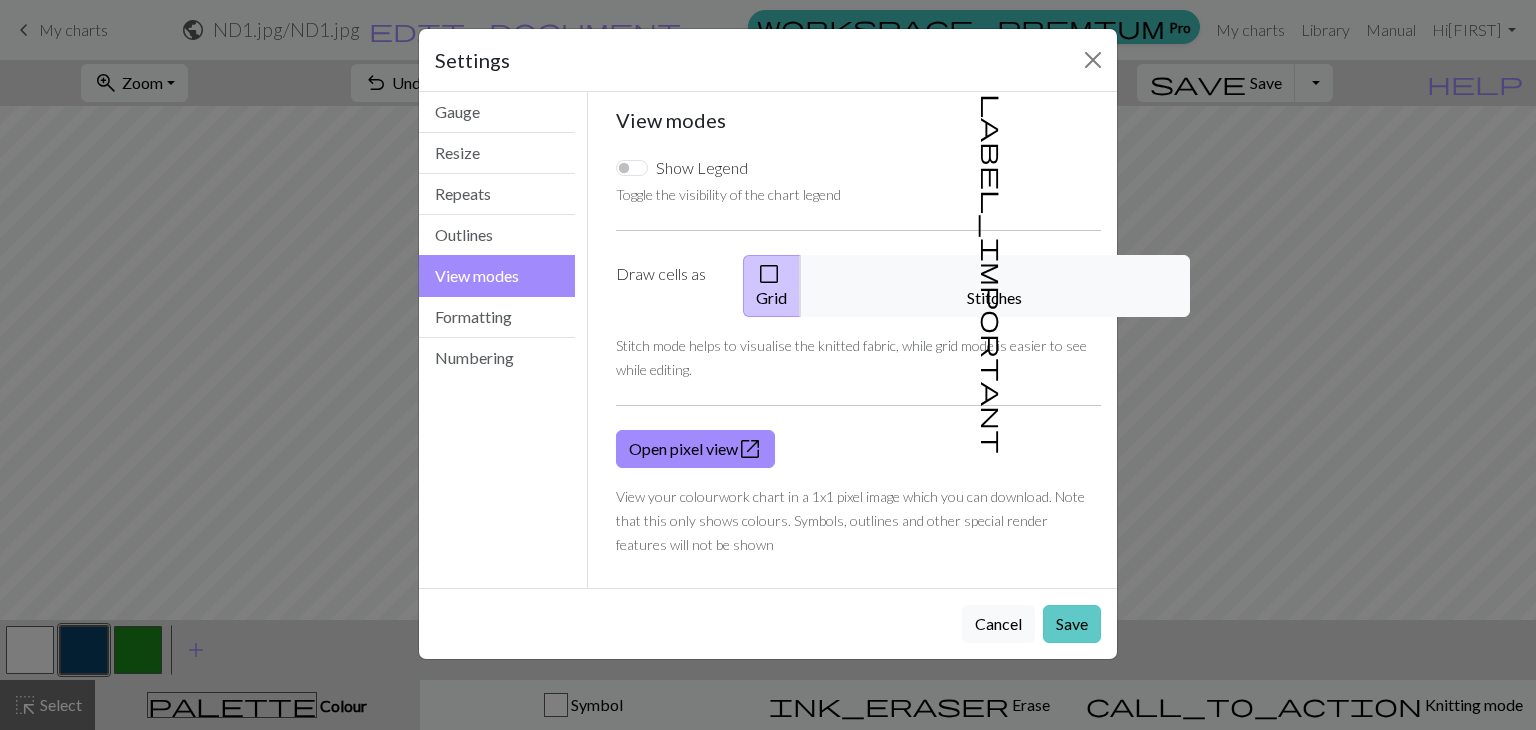 click on "Save" at bounding box center (1072, 624) 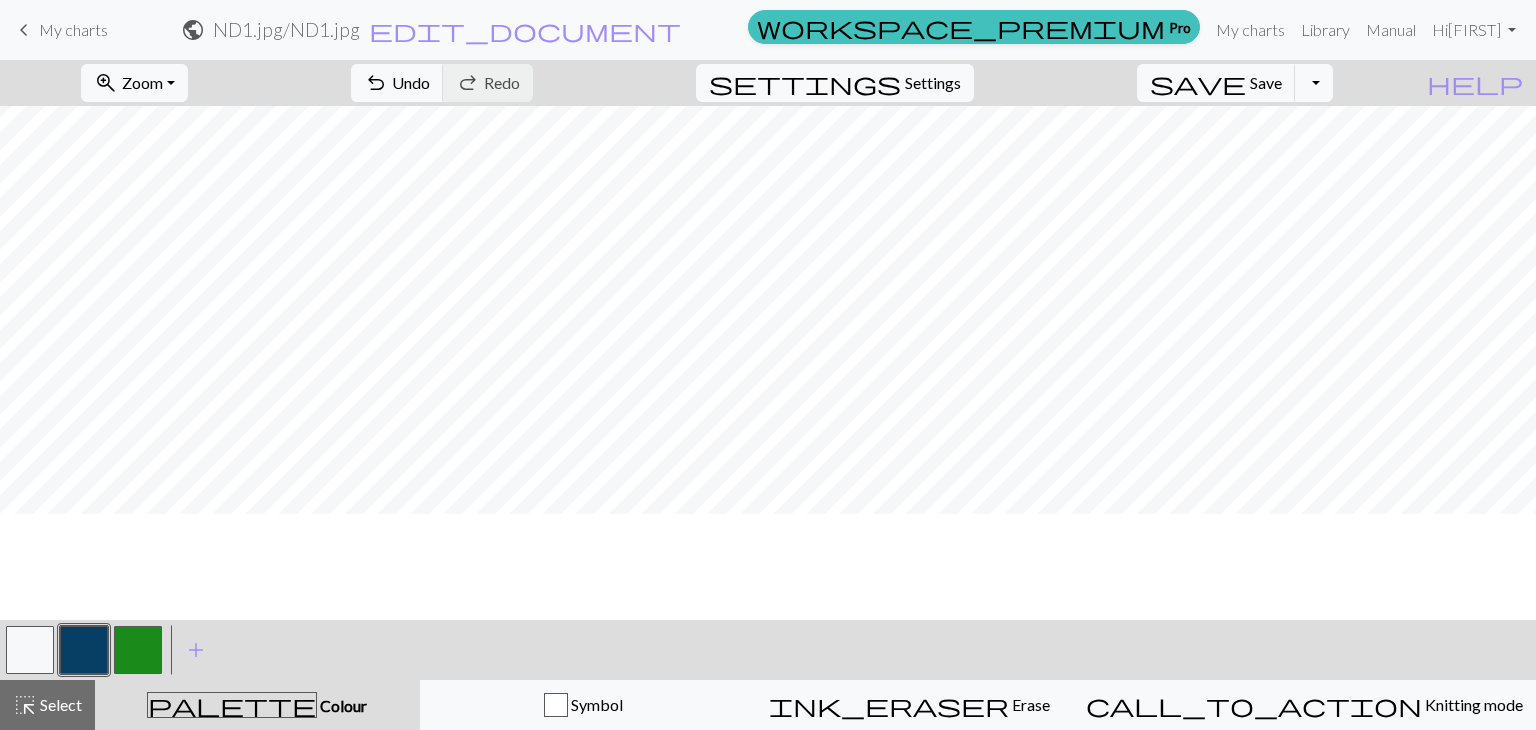 scroll, scrollTop: 0, scrollLeft: 0, axis: both 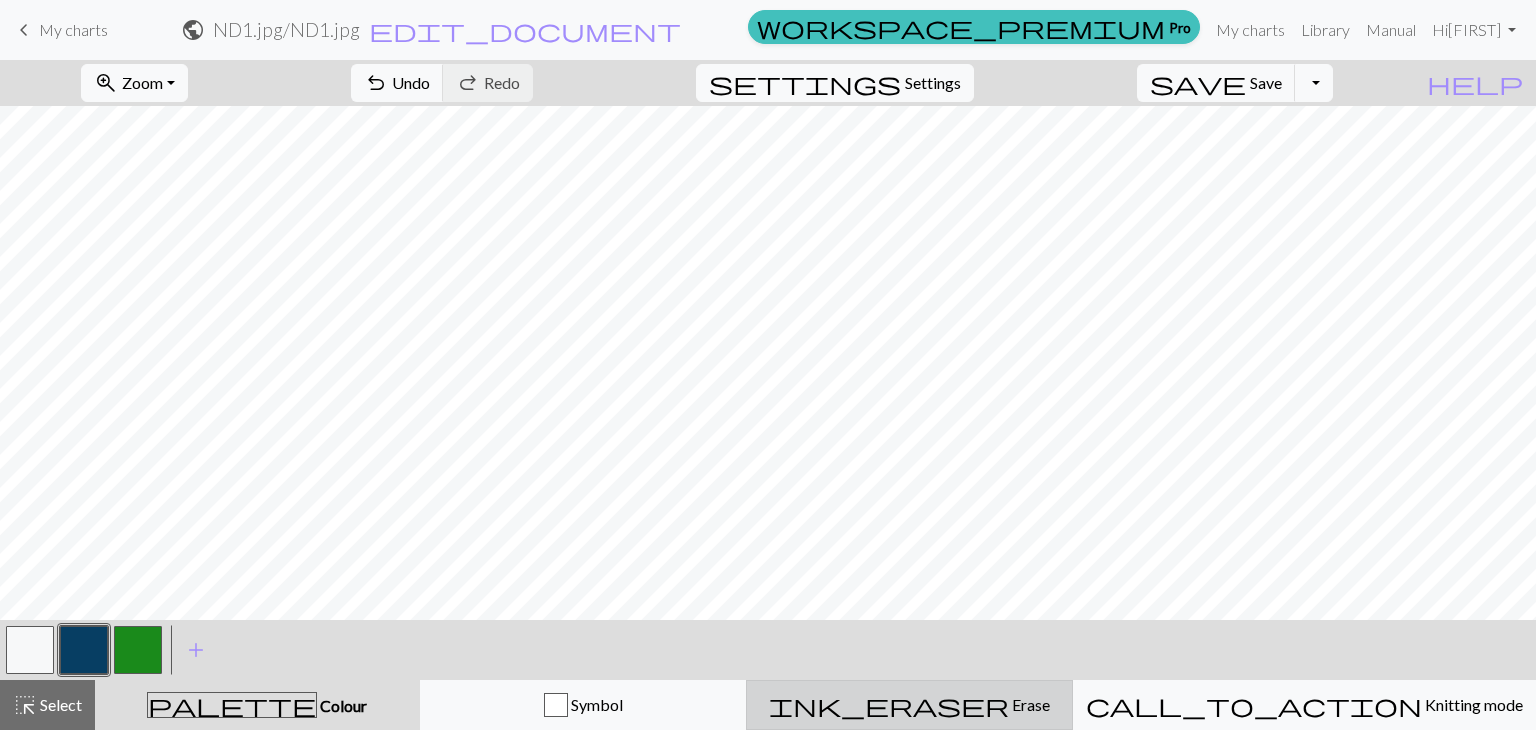 click on "ink_eraser   Erase   Erase" at bounding box center (909, 705) 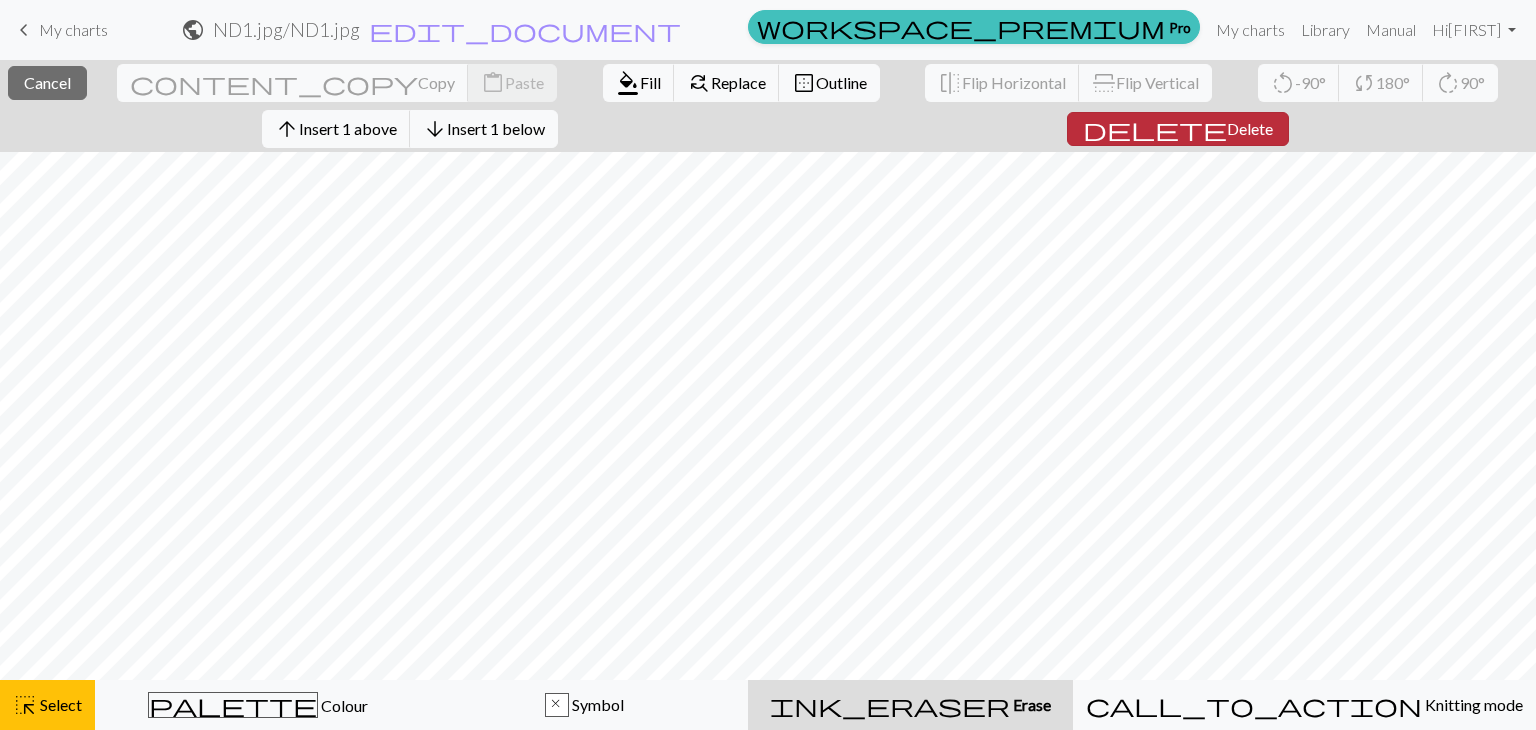 click on "Delete" at bounding box center [1250, 128] 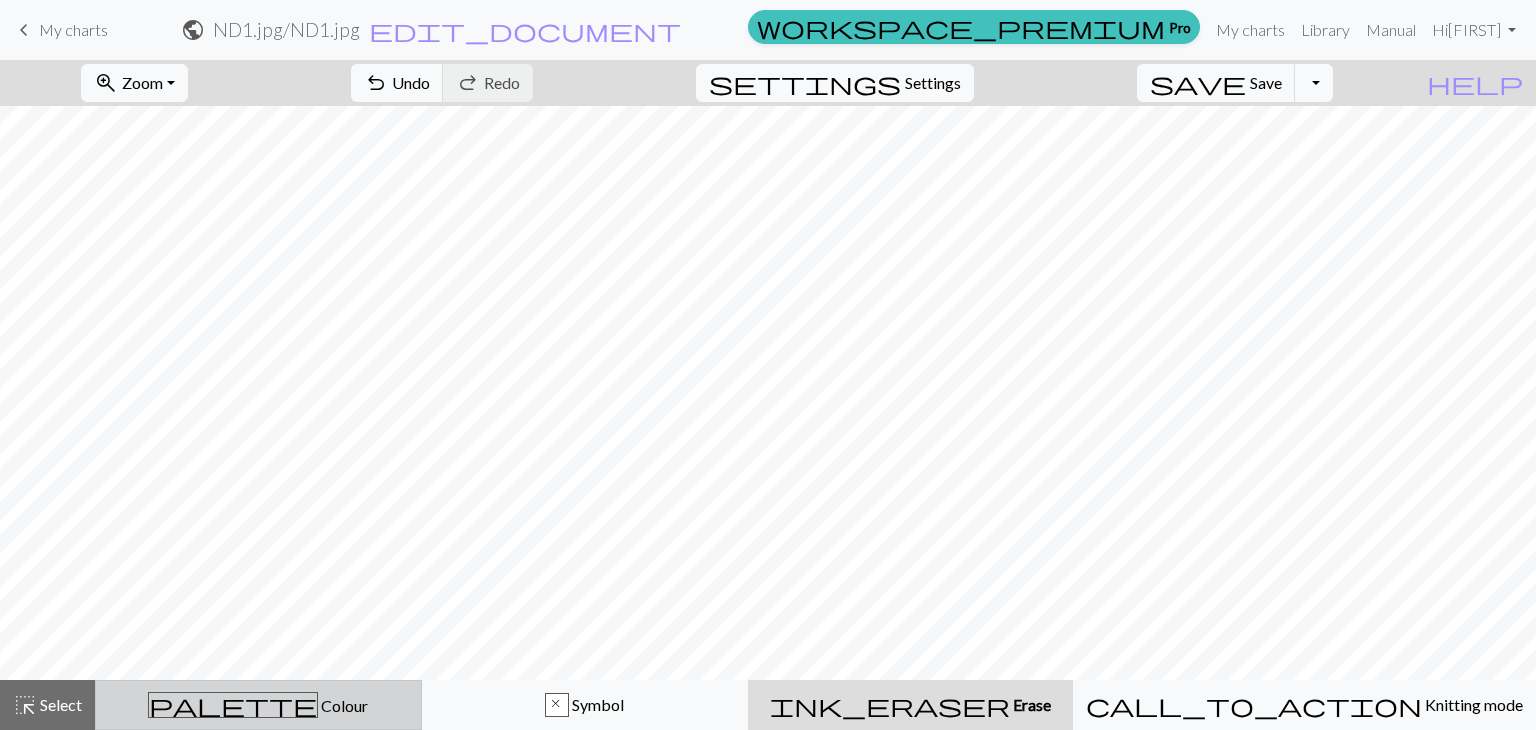 click on "palette" at bounding box center [233, 705] 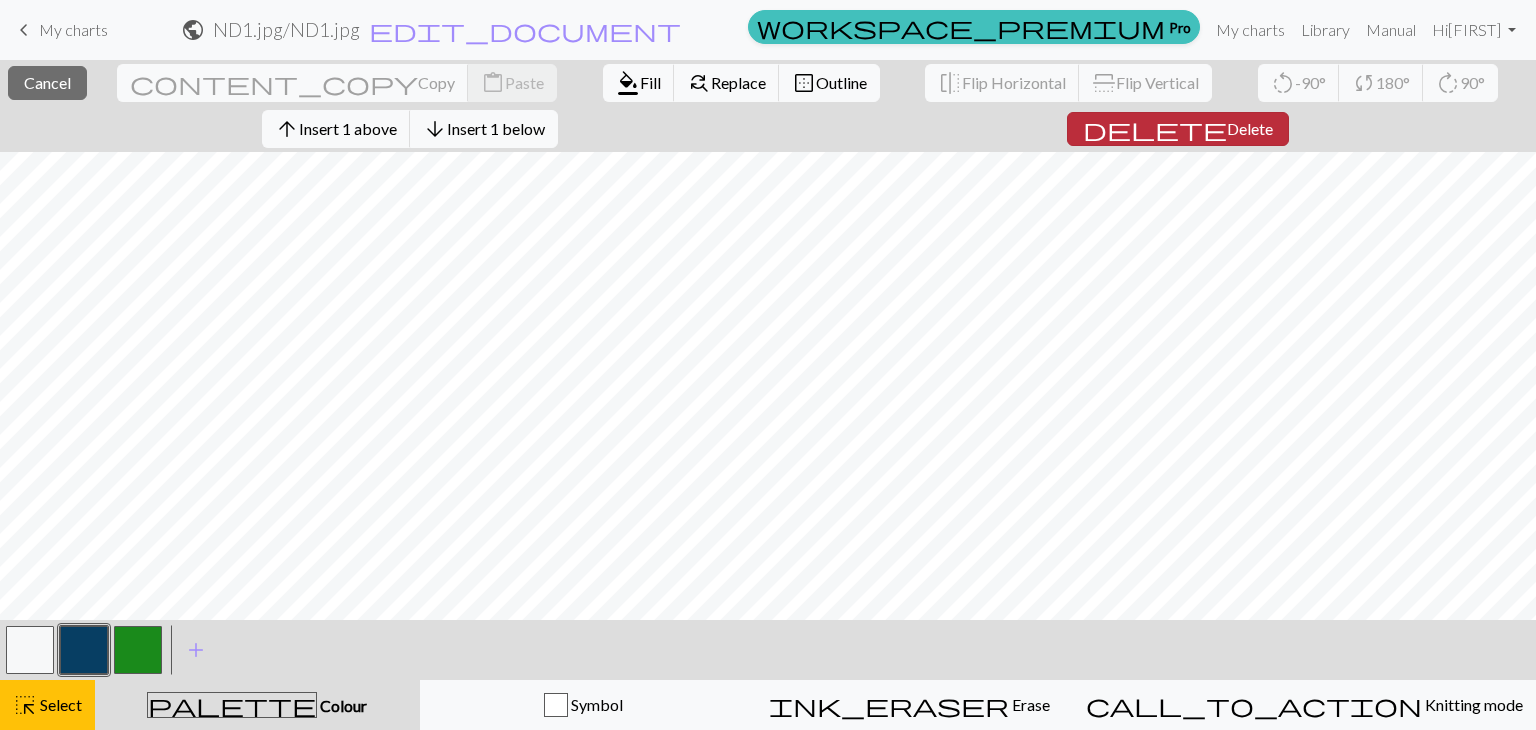 click on "delete  Delete" at bounding box center (1178, 129) 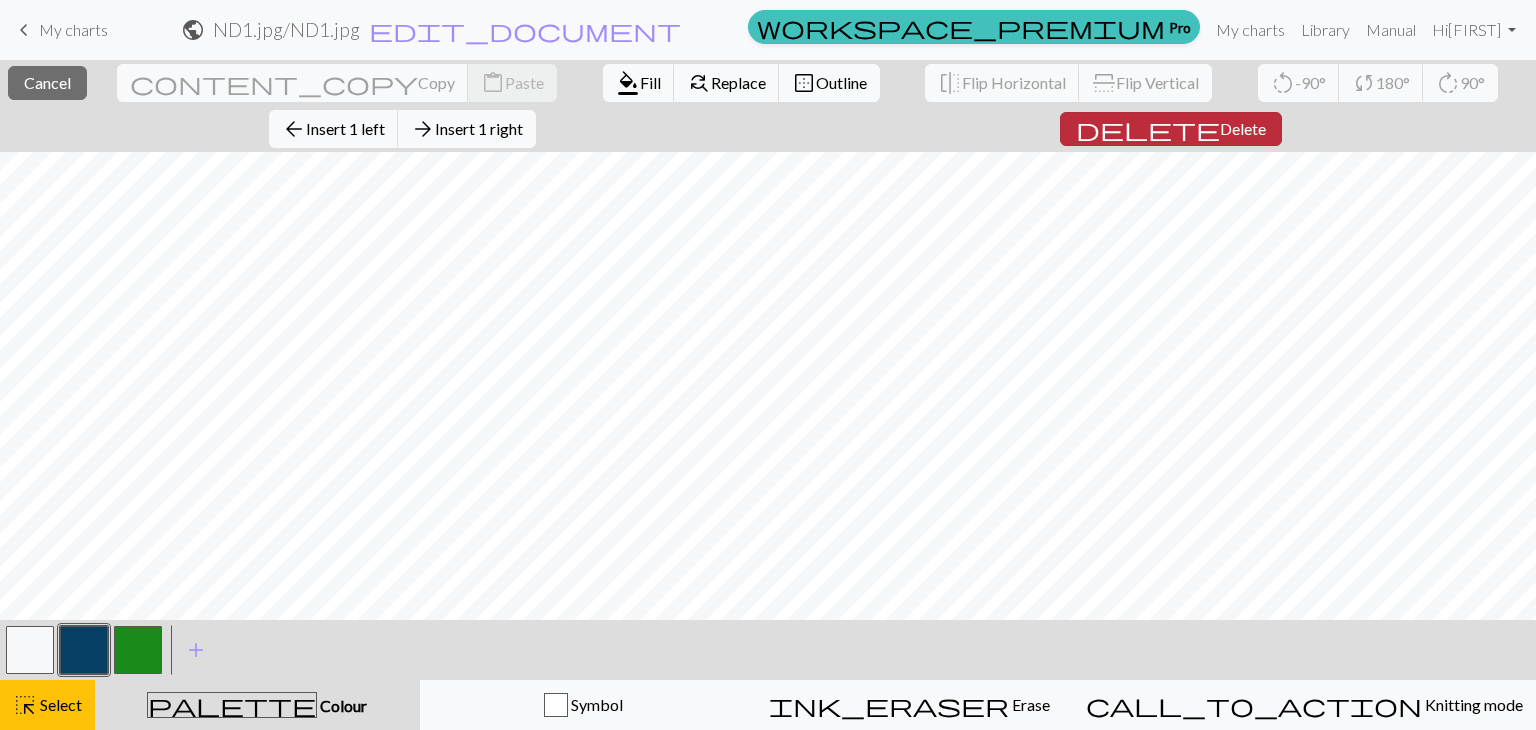click on "Delete" at bounding box center (1243, 128) 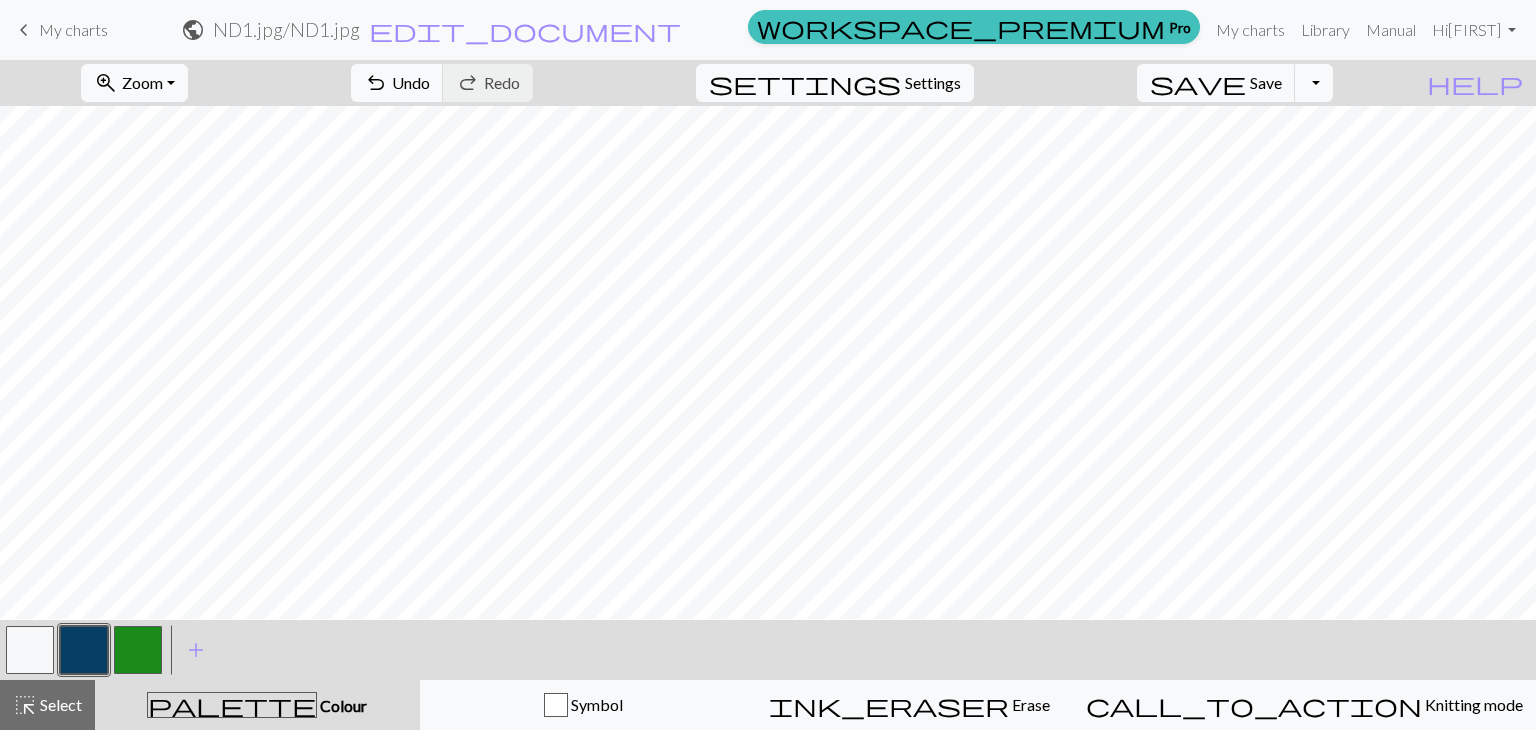 scroll, scrollTop: 236, scrollLeft: 0, axis: vertical 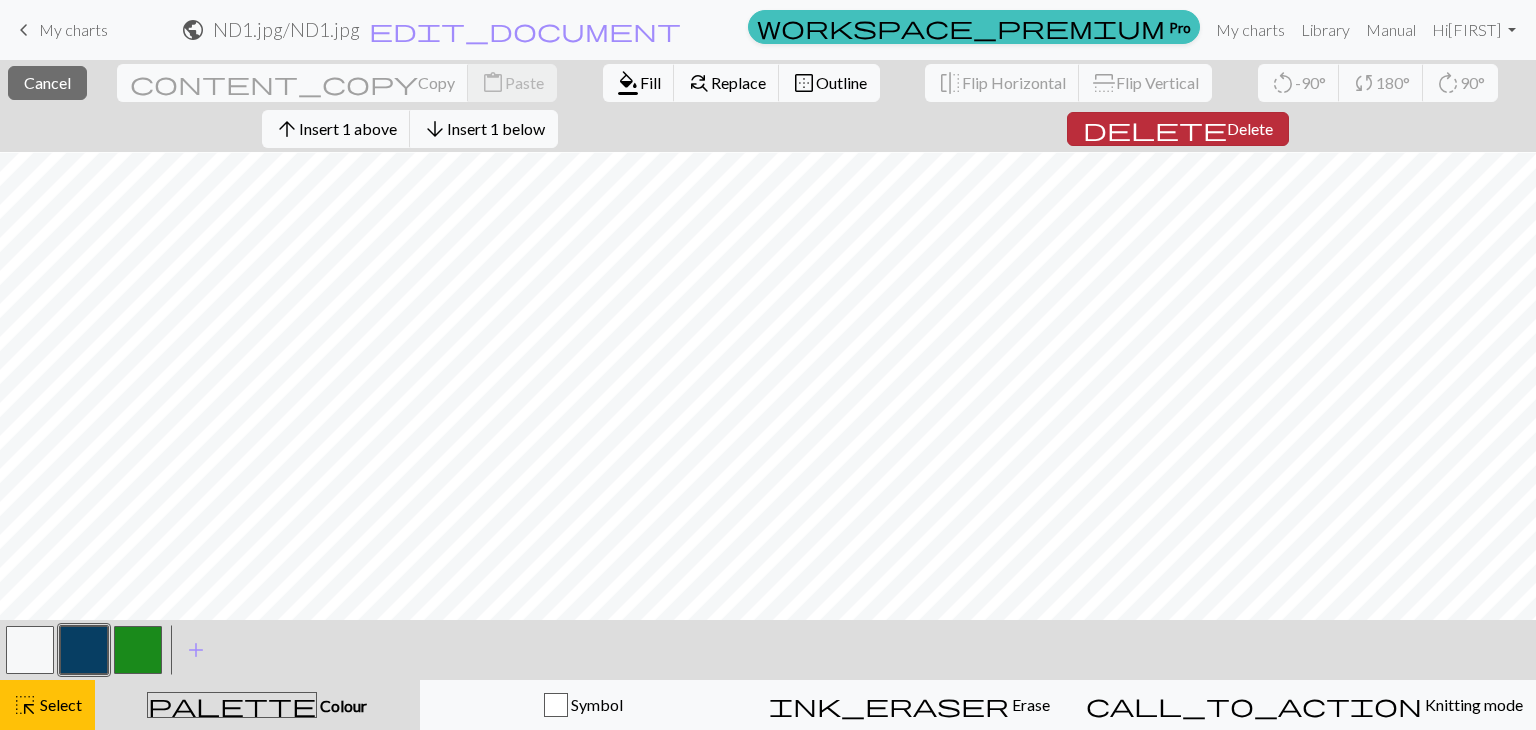 click on "delete  Delete" at bounding box center (1178, 129) 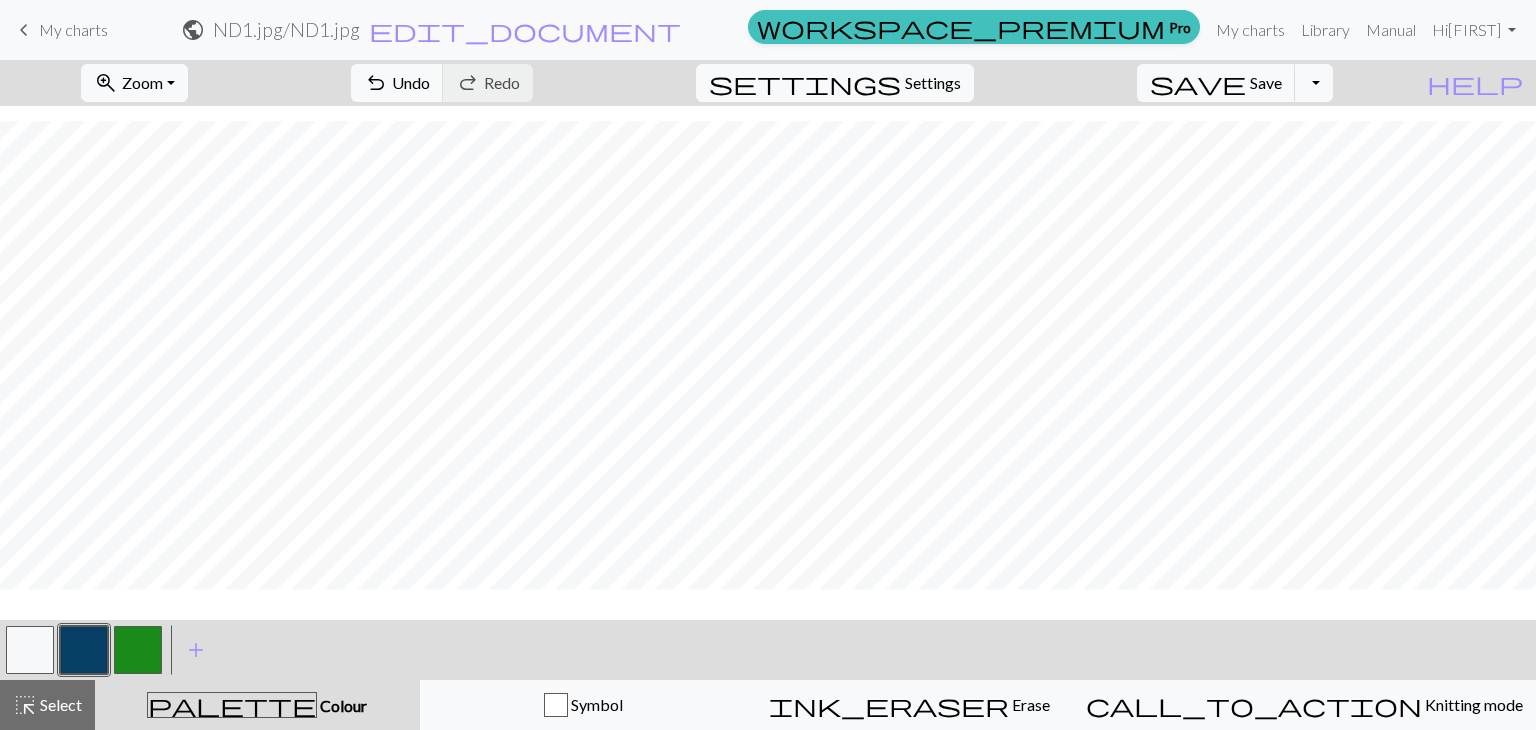 scroll, scrollTop: 230, scrollLeft: 0, axis: vertical 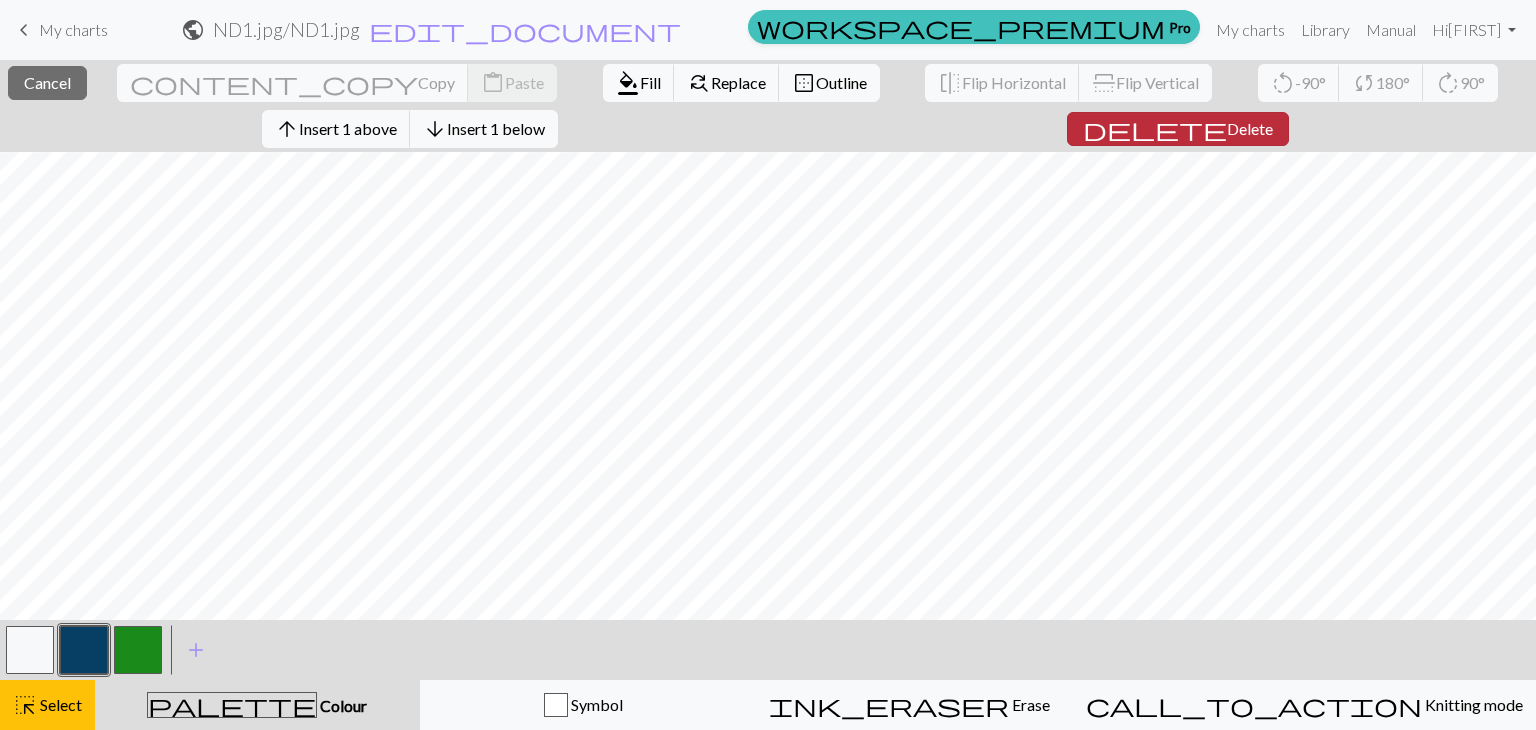 click on "Delete" at bounding box center (1250, 128) 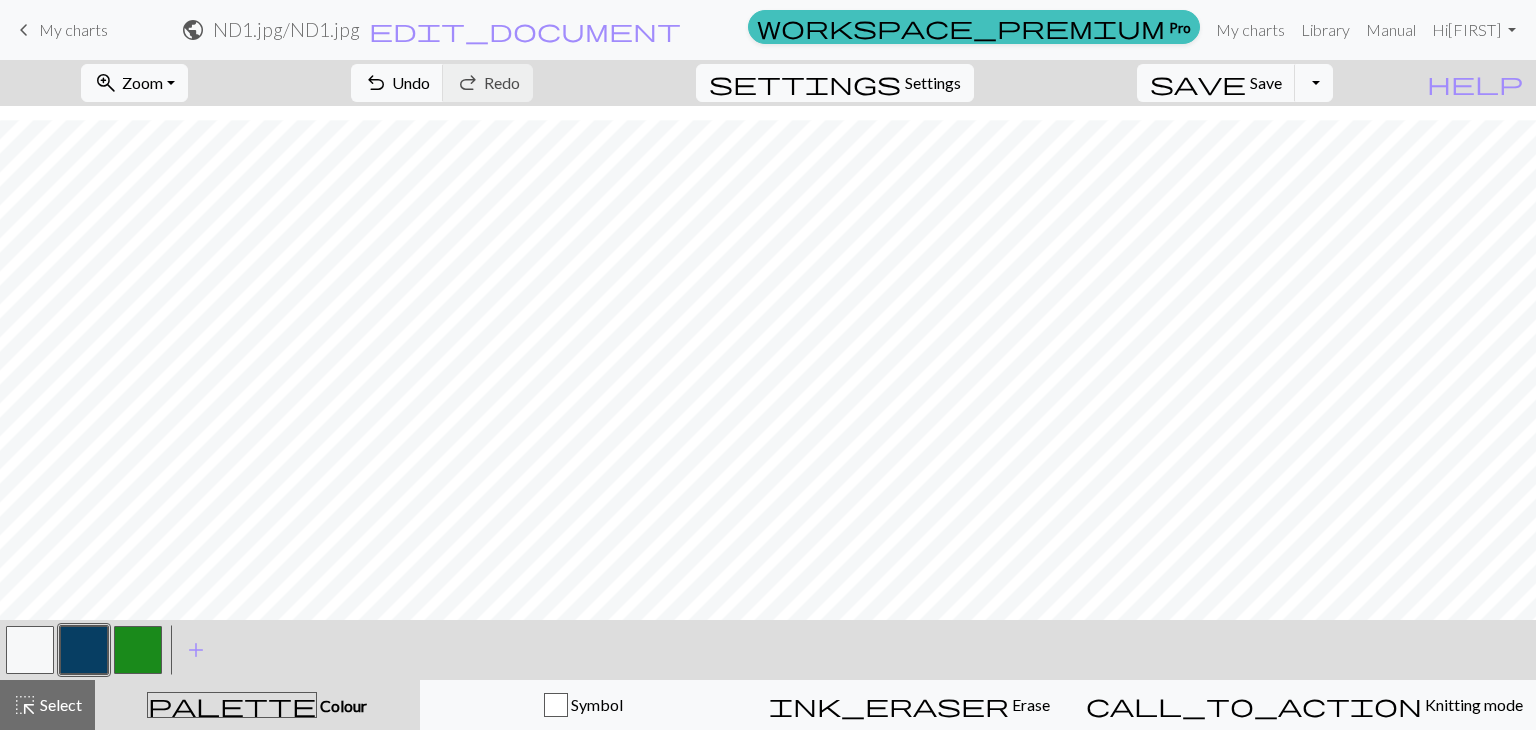 scroll, scrollTop: 214, scrollLeft: 0, axis: vertical 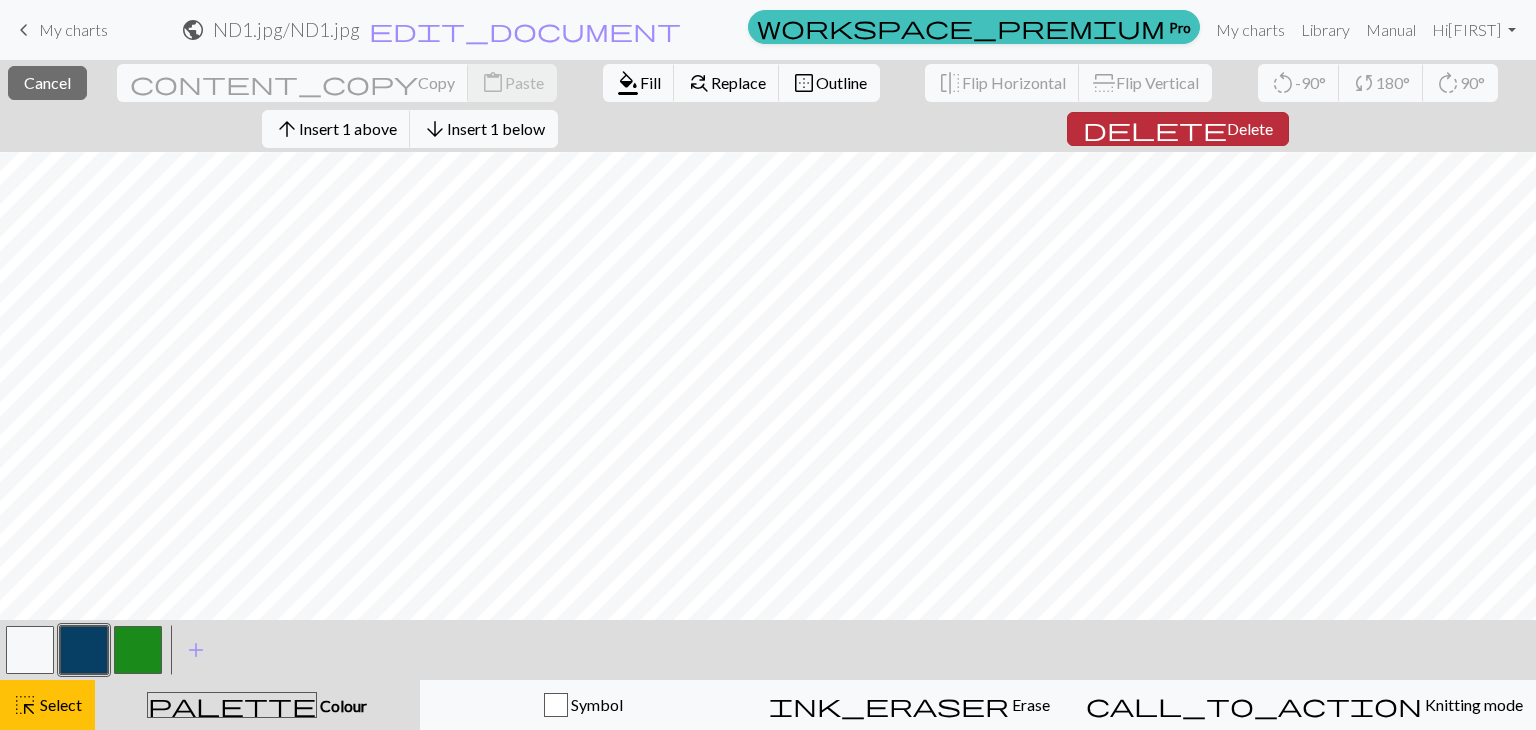 click on "Delete" at bounding box center [1250, 128] 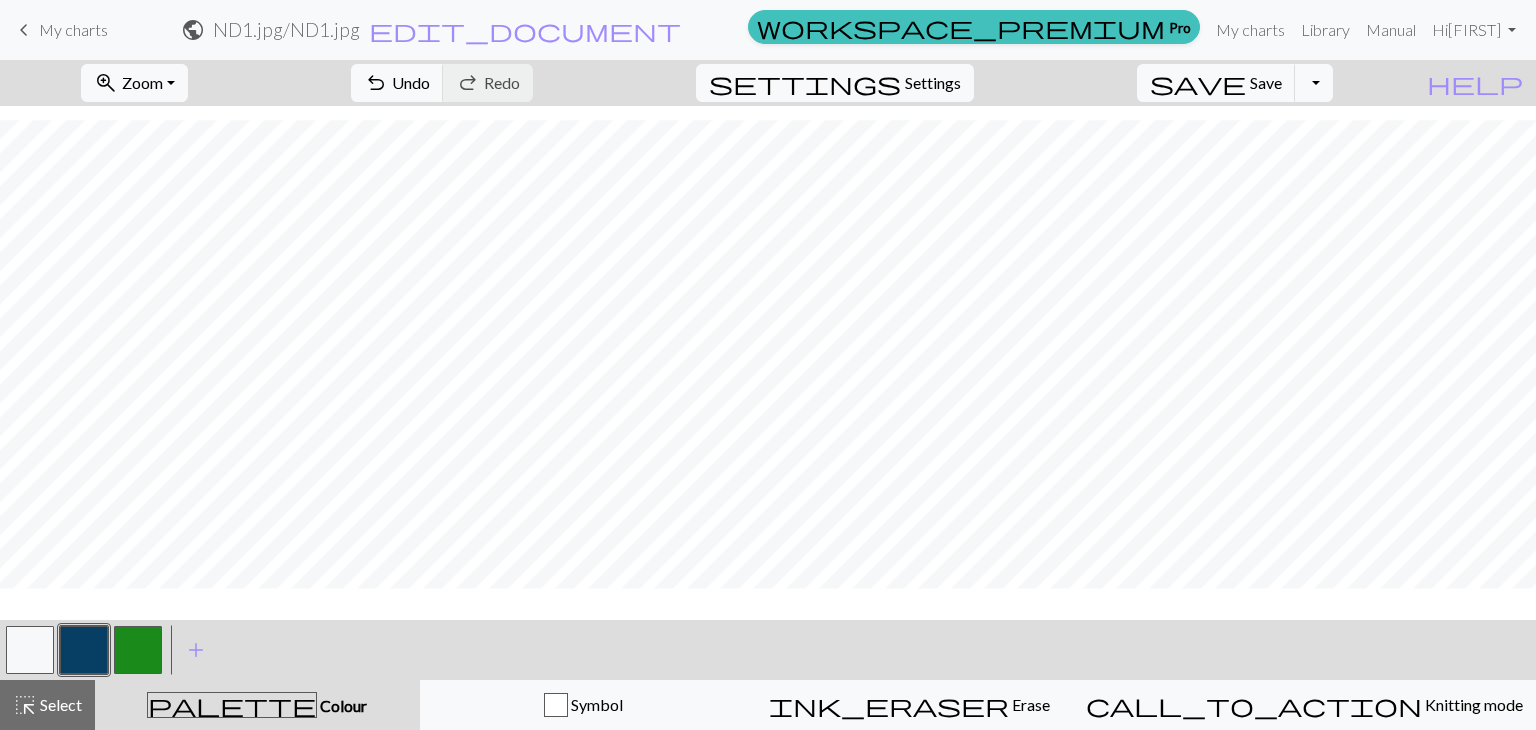 scroll, scrollTop: 198, scrollLeft: 0, axis: vertical 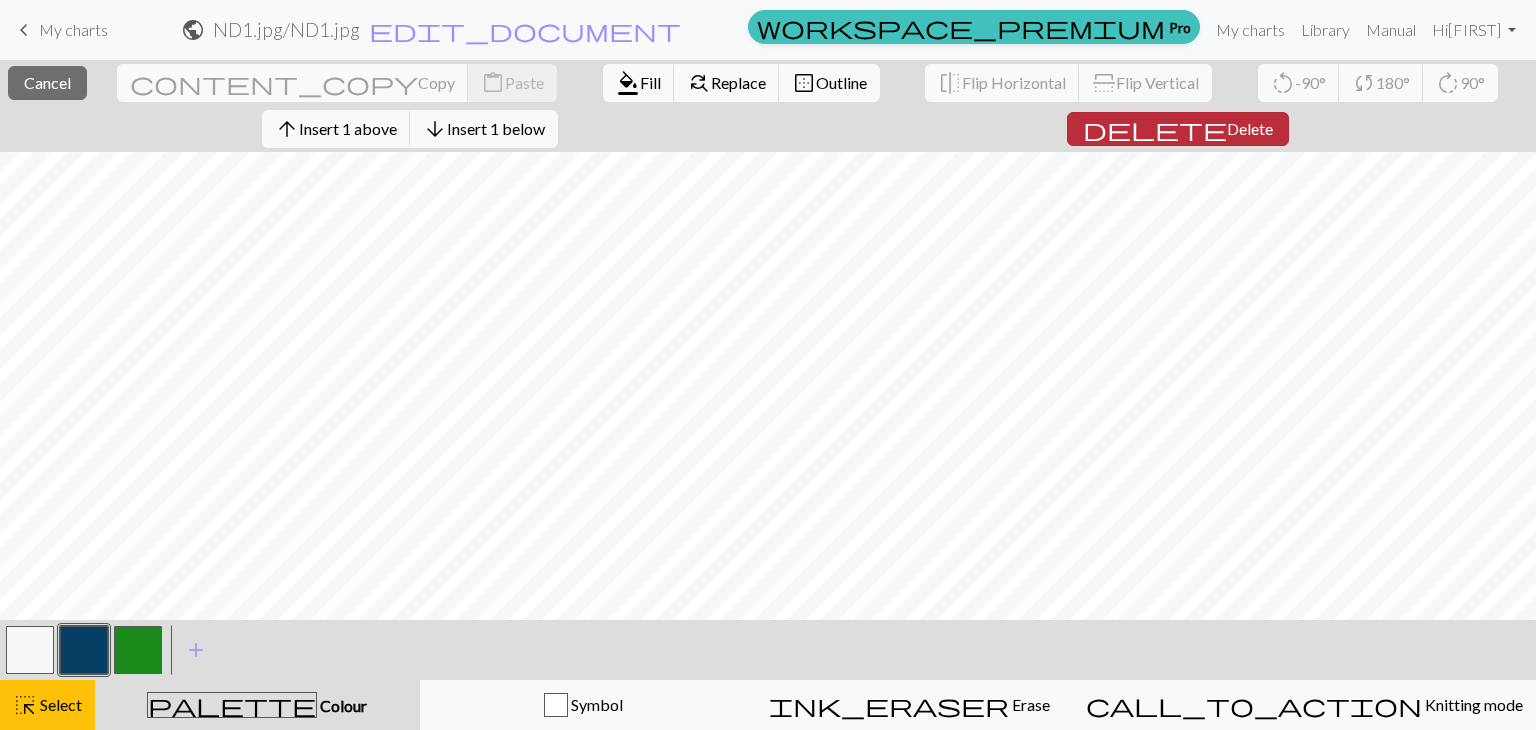 click on "Delete" at bounding box center [1250, 128] 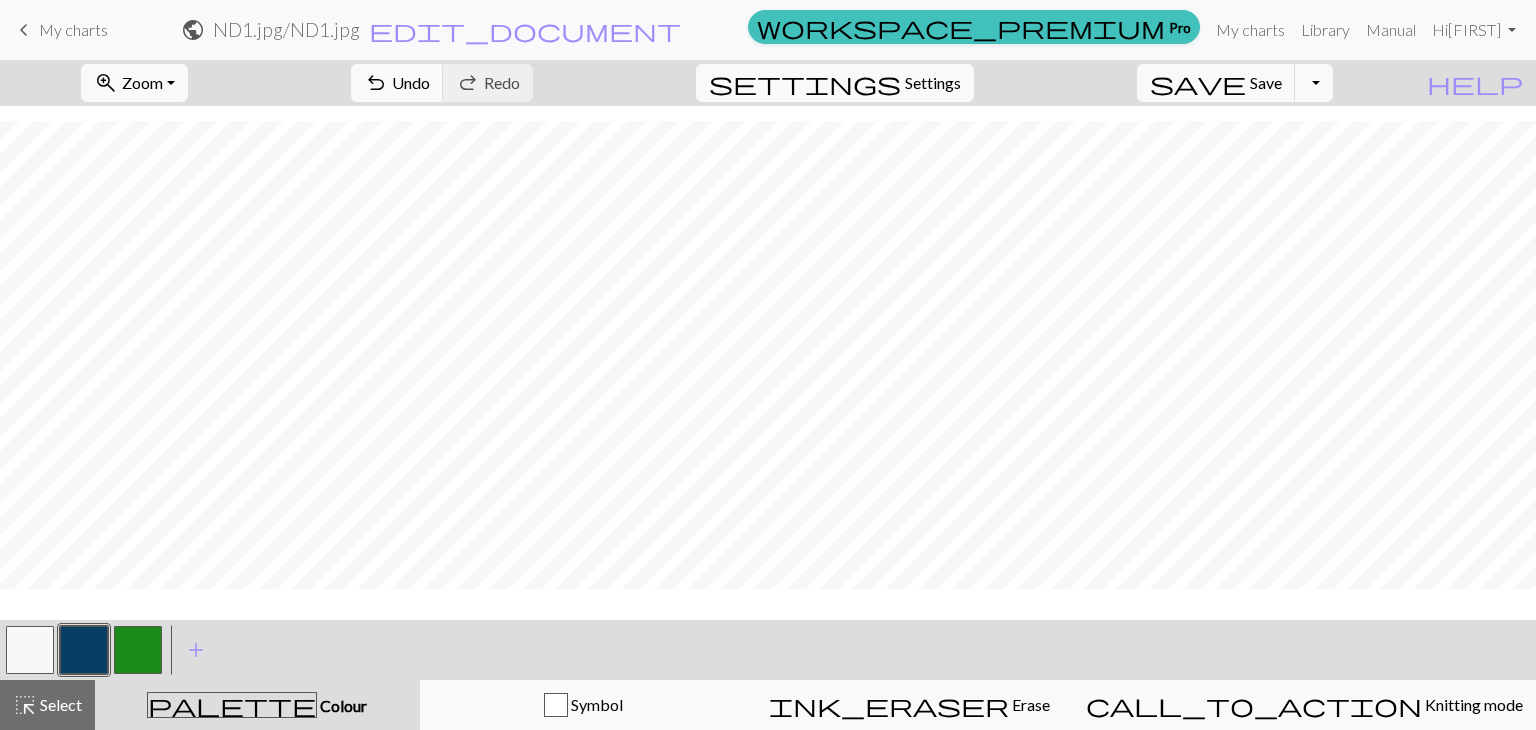 scroll, scrollTop: 183, scrollLeft: 0, axis: vertical 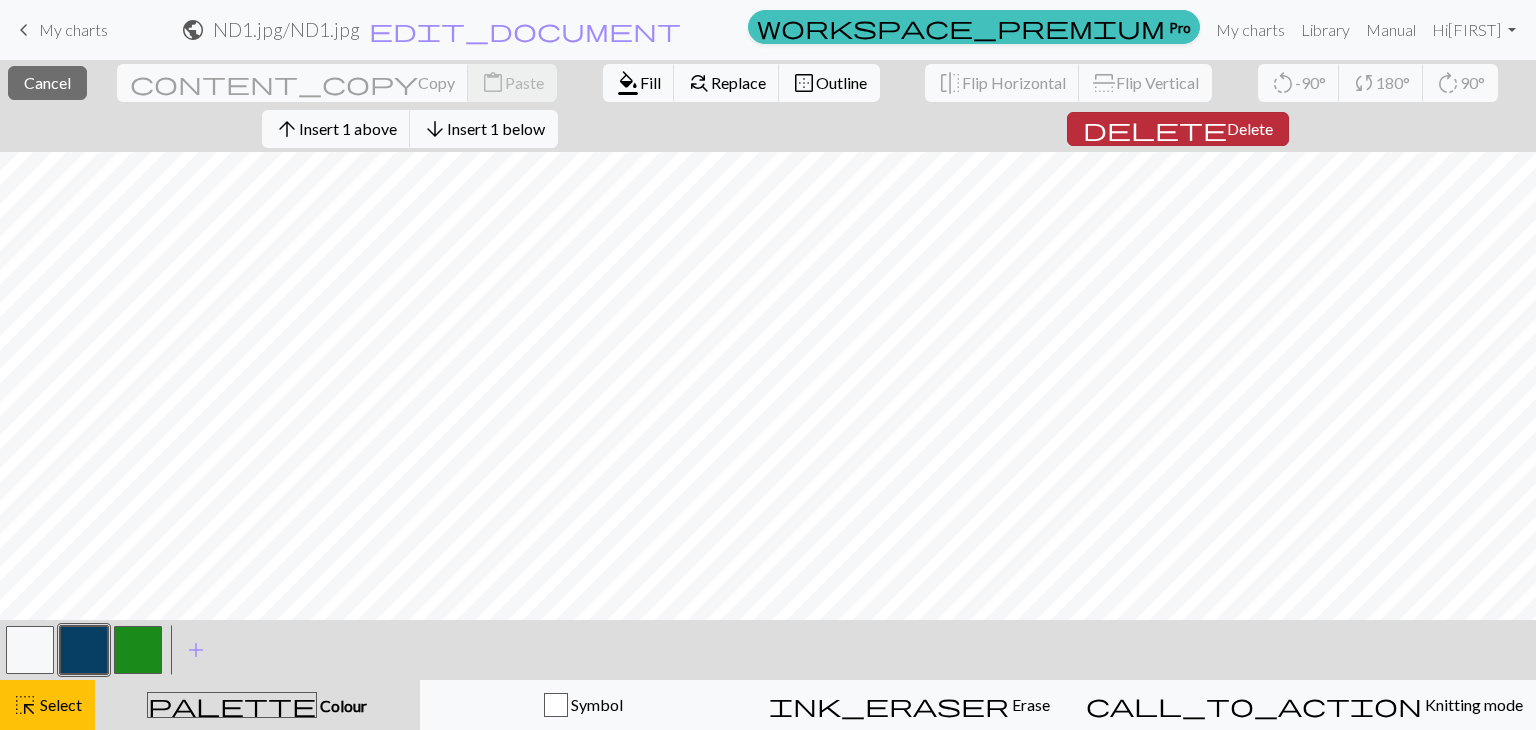 click on "Delete" at bounding box center (1250, 128) 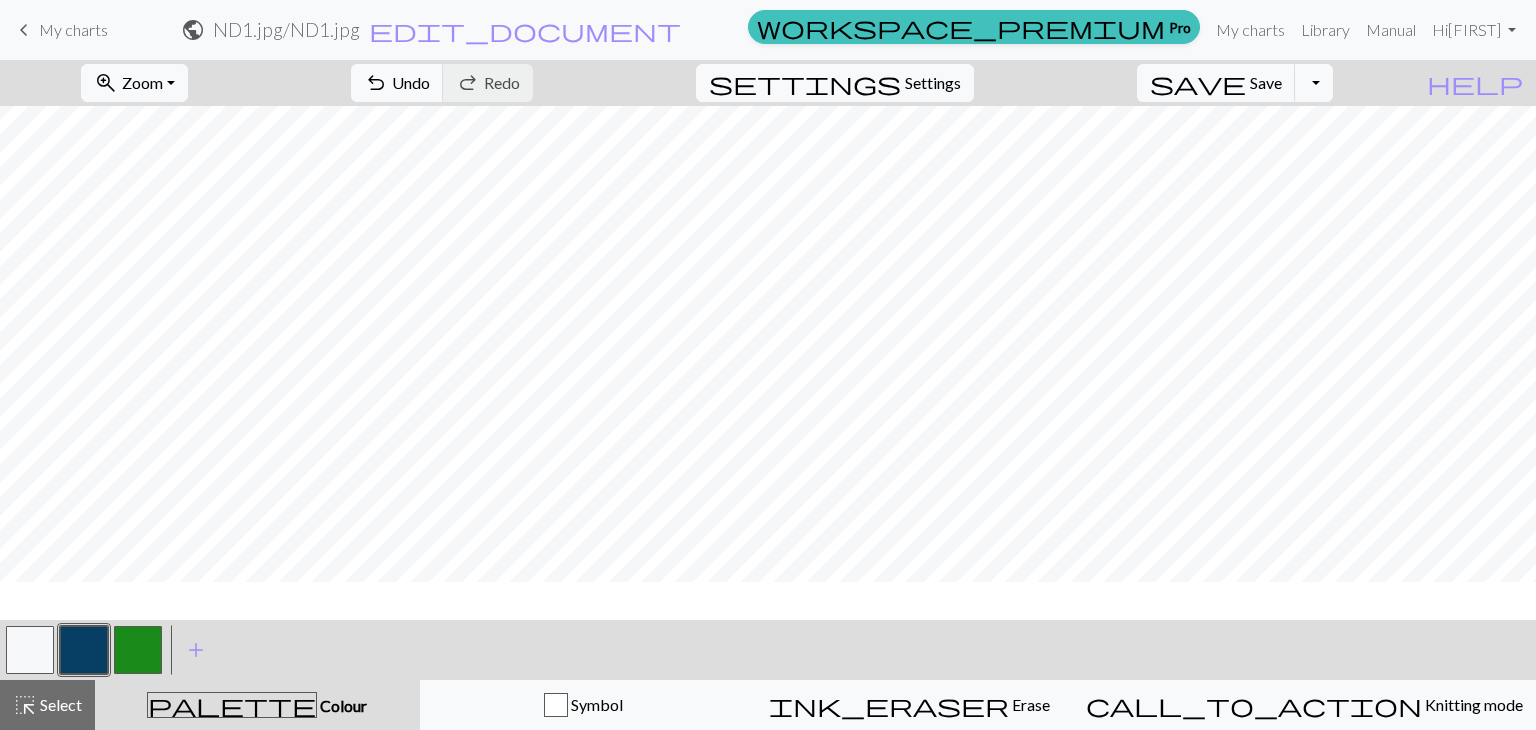 scroll, scrollTop: 0, scrollLeft: 0, axis: both 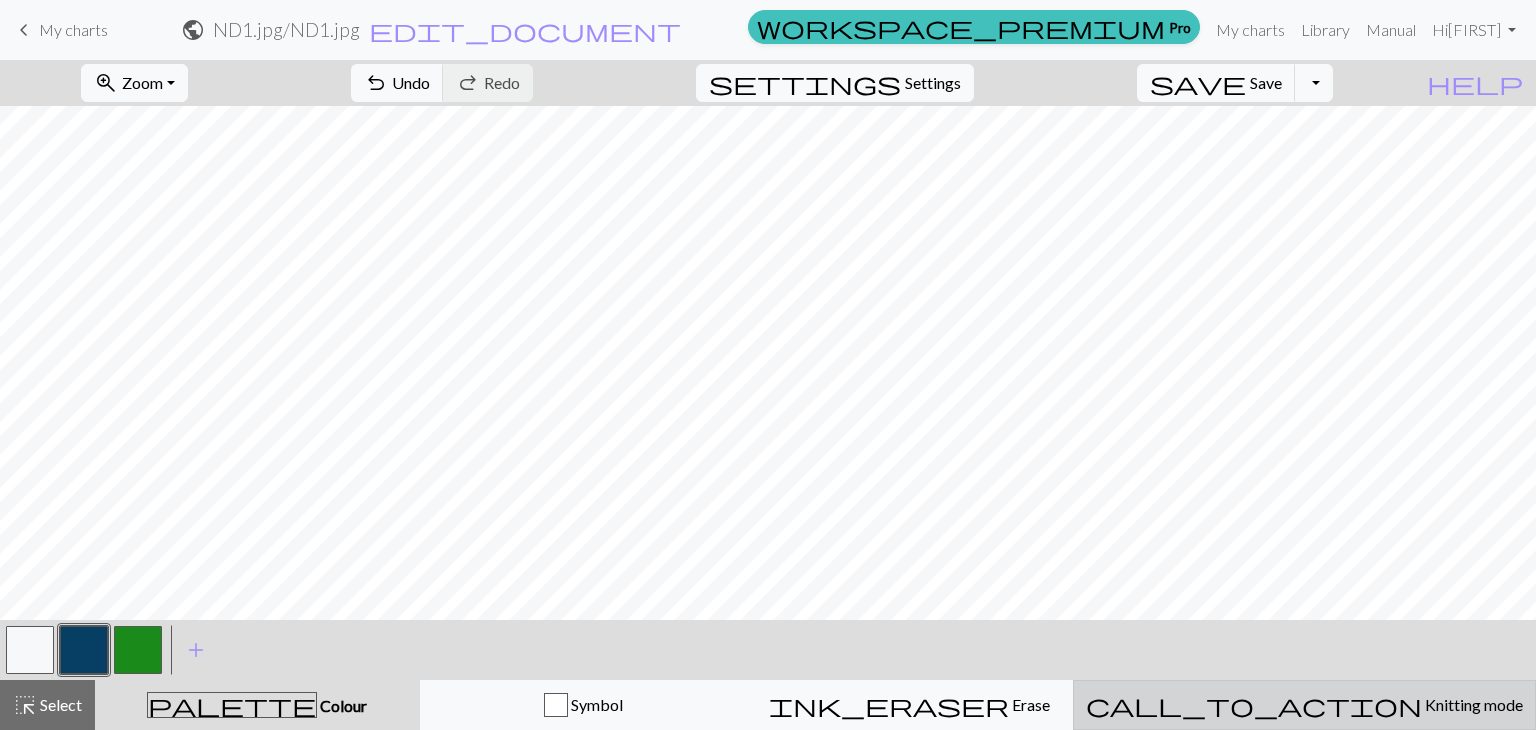 click on "Knitting mode" at bounding box center (1472, 704) 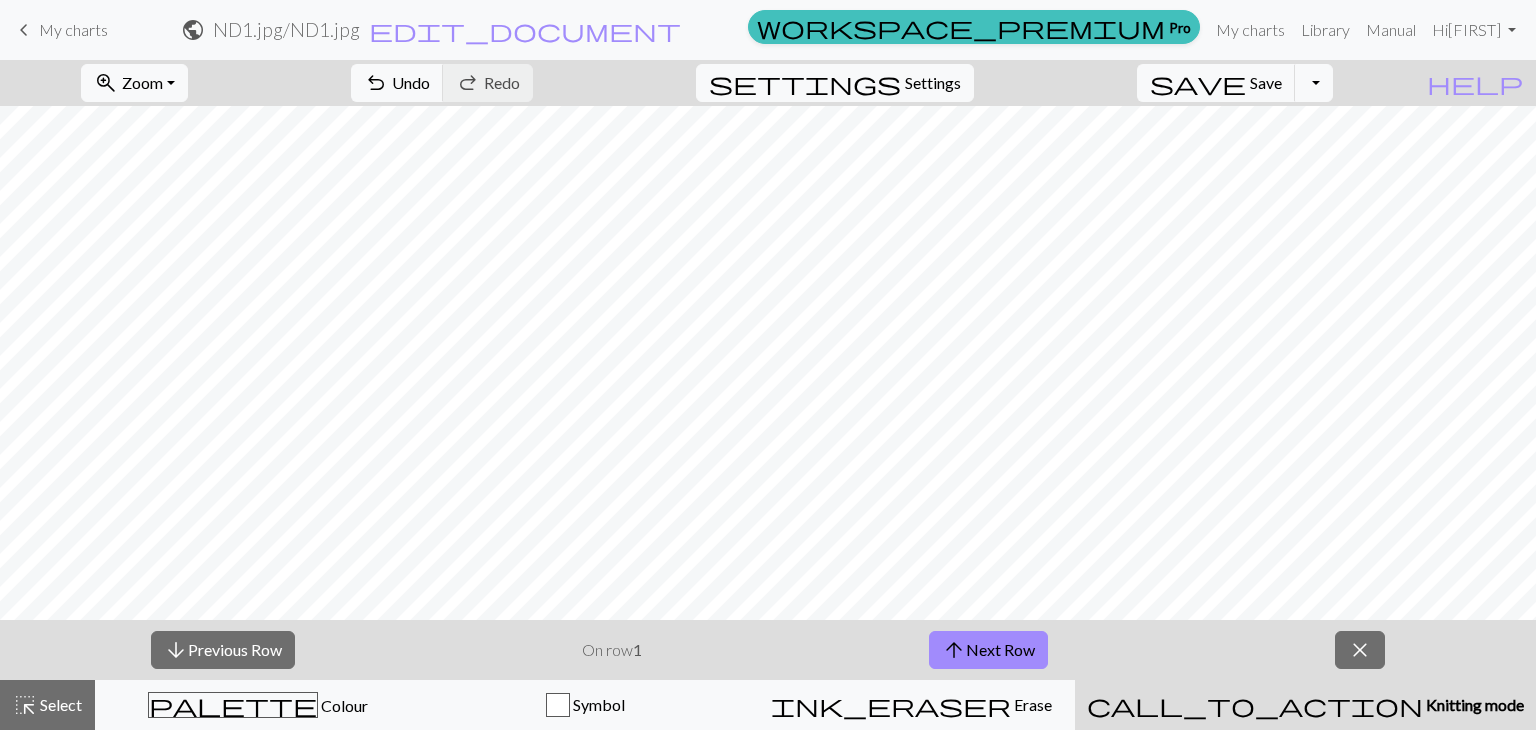 click on "Knitting mode" at bounding box center [1473, 704] 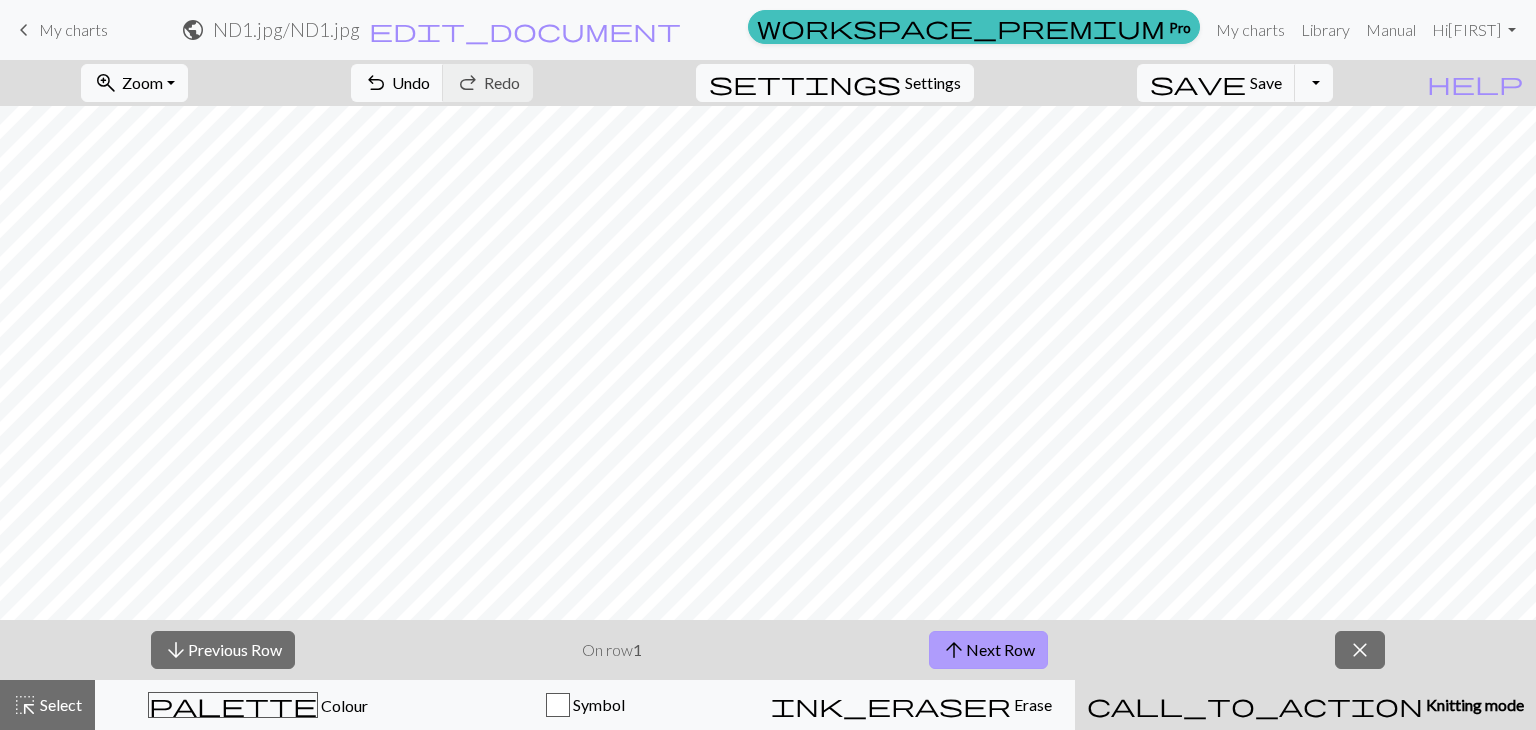 click on "arrow_upward  Next Row" at bounding box center [988, 650] 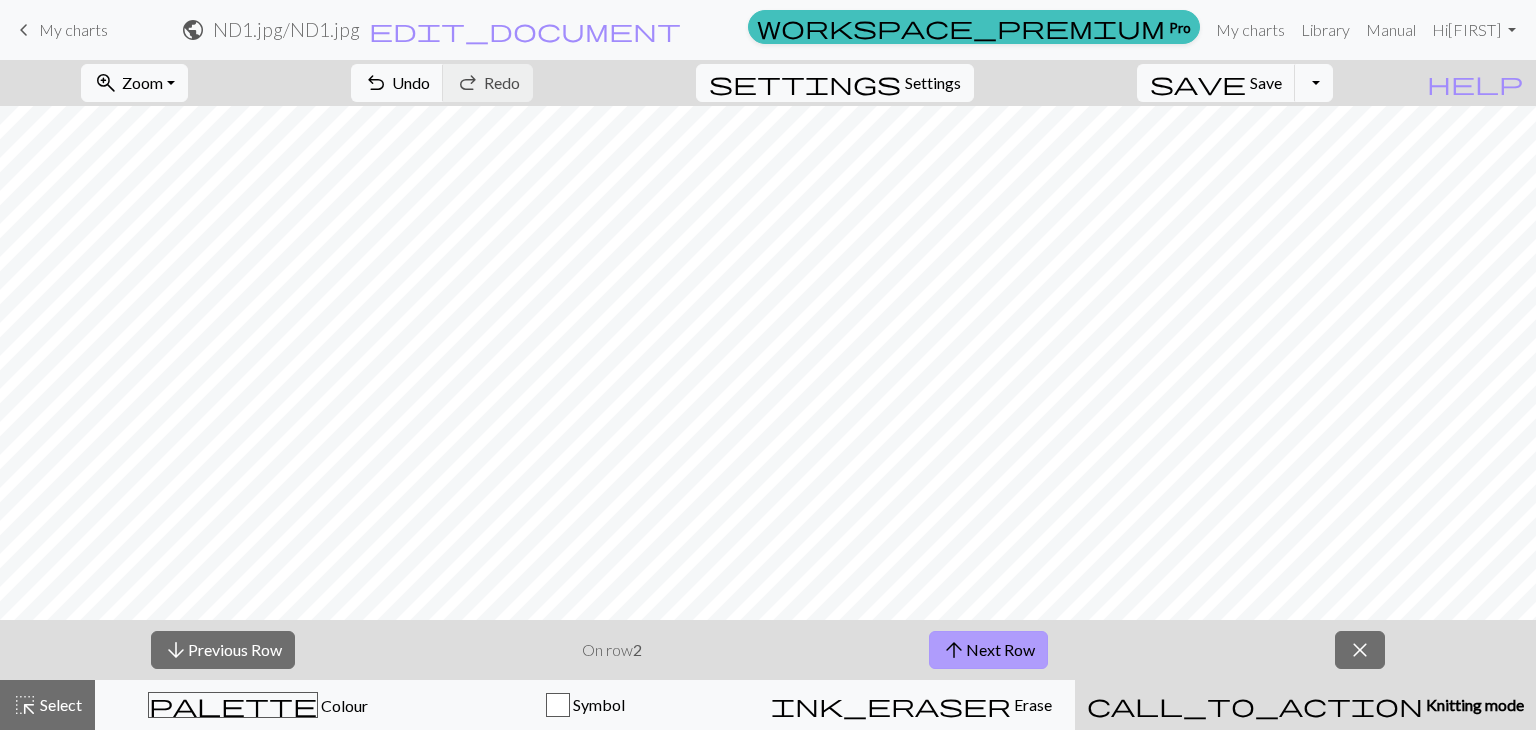 click on "arrow_upward  Next Row" at bounding box center (988, 650) 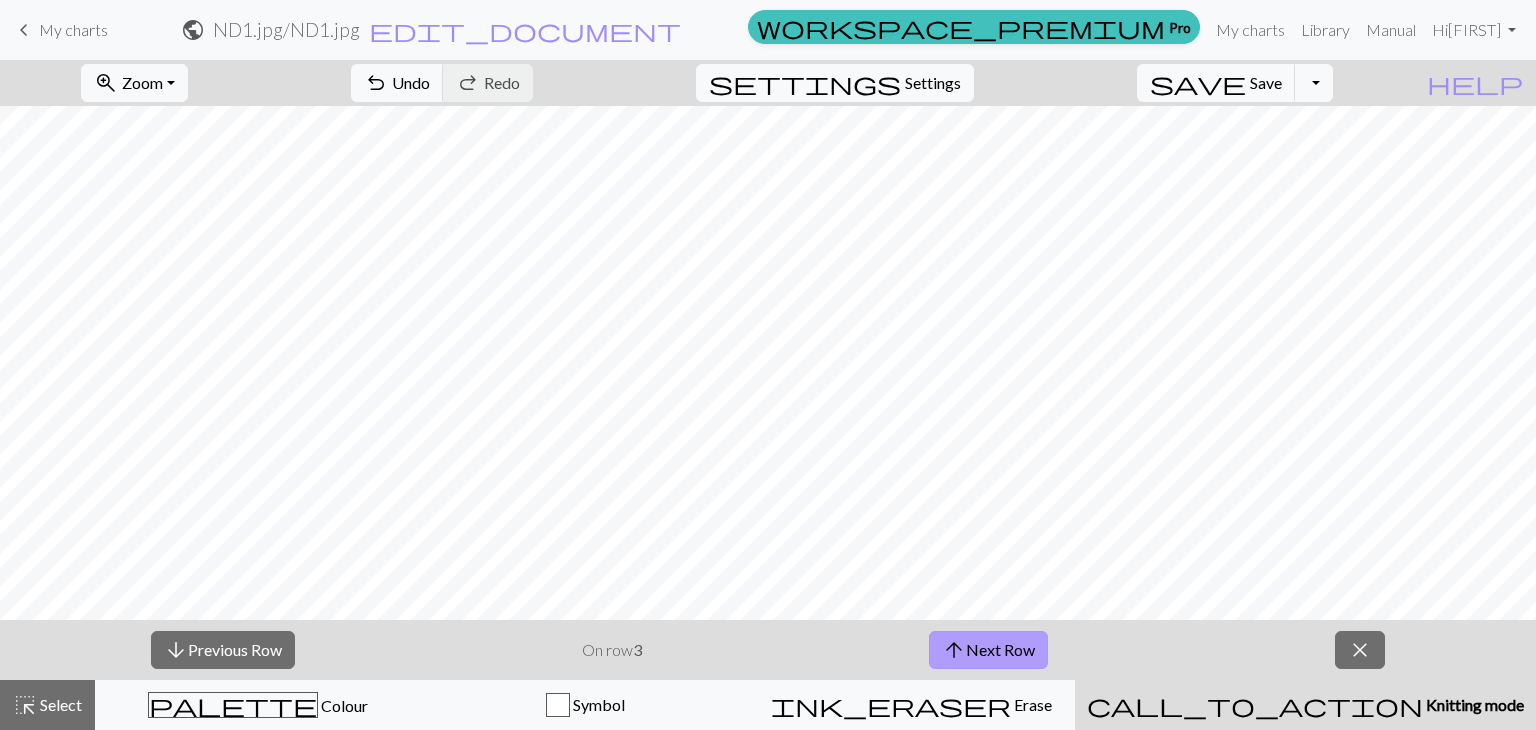 click on "arrow_upward  Next Row" at bounding box center (988, 650) 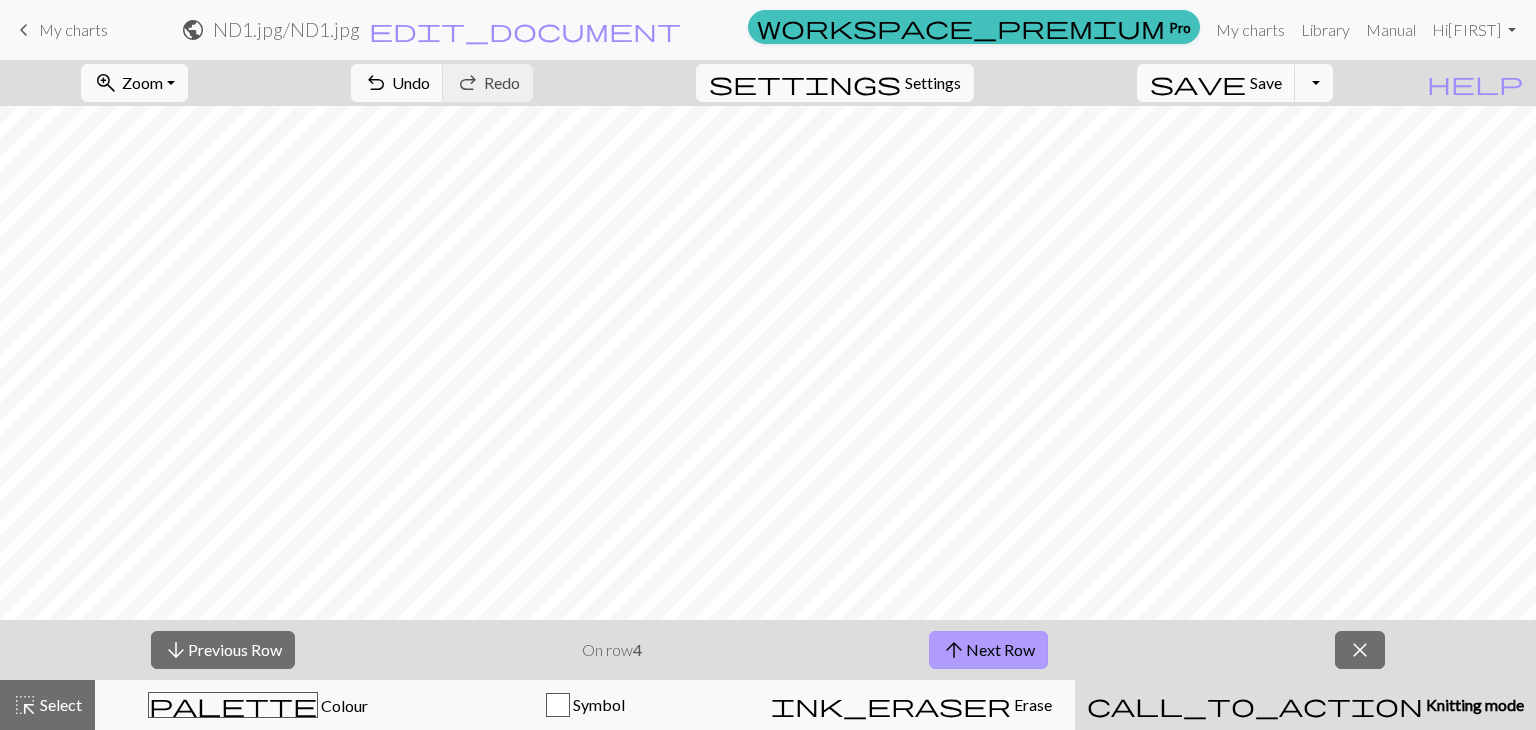 click on "arrow_upward  Next Row" at bounding box center (988, 650) 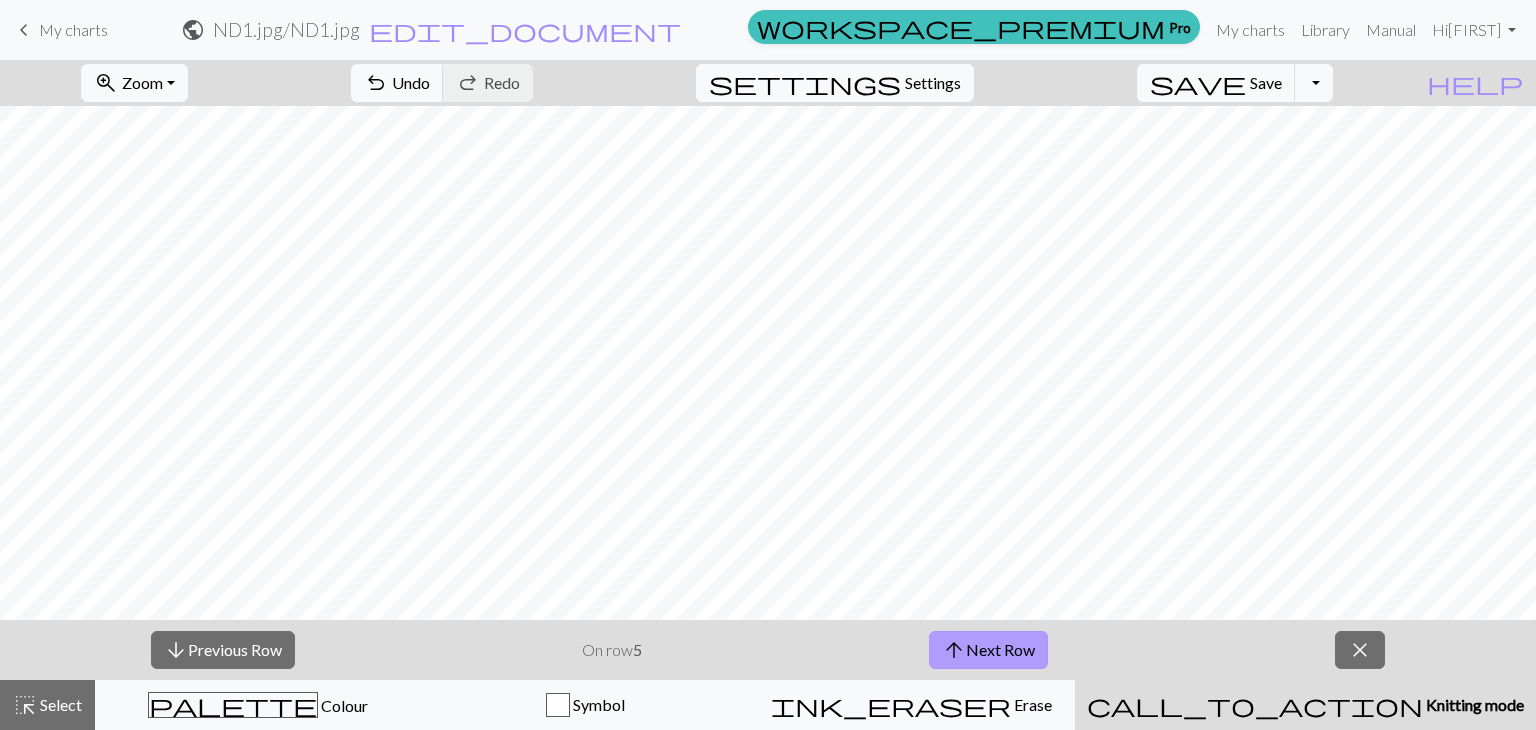 click on "arrow_upward  Next Row" at bounding box center [988, 650] 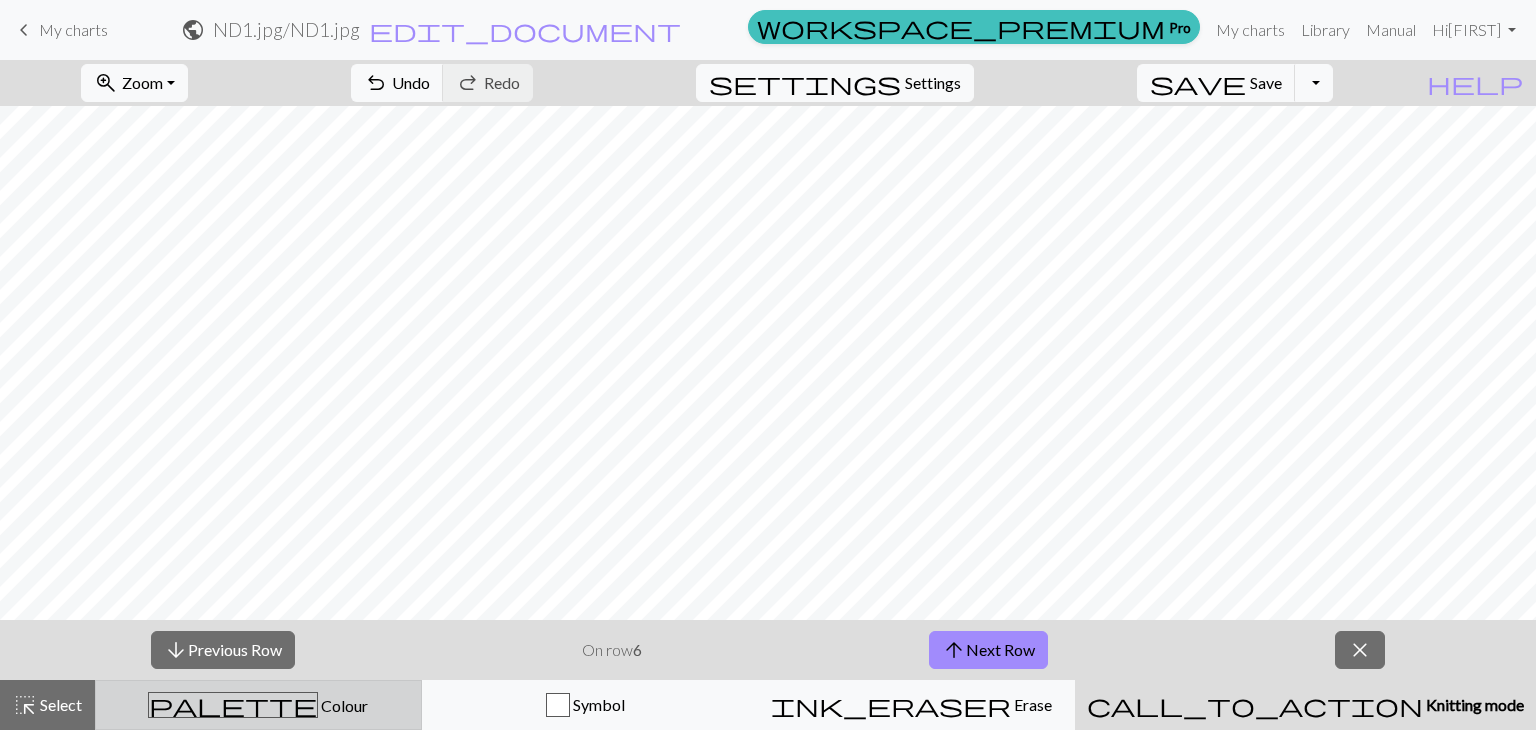 click on "palette   Colour   Colour" at bounding box center [258, 705] 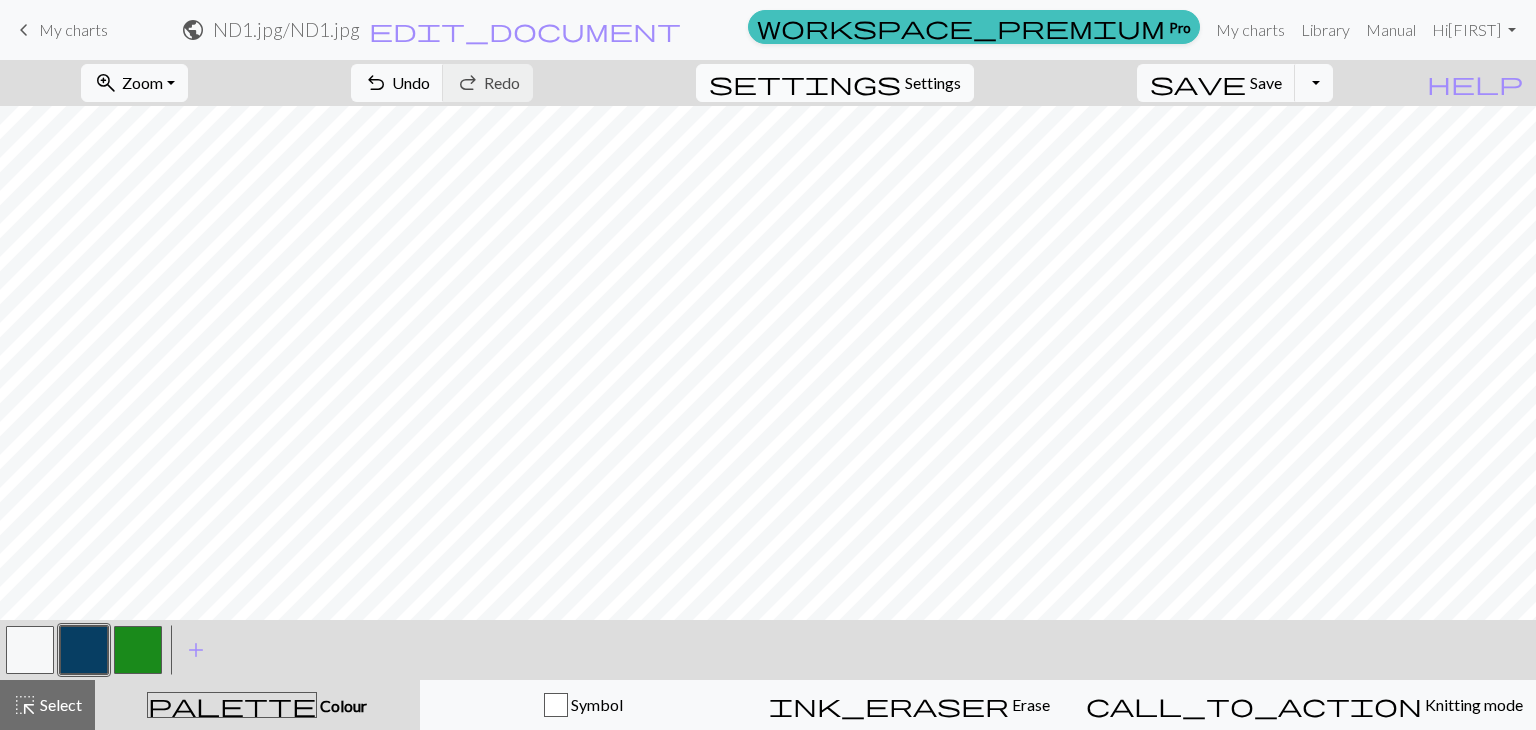 click on "settings" at bounding box center (805, 83) 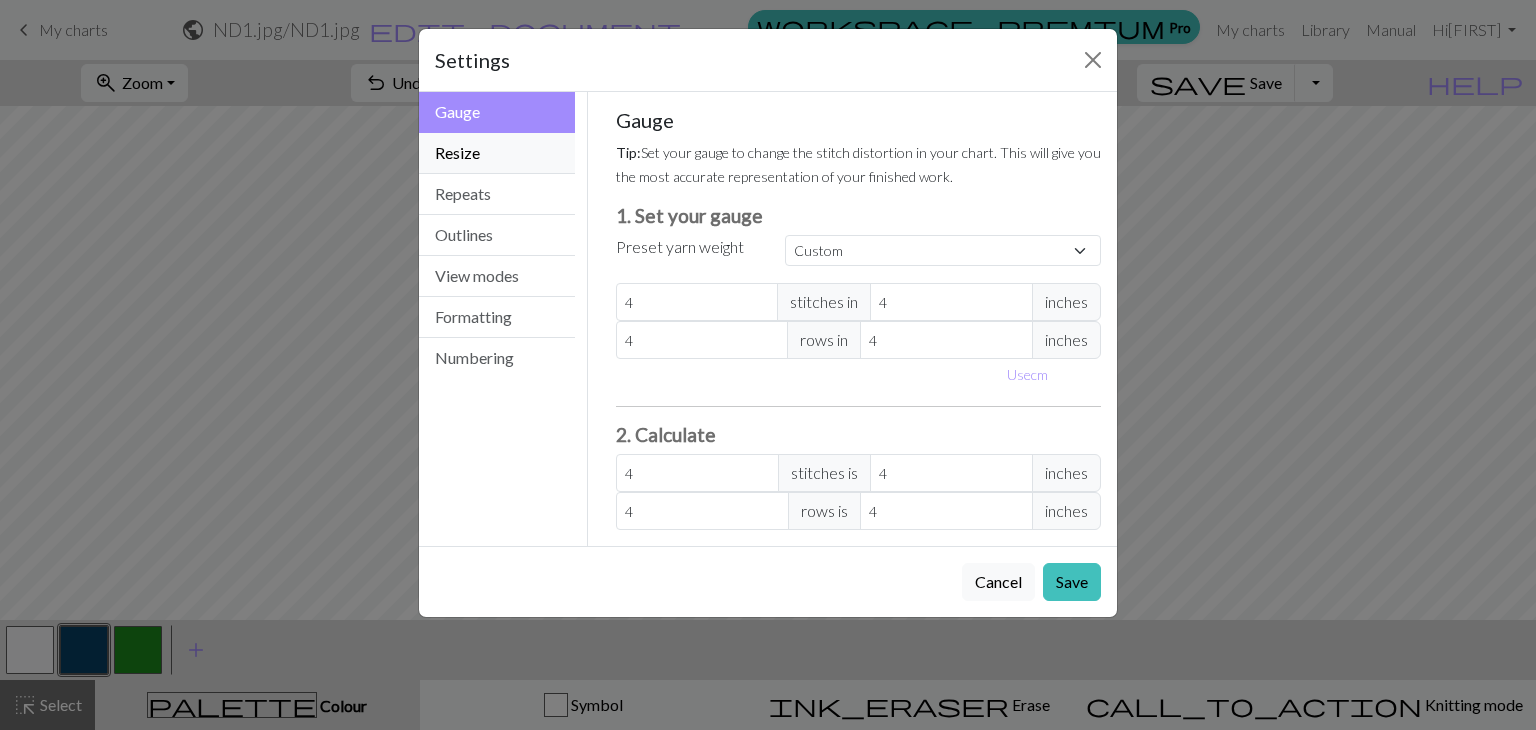 click on "Resize" at bounding box center [497, 153] 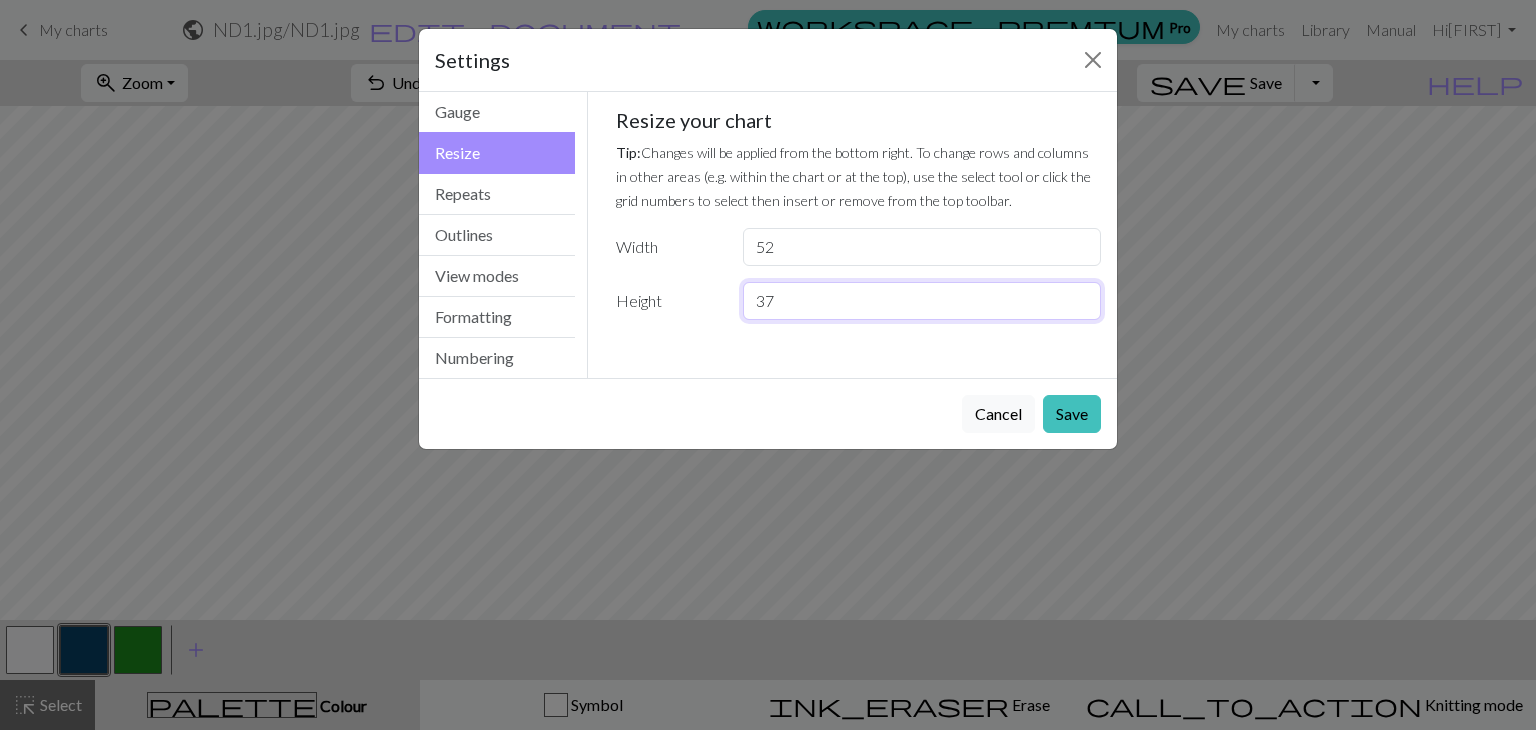 click on "37" at bounding box center (922, 301) 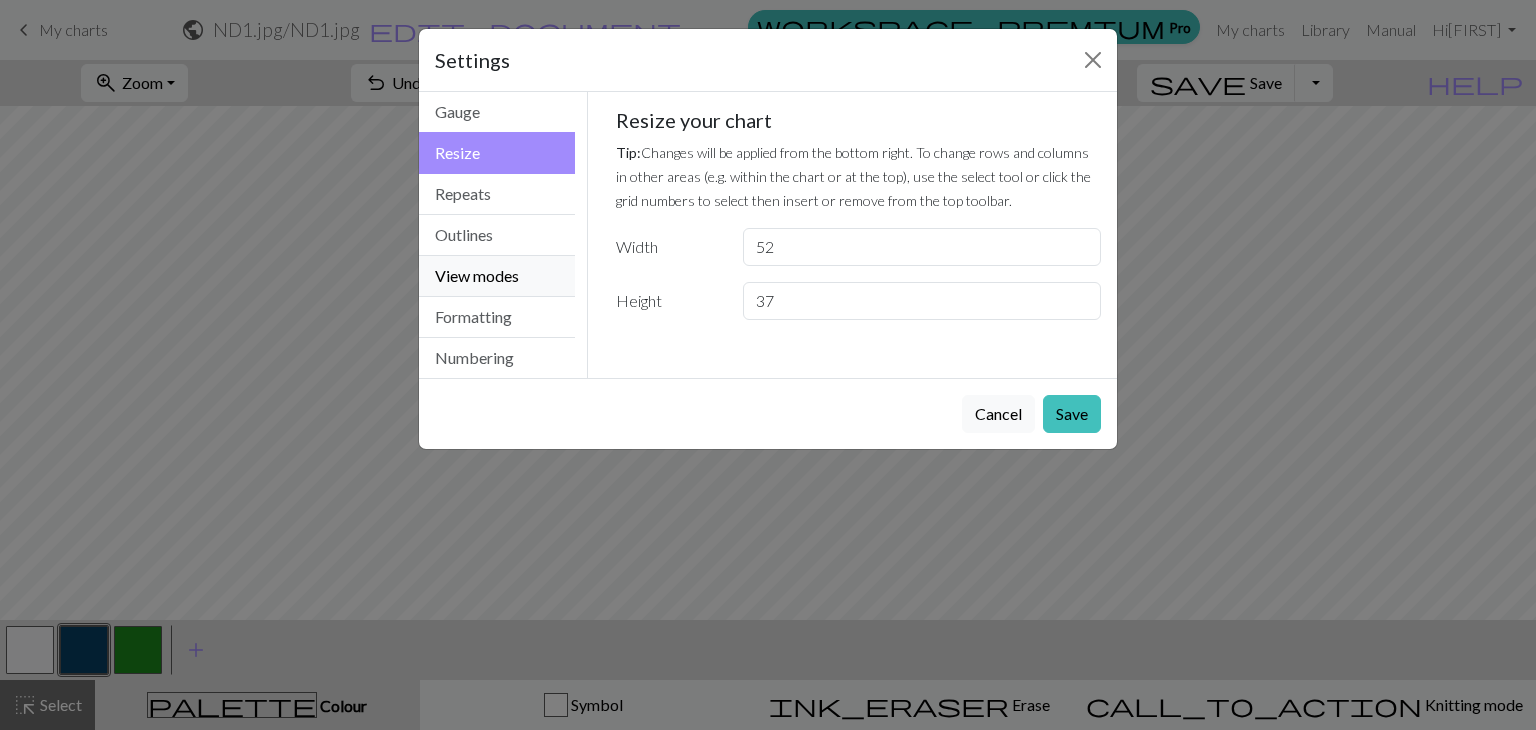 click on "View modes" at bounding box center [497, 276] 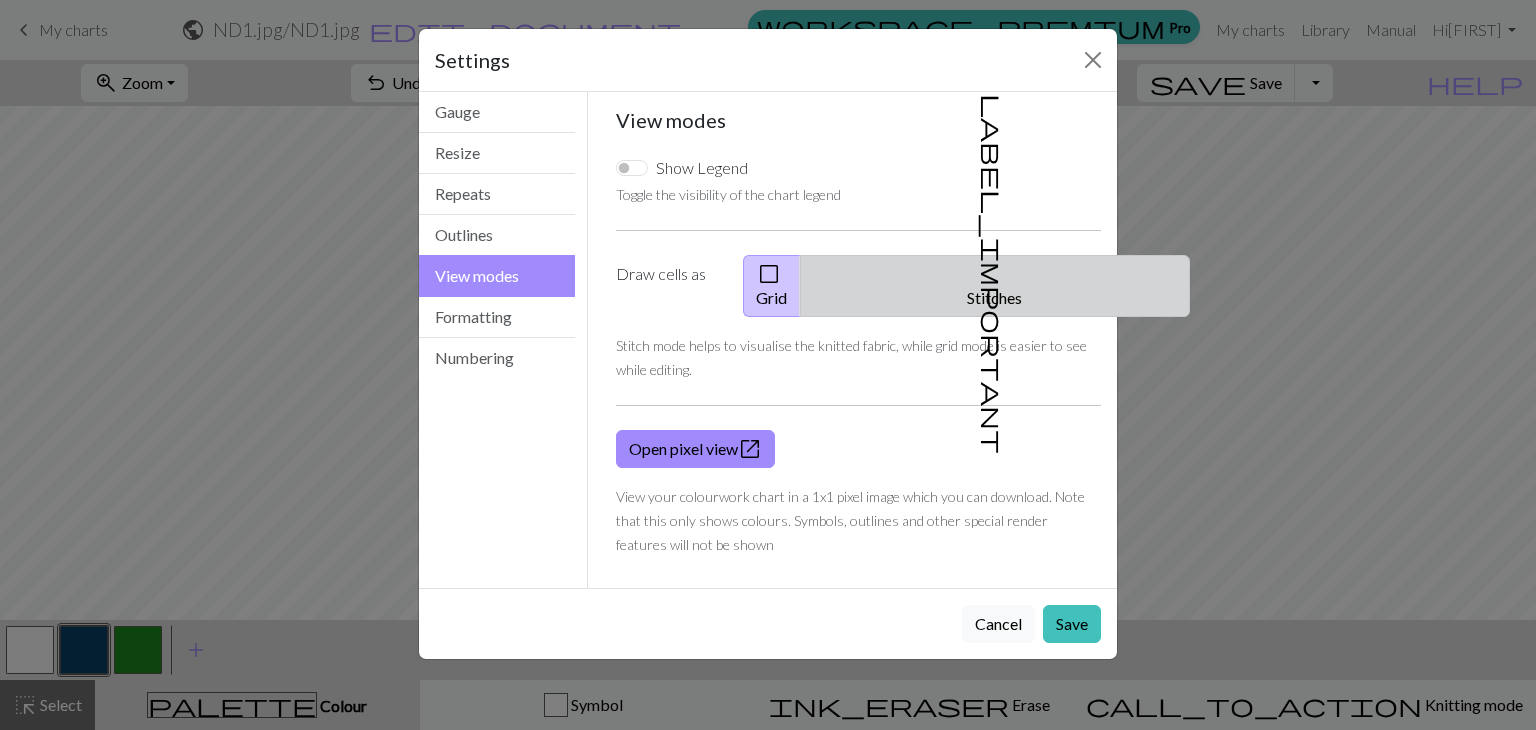 click on "label_important" at bounding box center (993, 274) 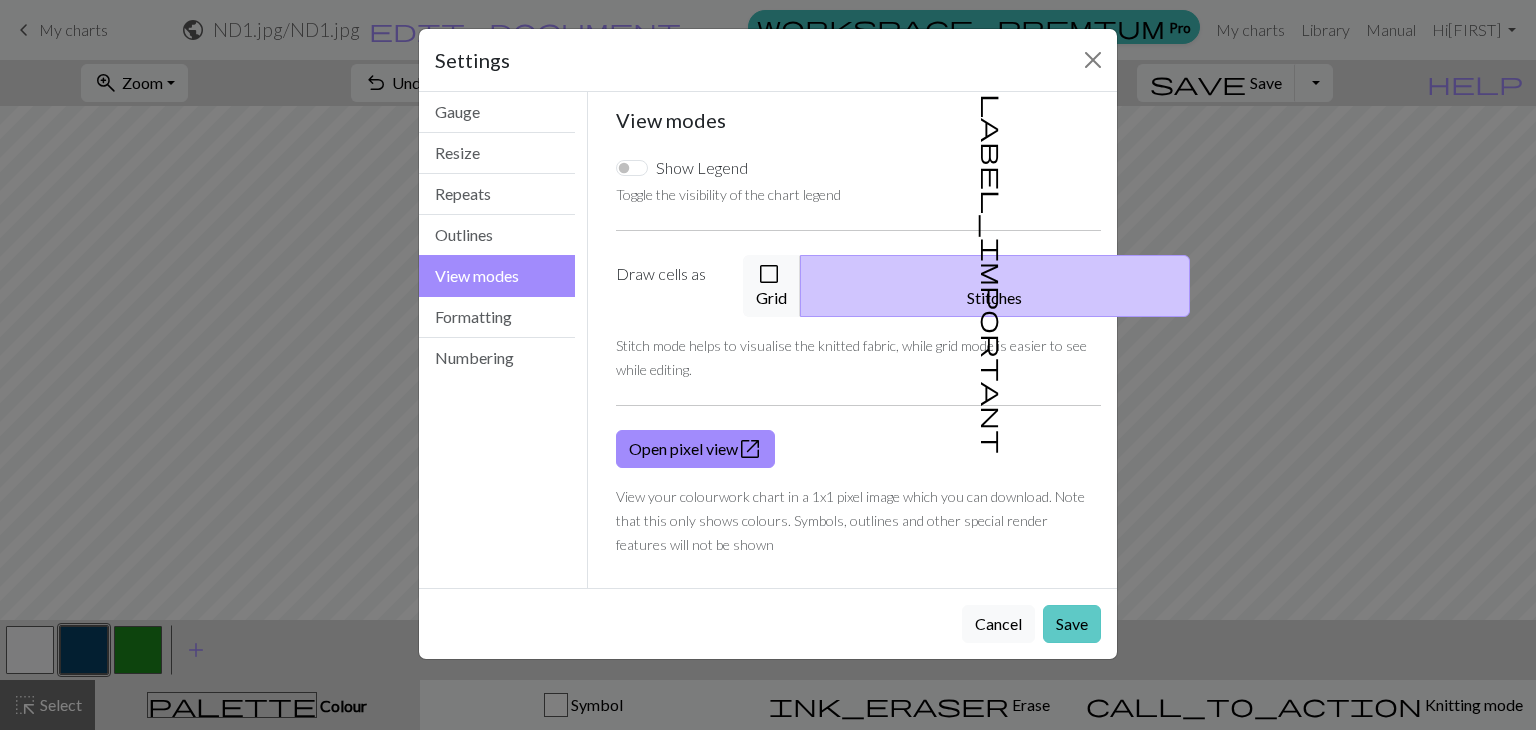 click on "Save" at bounding box center [1072, 624] 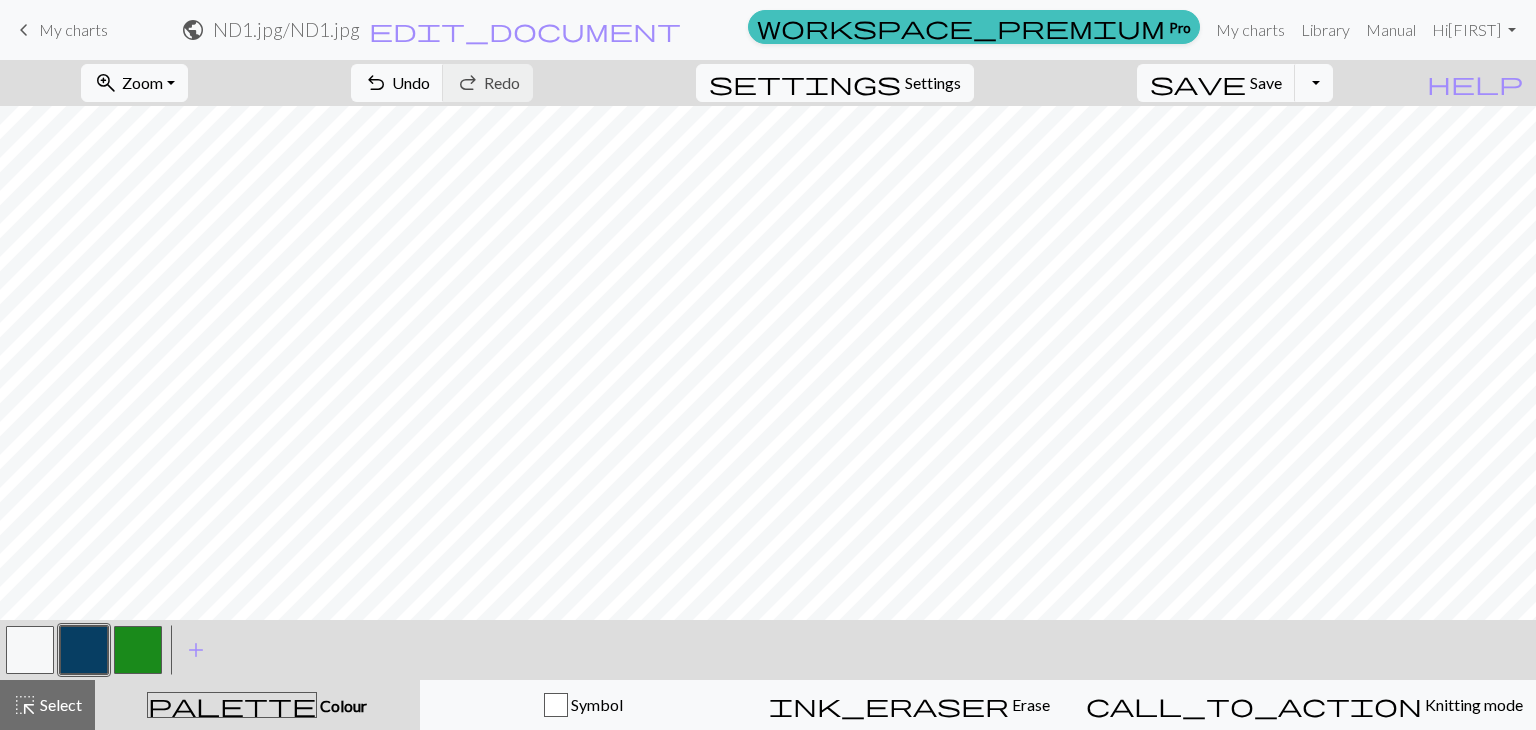 click at bounding box center (138, 650) 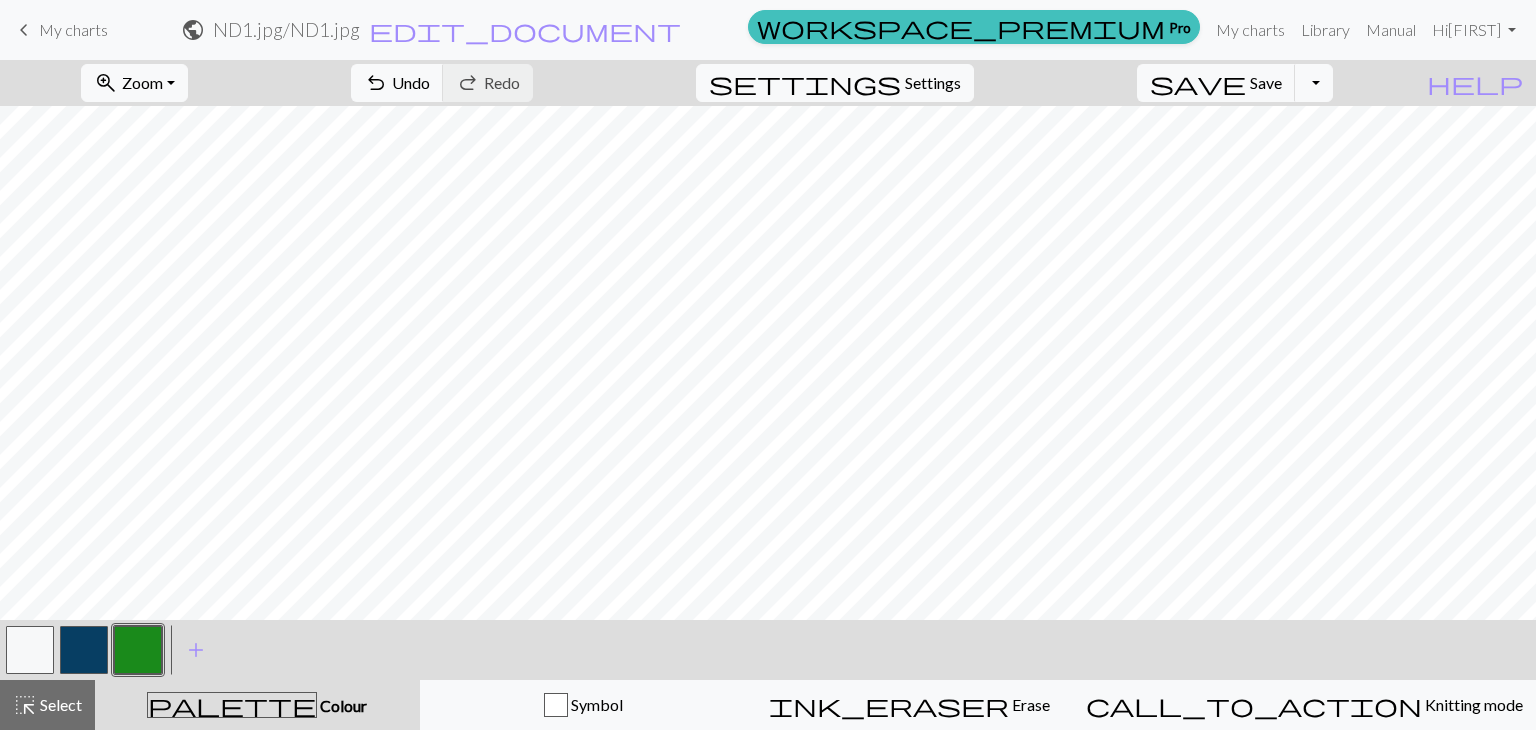 click at bounding box center (84, 650) 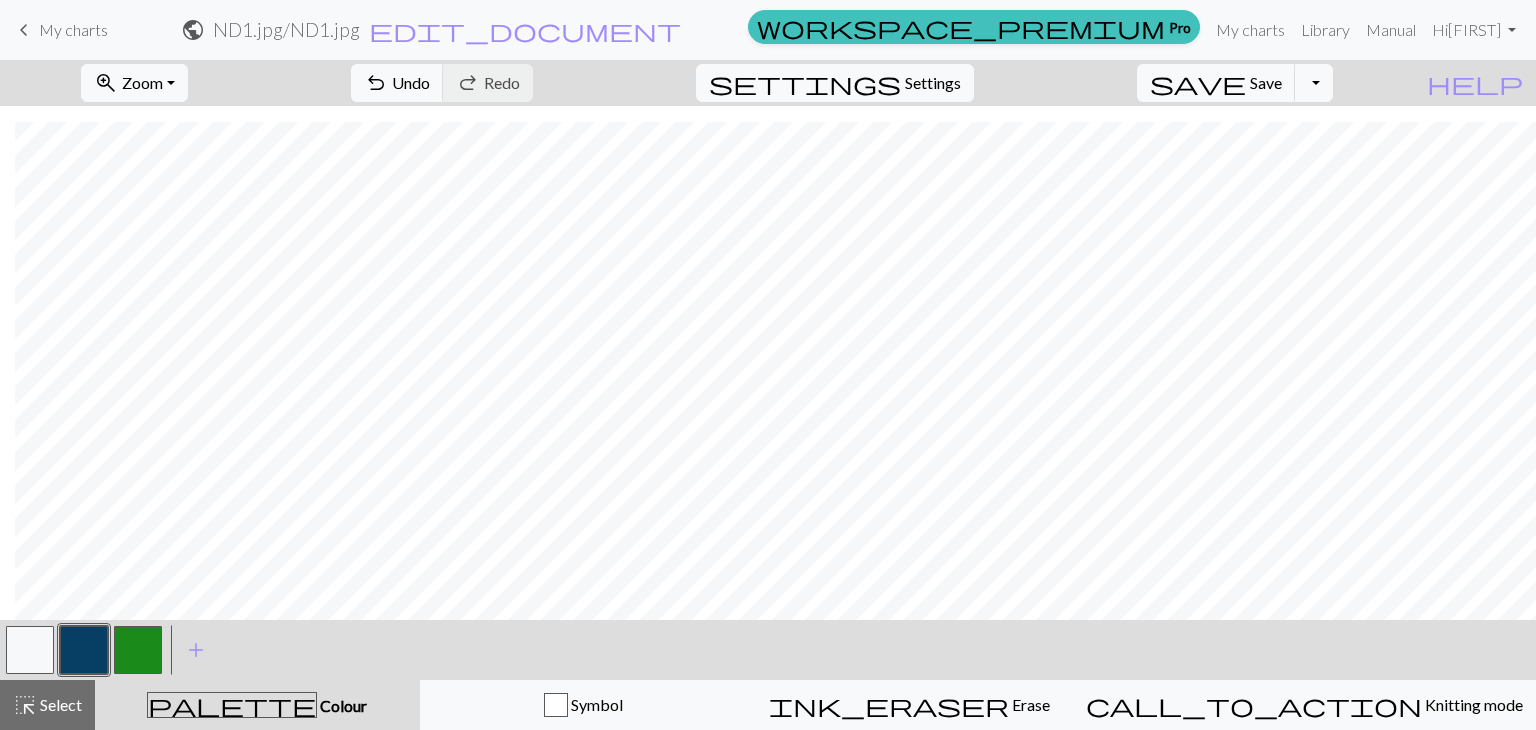 scroll, scrollTop: 244, scrollLeft: 15, axis: both 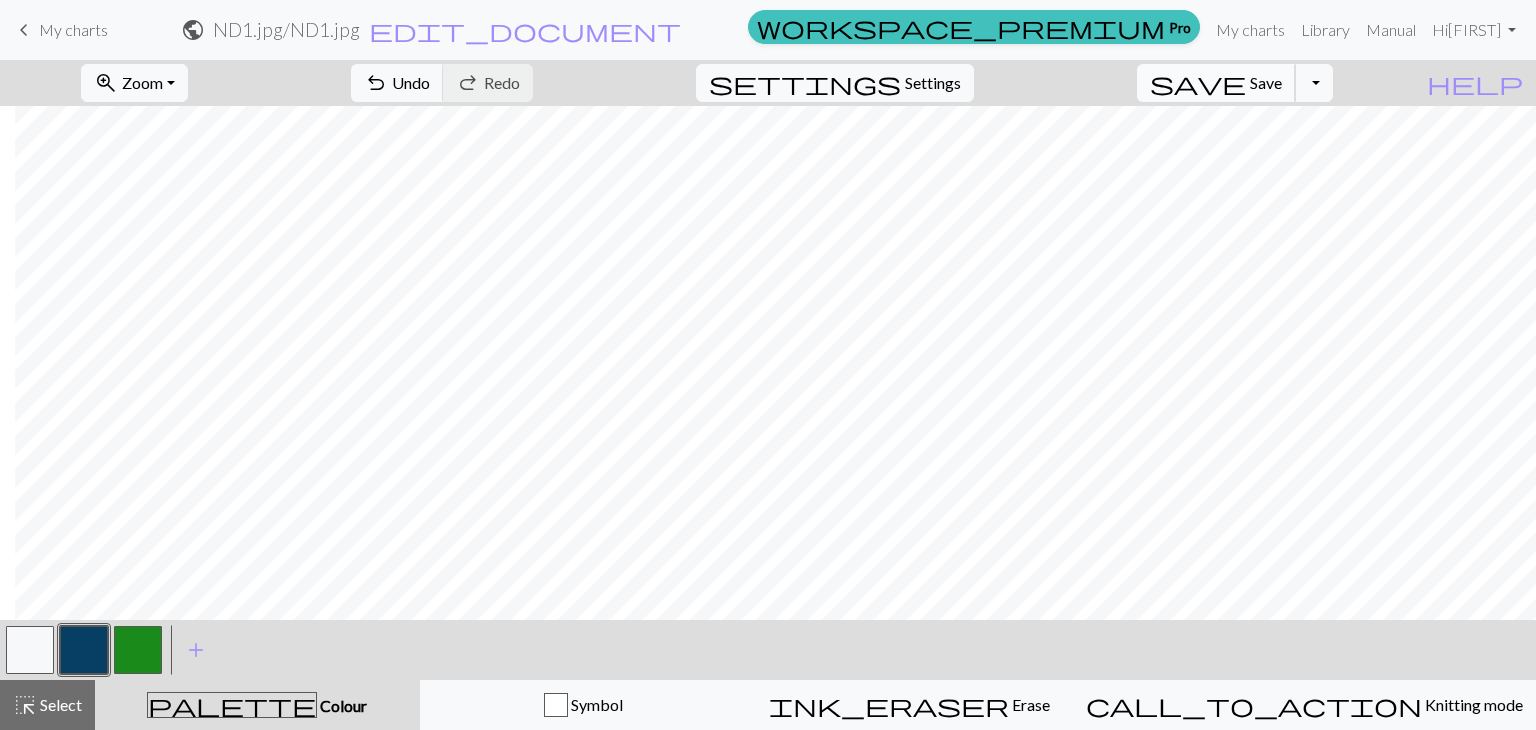 click on "Save" at bounding box center (1266, 82) 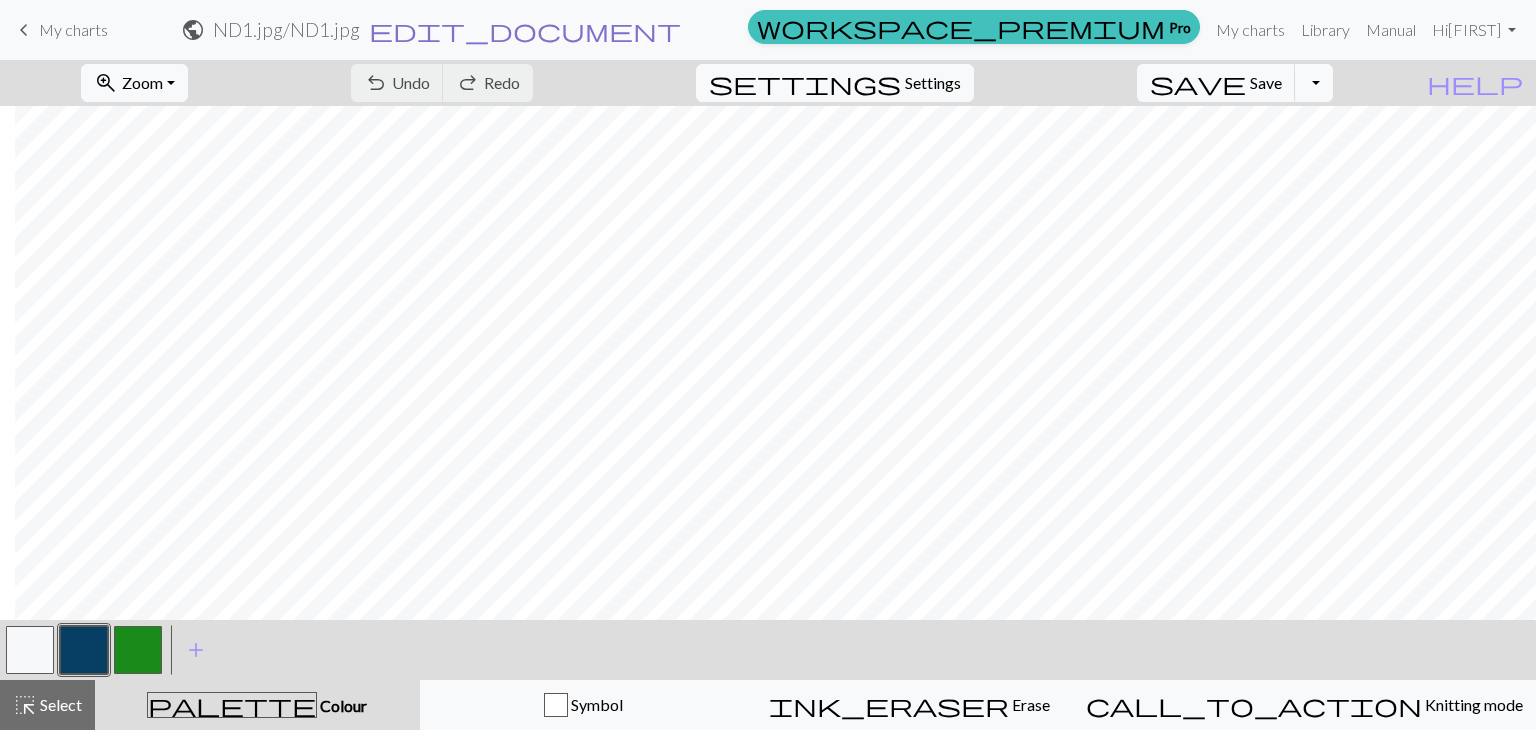 click on "edit_document" at bounding box center [525, 30] 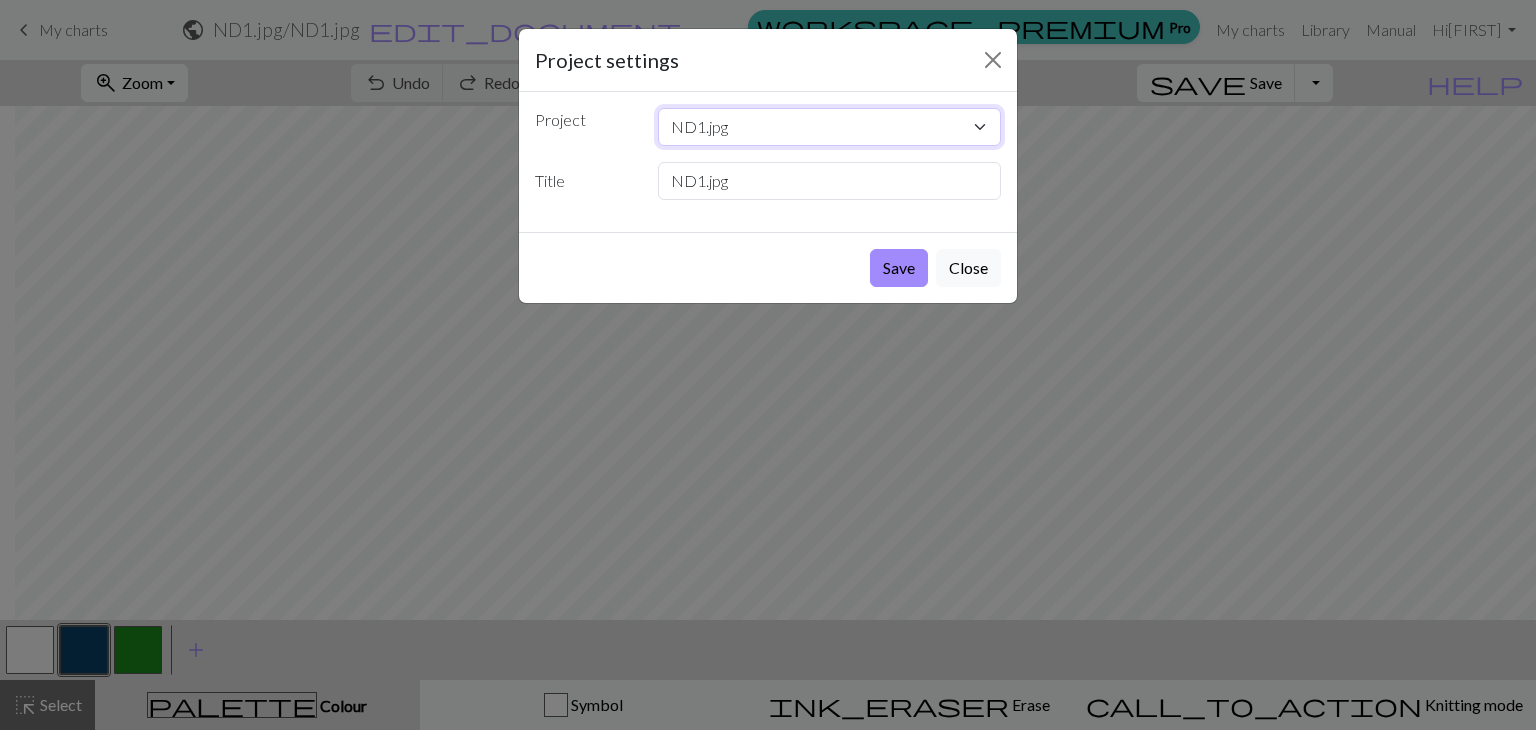 click on "ND1.jpg ND1.jpg IMG_3942.png" at bounding box center (830, 127) 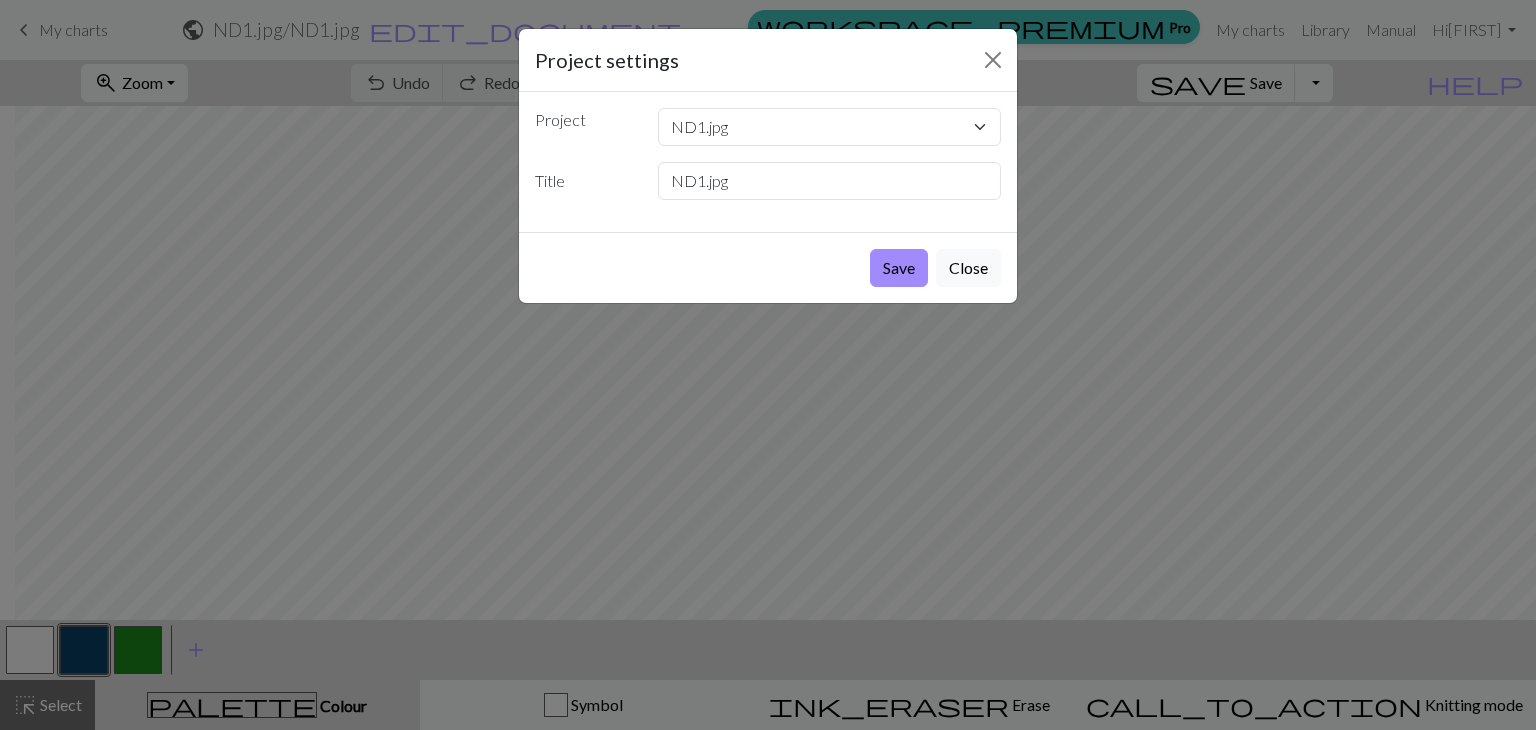 click on "Project settings" at bounding box center (768, 60) 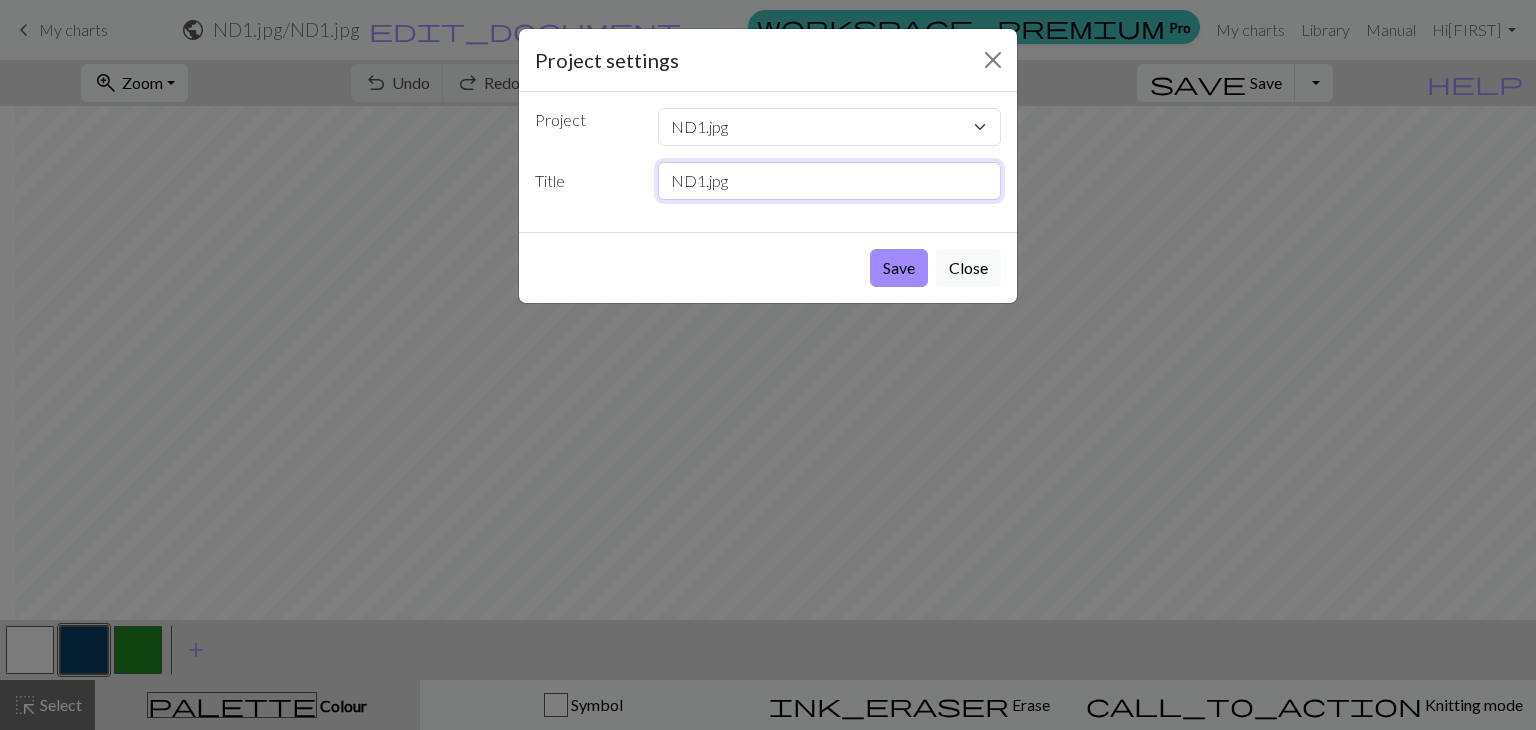 click on "ND1.jpg" at bounding box center (830, 181) 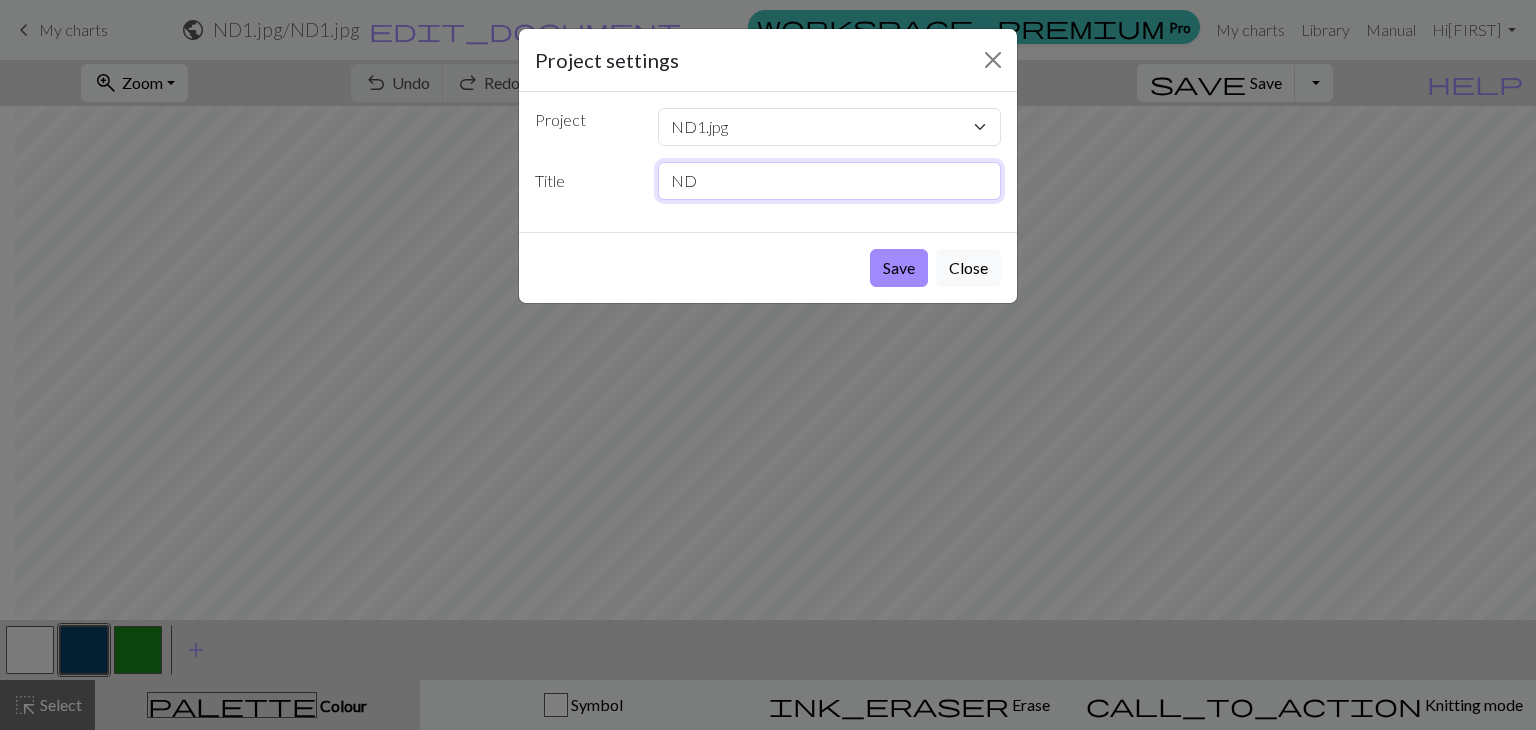 type on "N" 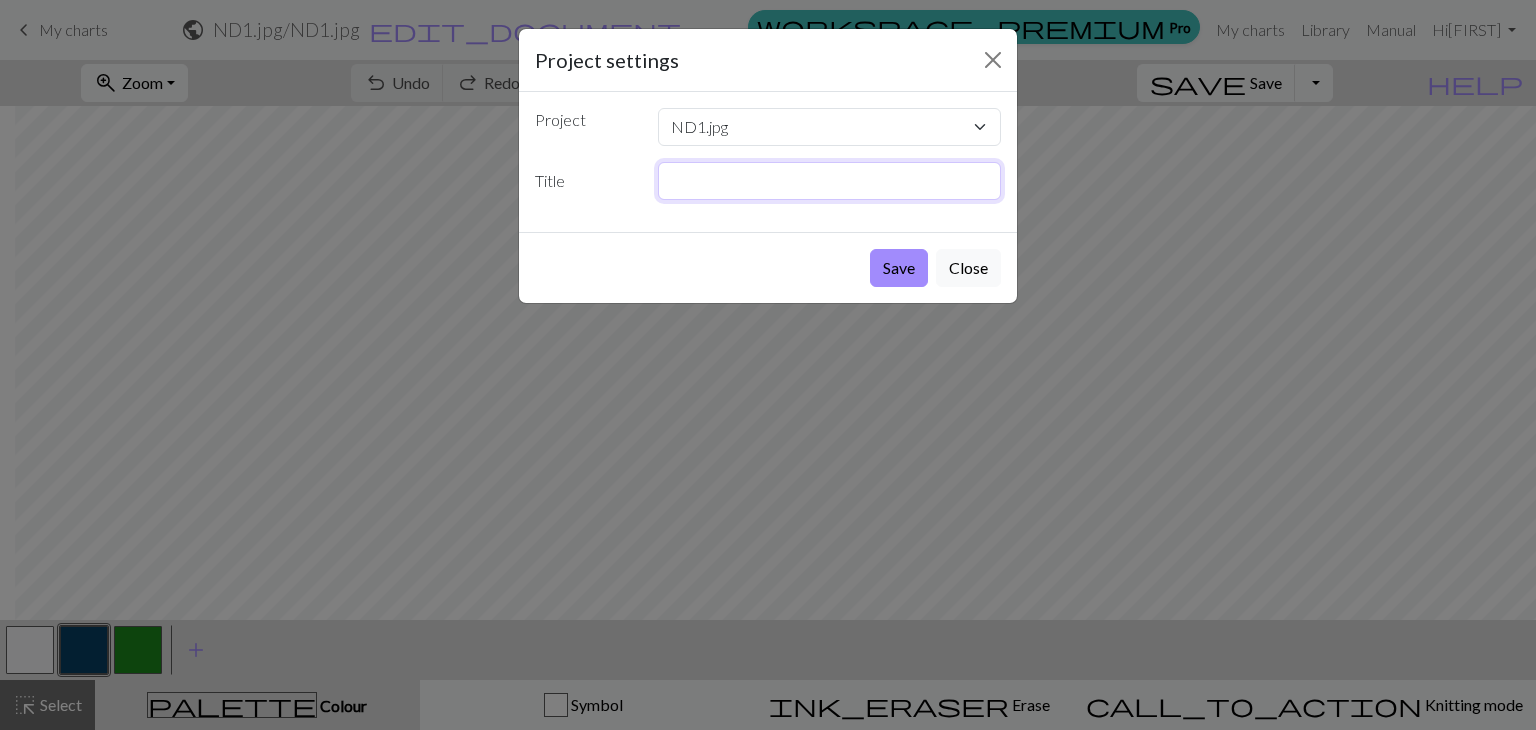 type on "K" 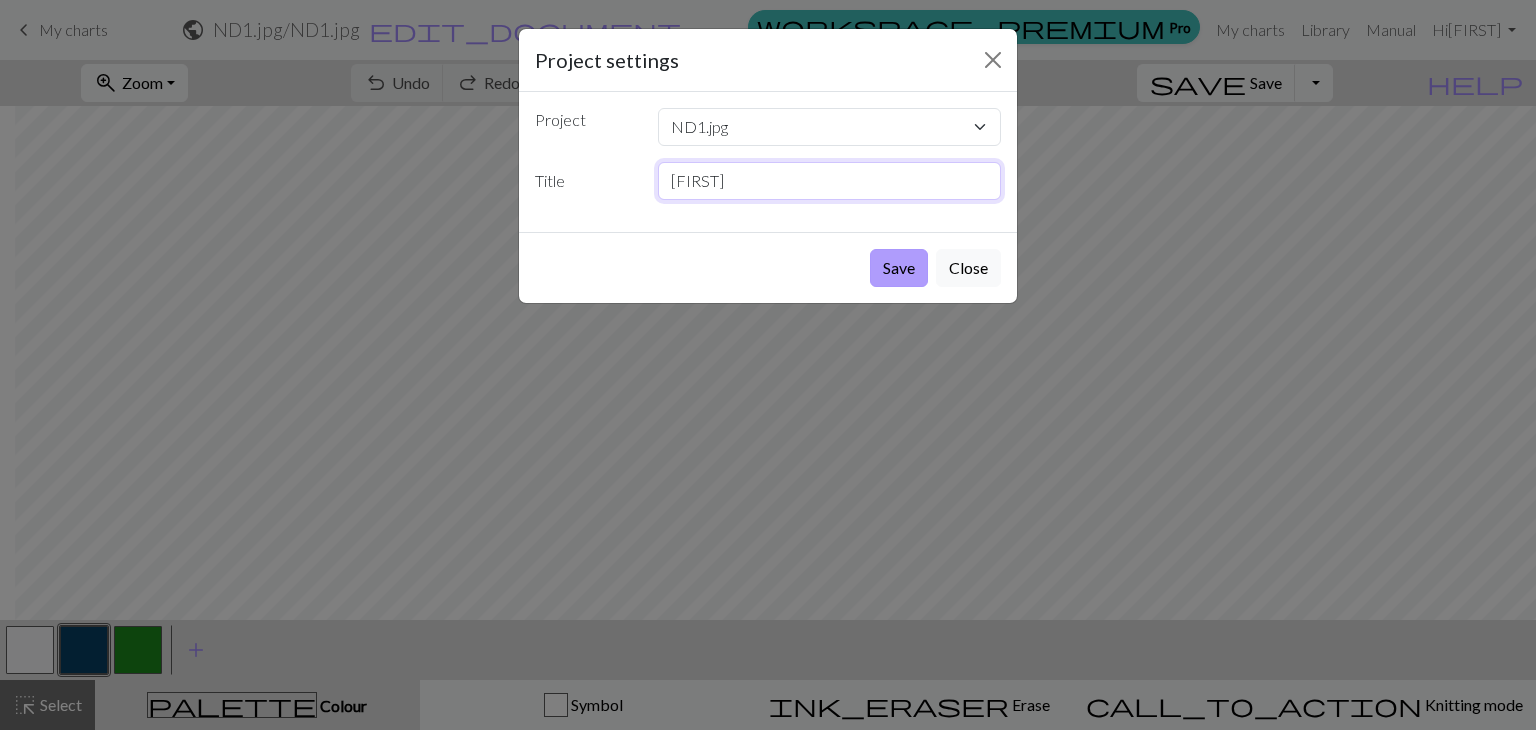 type on "[FIRST]" 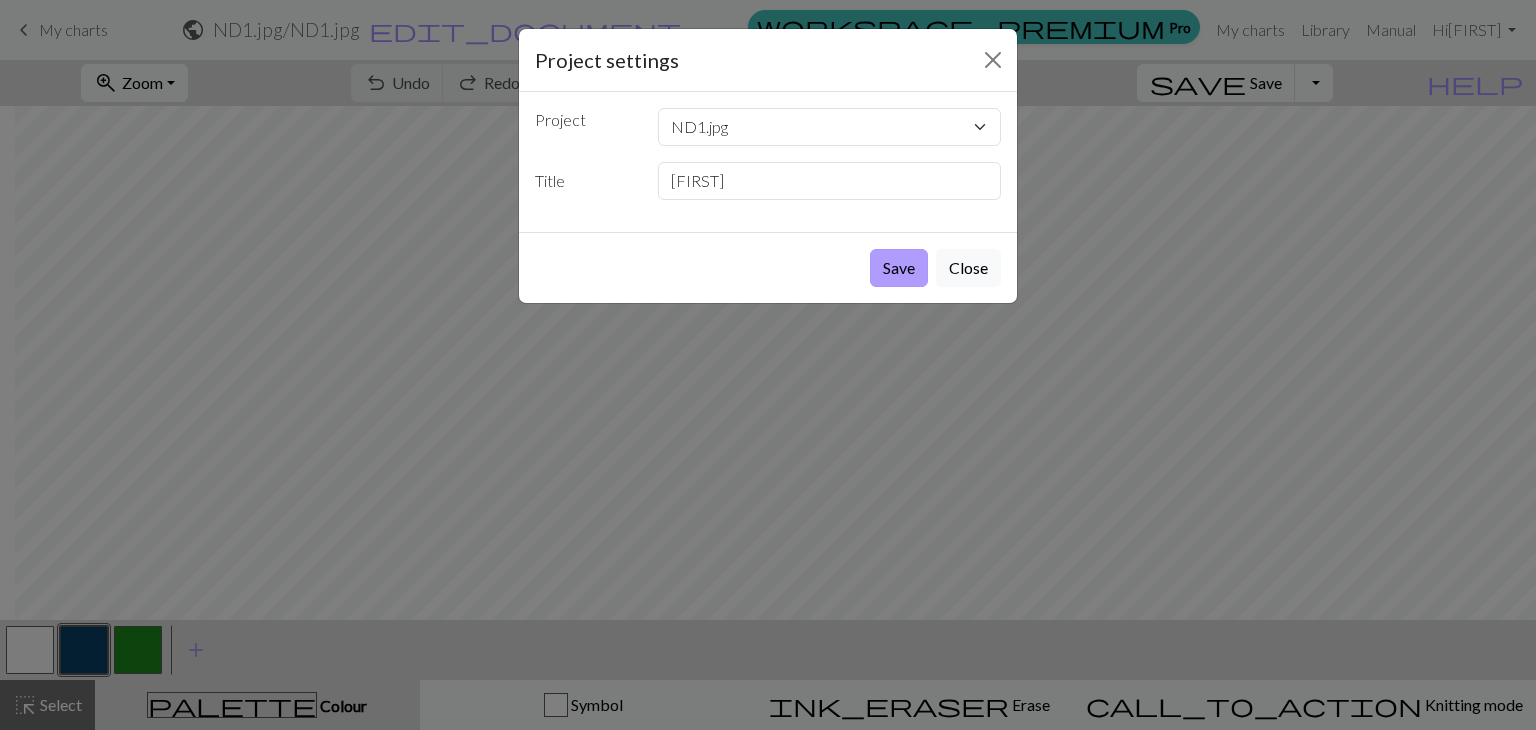 click on "Save" at bounding box center (899, 268) 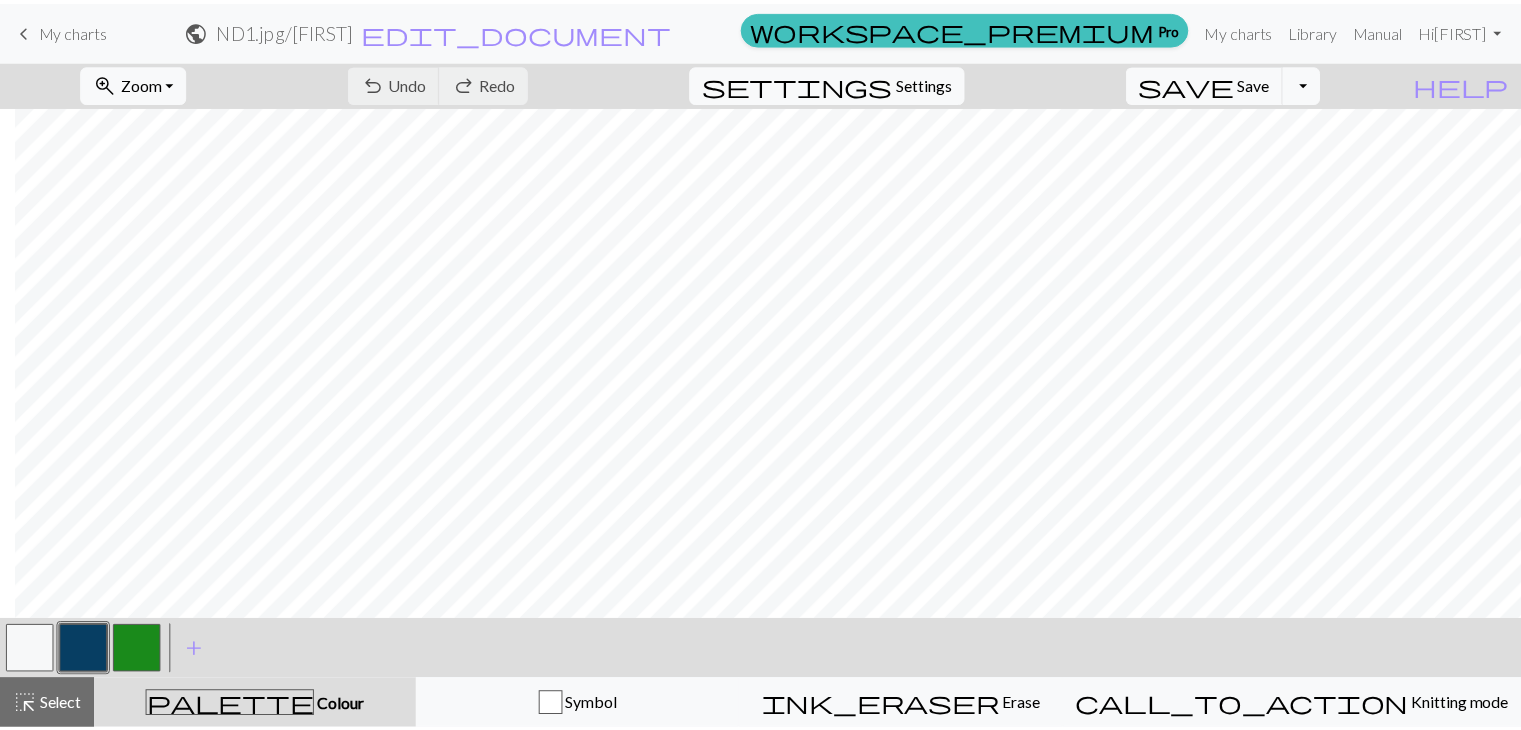 scroll, scrollTop: 0, scrollLeft: 15, axis: horizontal 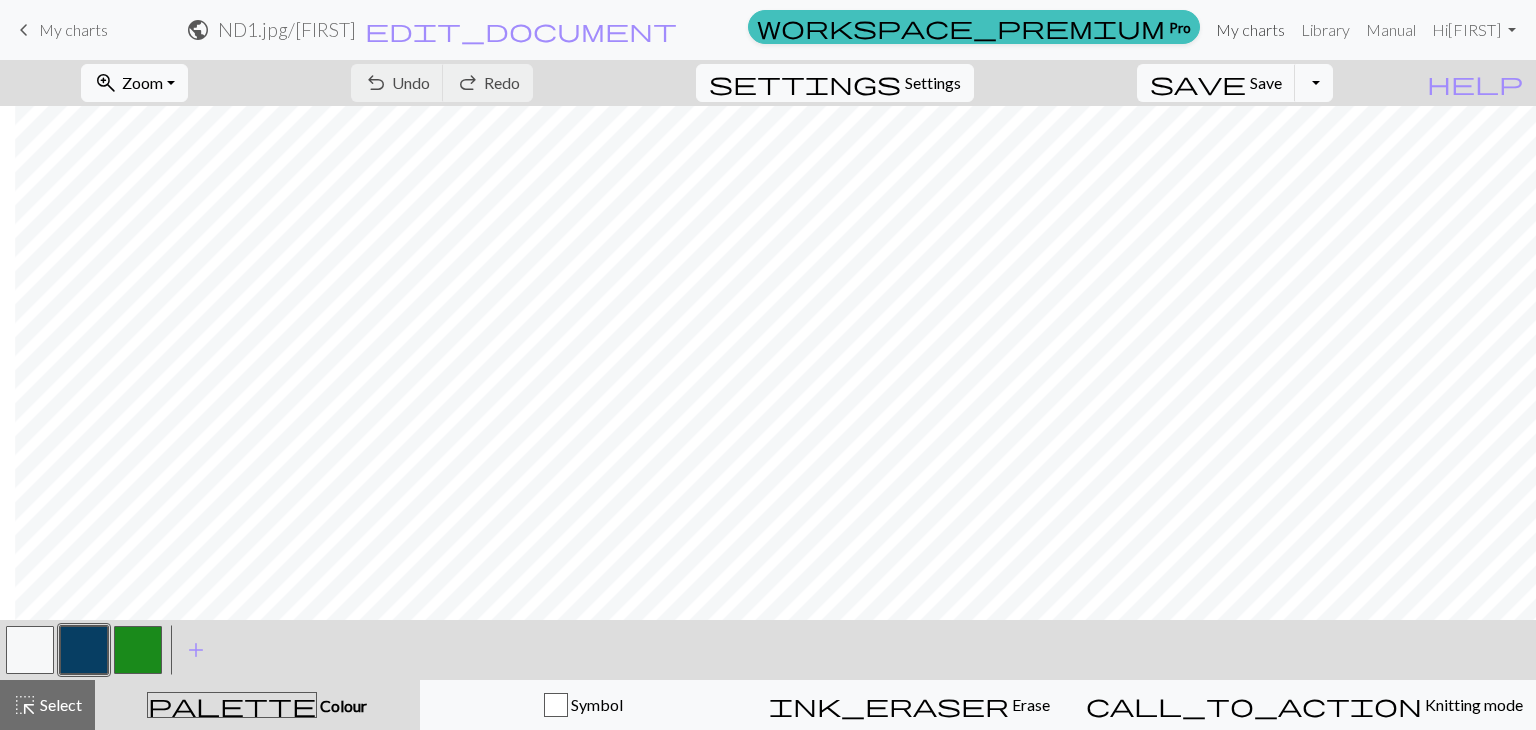 click on "My charts" at bounding box center [1250, 30] 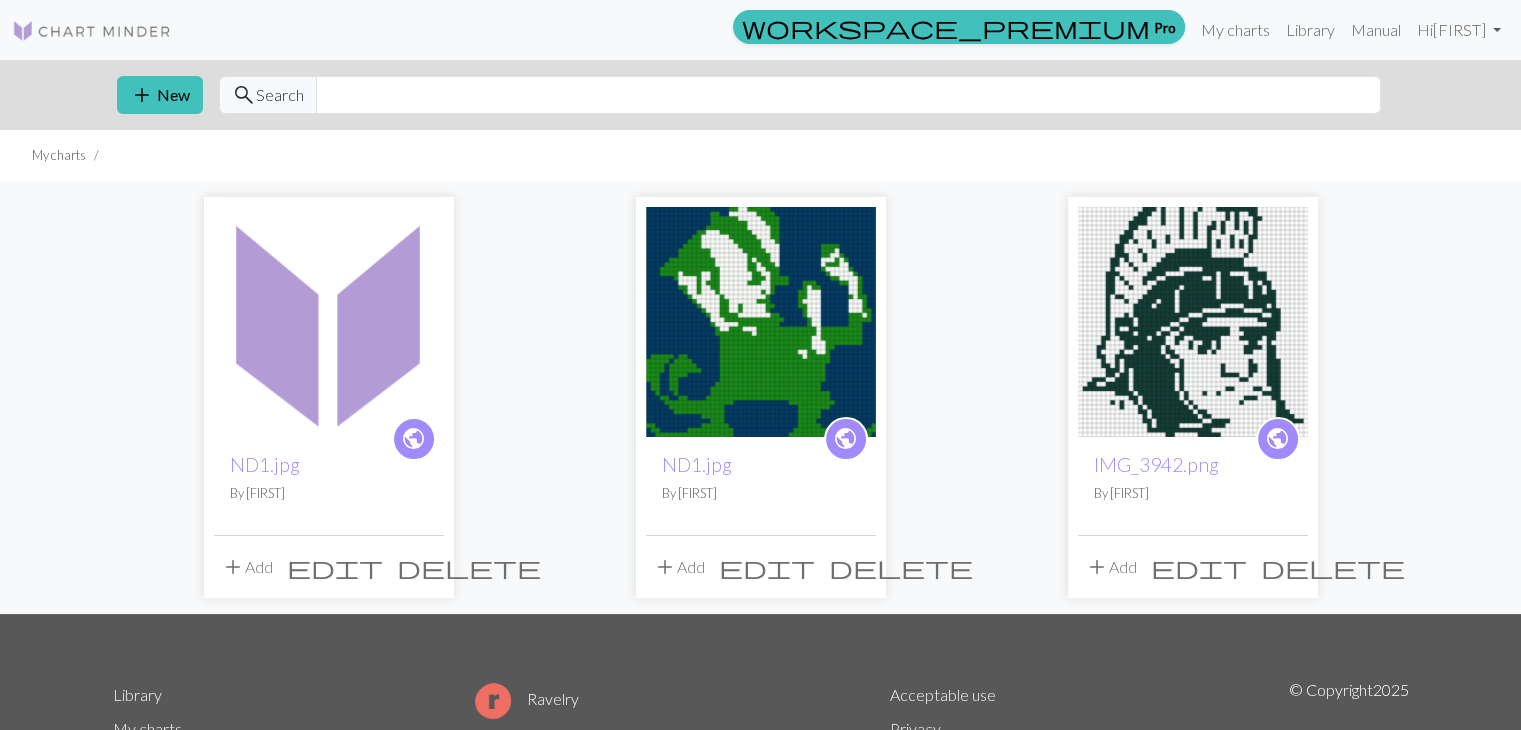 click on "Library My charts Pro Home About Ravelry Facebook Instagram Twitter Acceptable use Privacy Terms Cookies © Copyright  2025" at bounding box center (760, 769) 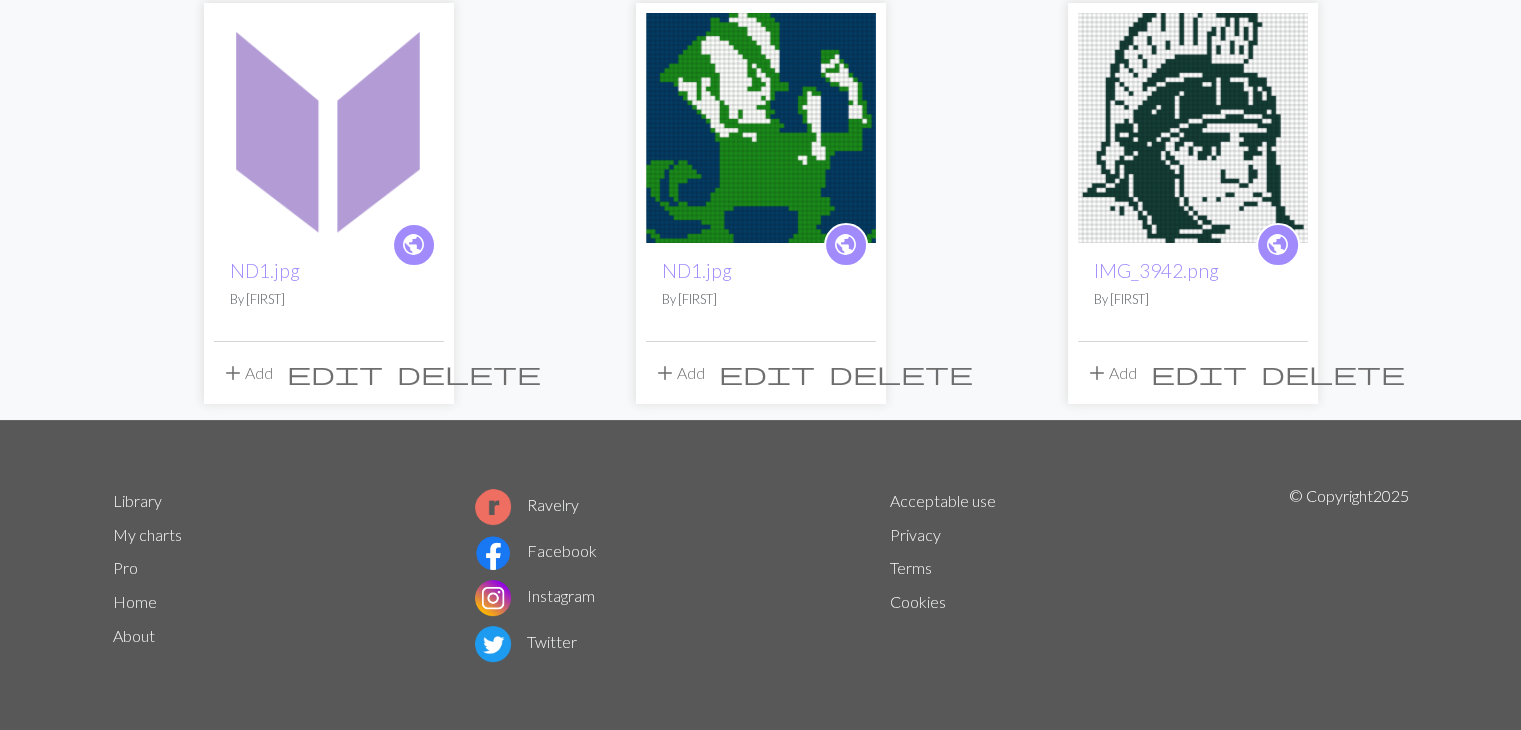 scroll, scrollTop: 0, scrollLeft: 0, axis: both 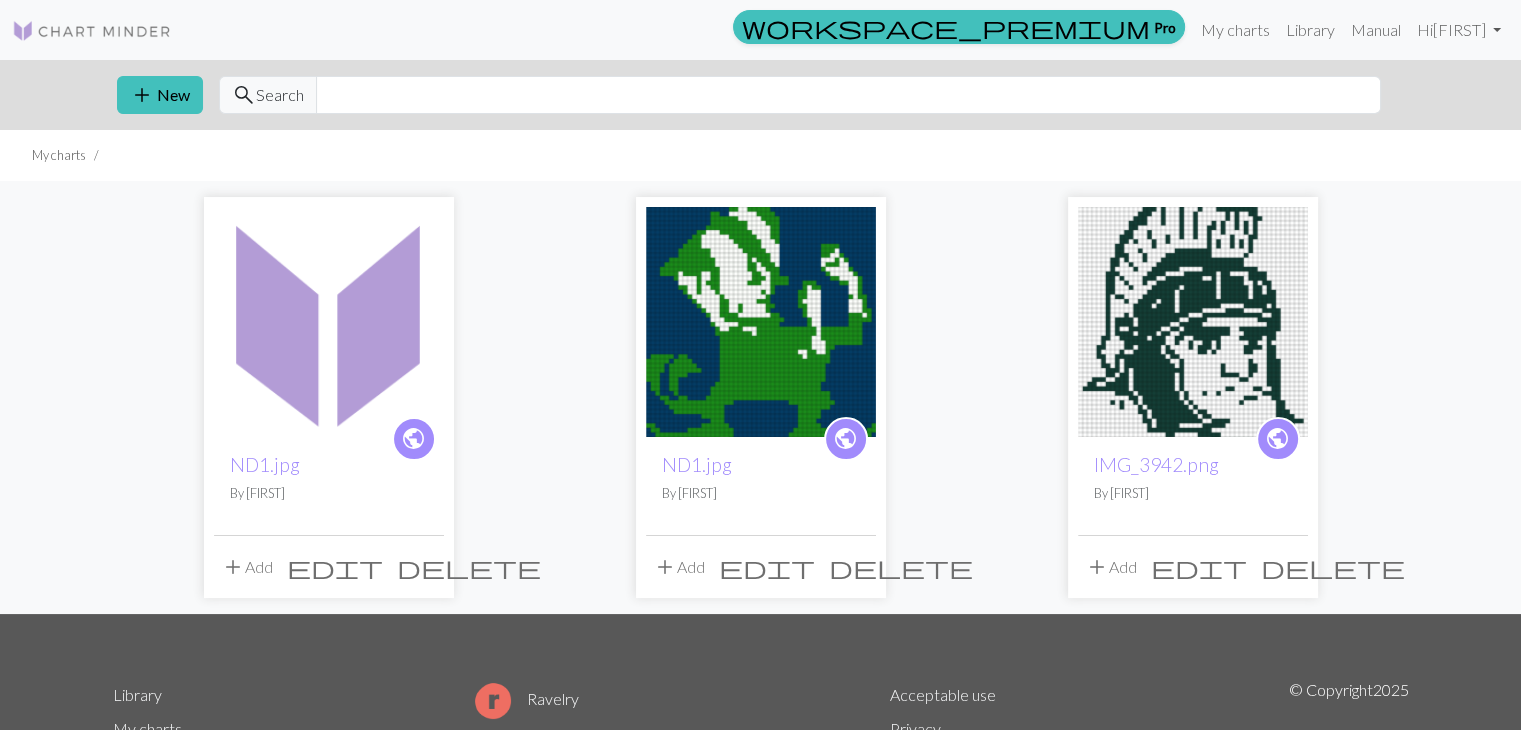 click at bounding box center (329, 322) 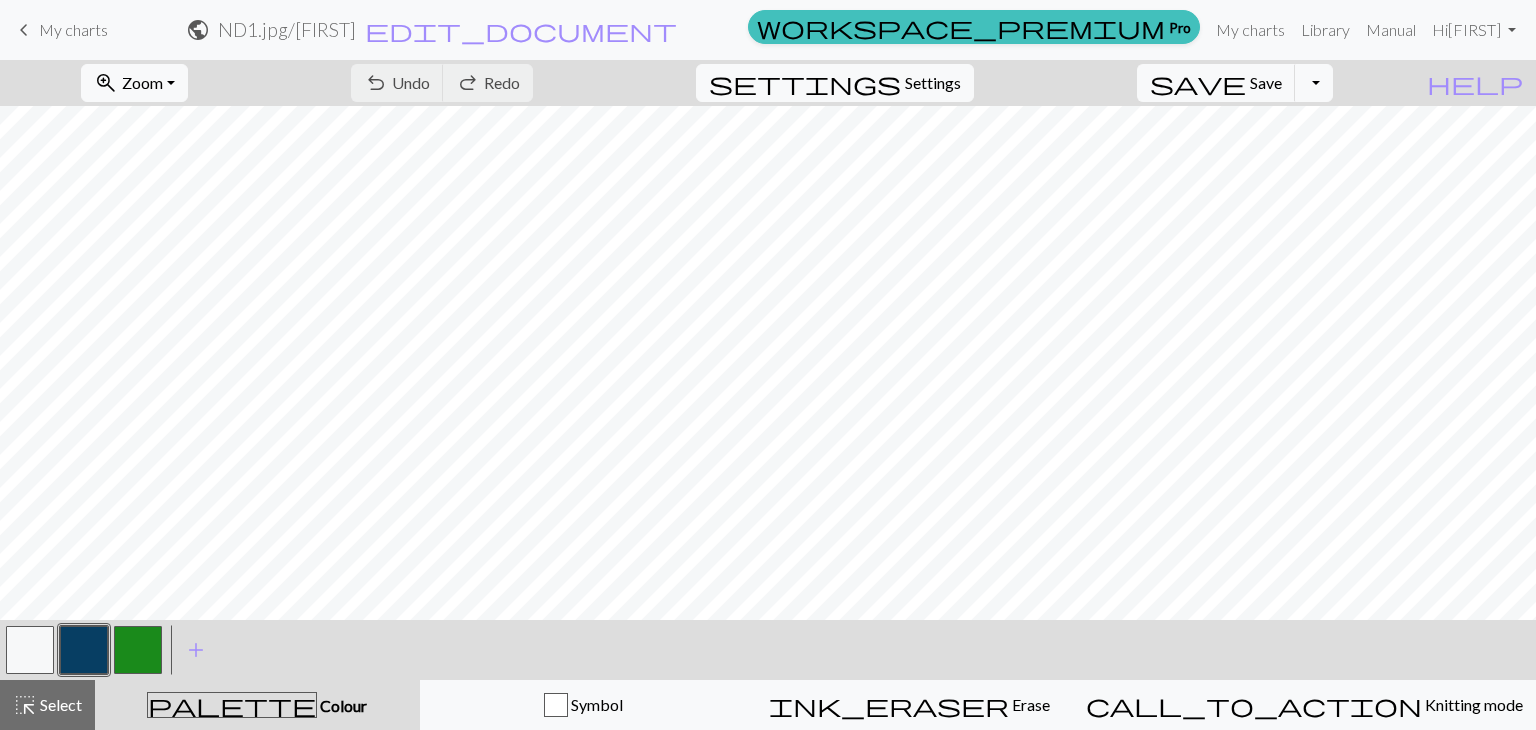 click on "keyboard_arrow_left" at bounding box center [24, 30] 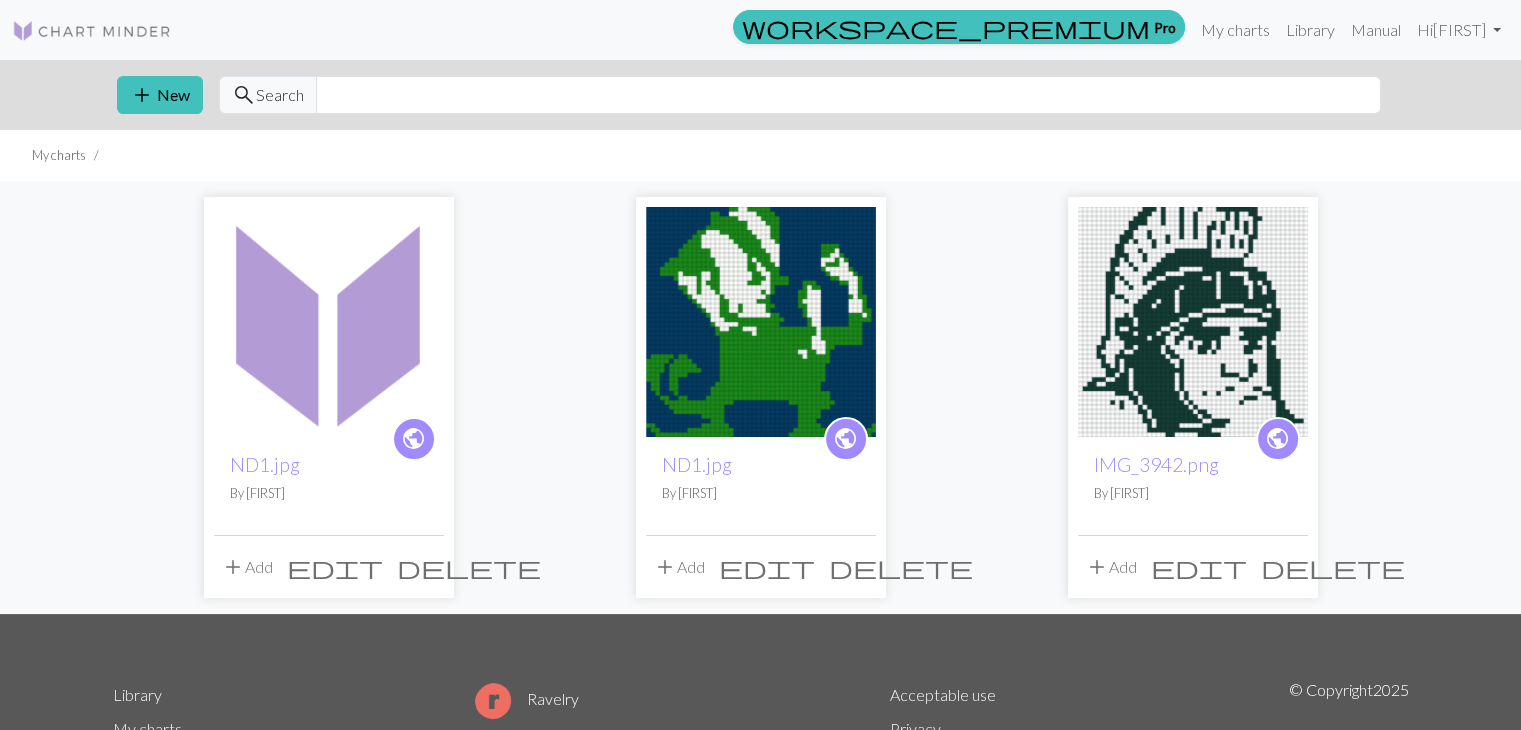 click on "edit" at bounding box center (335, 567) 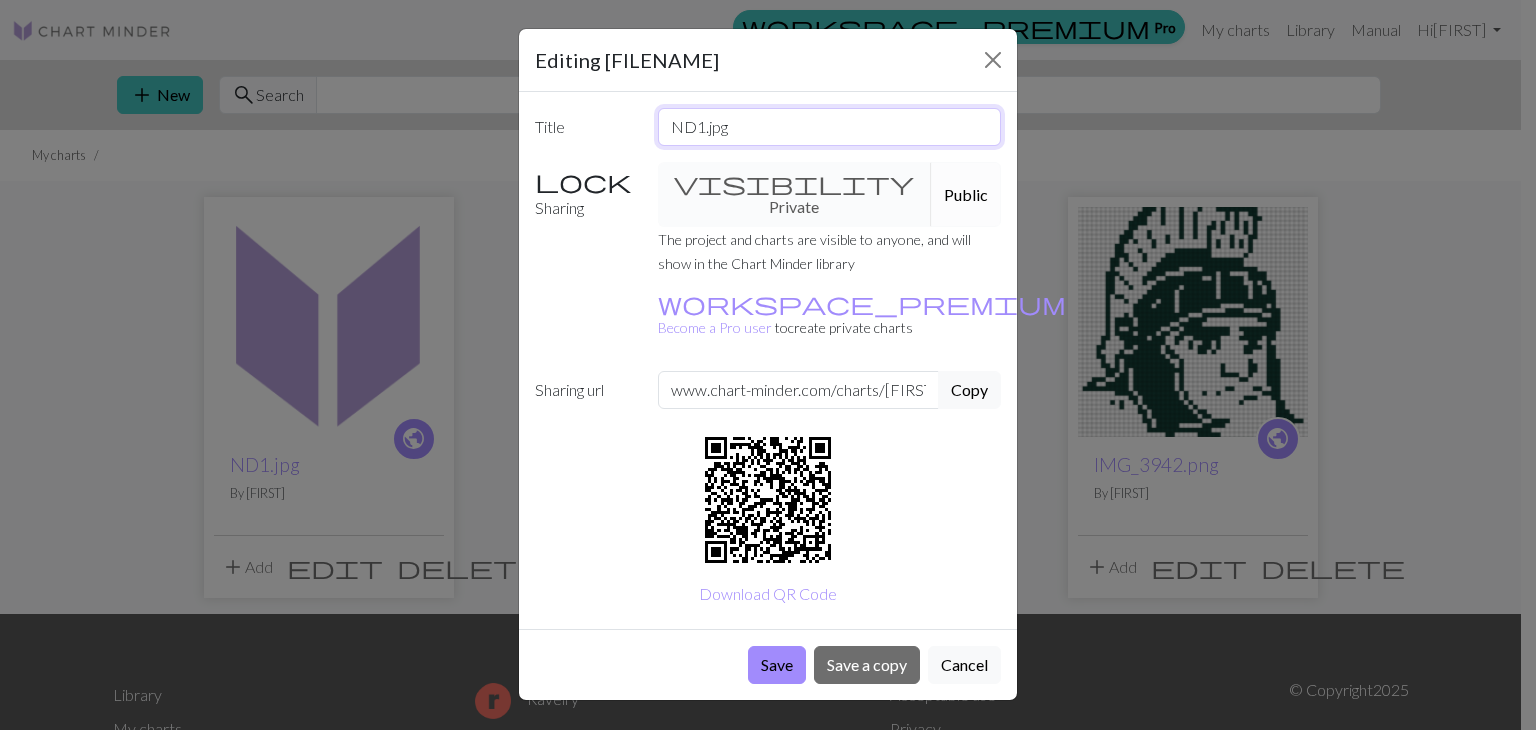 click on "ND1.jpg" at bounding box center [830, 127] 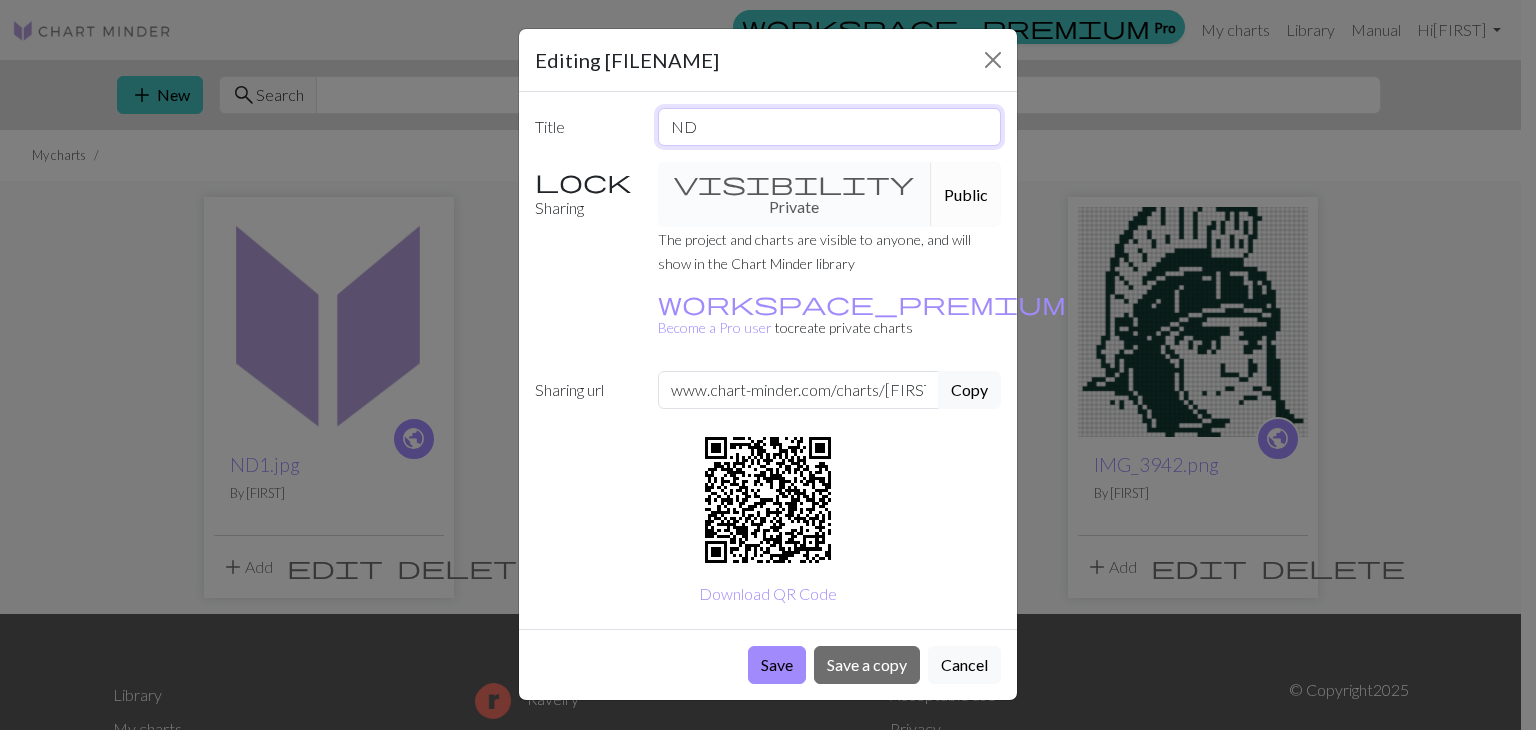 type on "N" 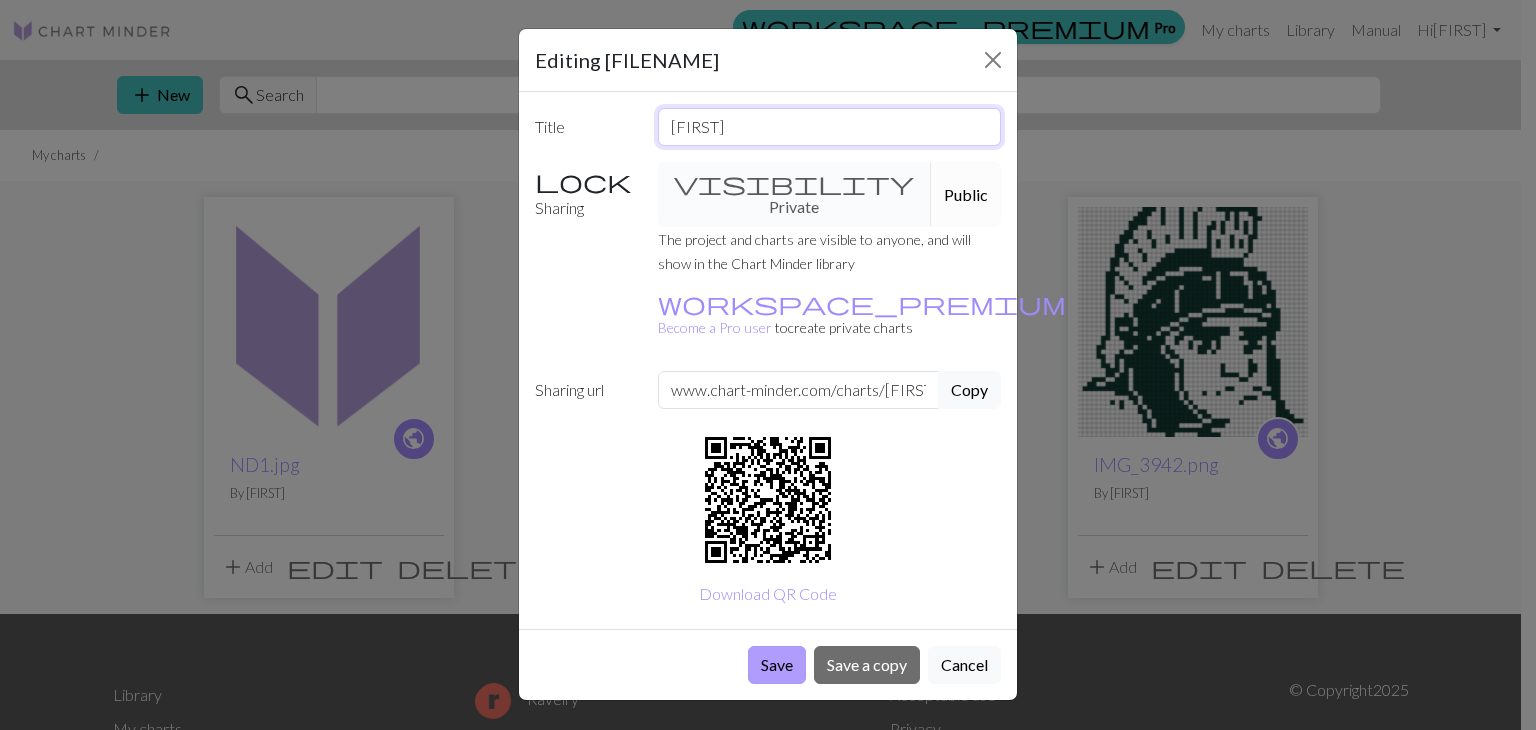 type on "[FIRST]" 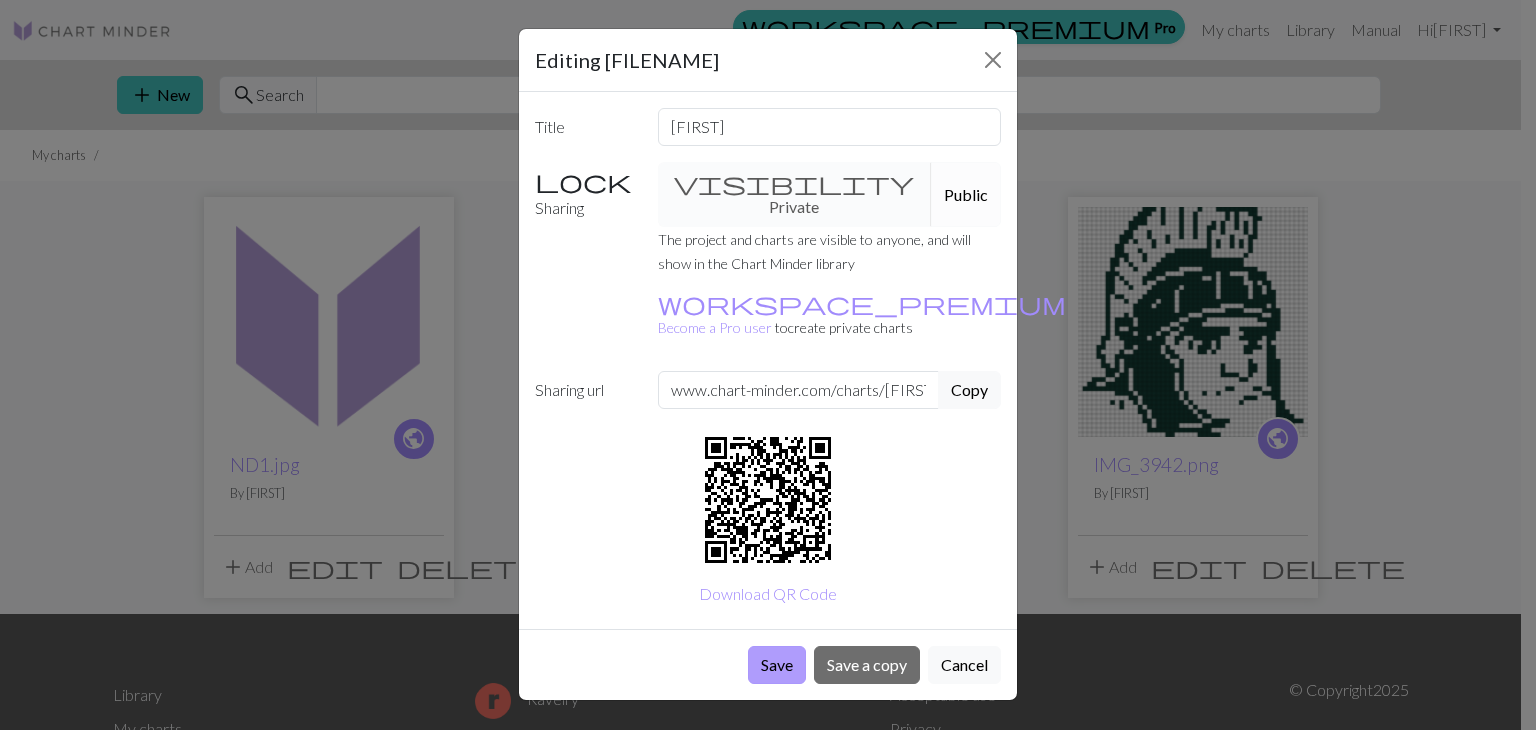 click on "Save" at bounding box center [777, 665] 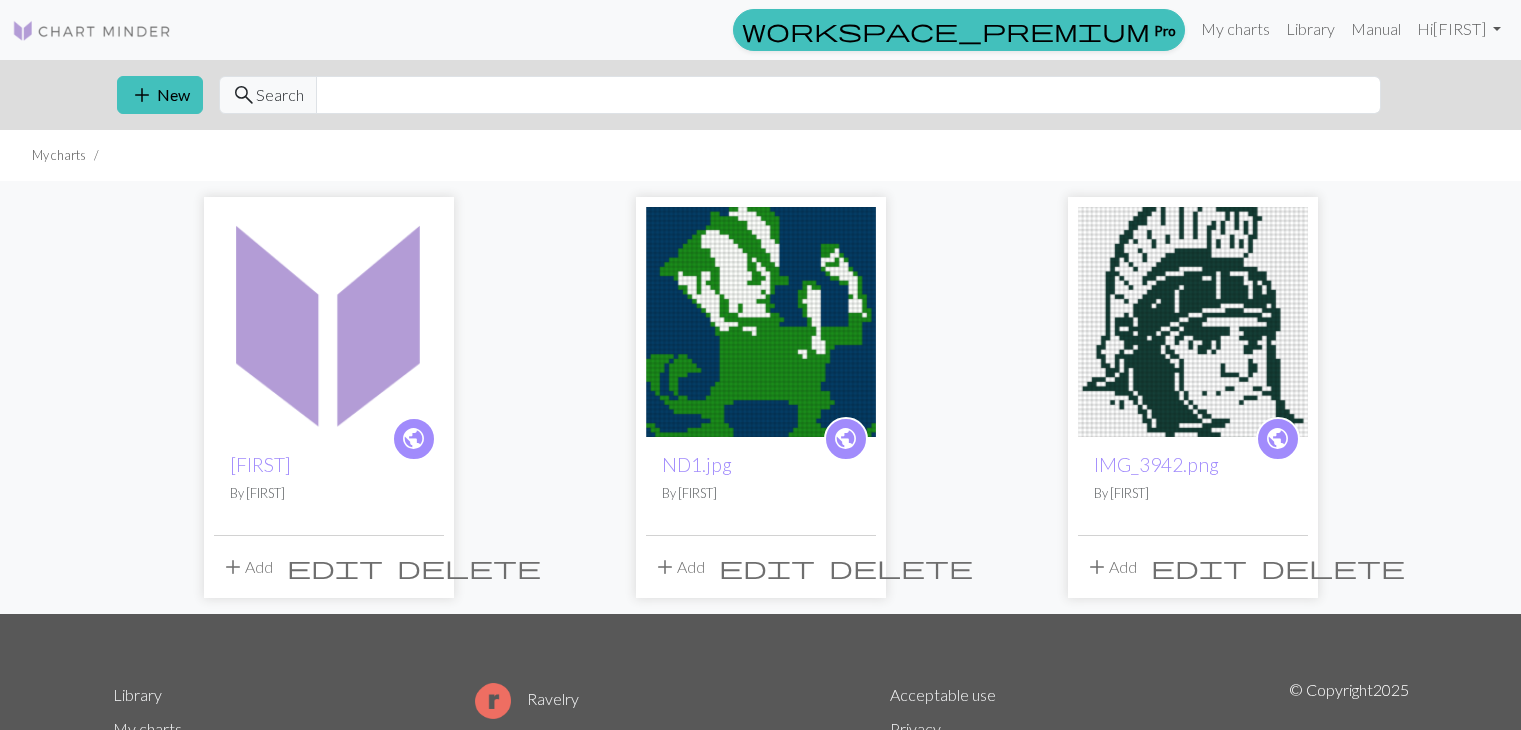 scroll, scrollTop: 0, scrollLeft: 0, axis: both 